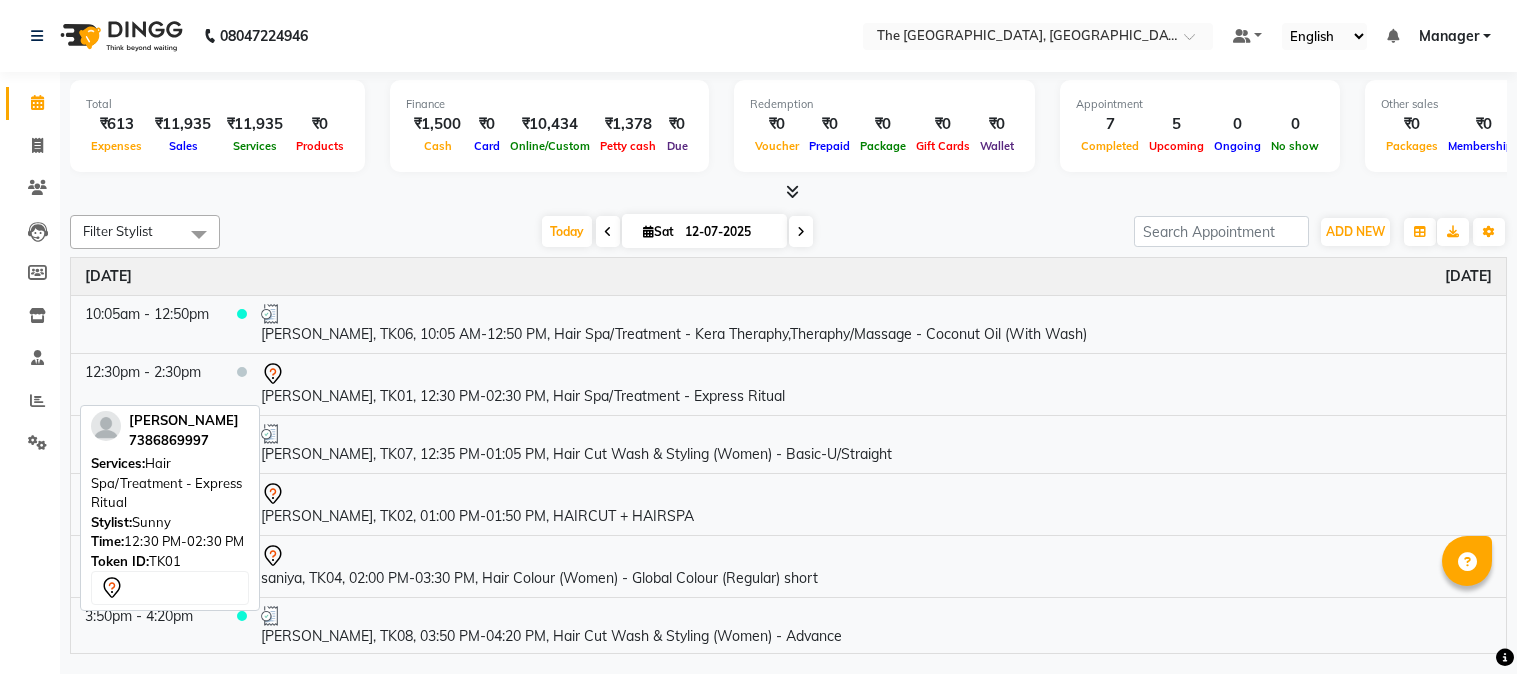 scroll, scrollTop: 0, scrollLeft: 0, axis: both 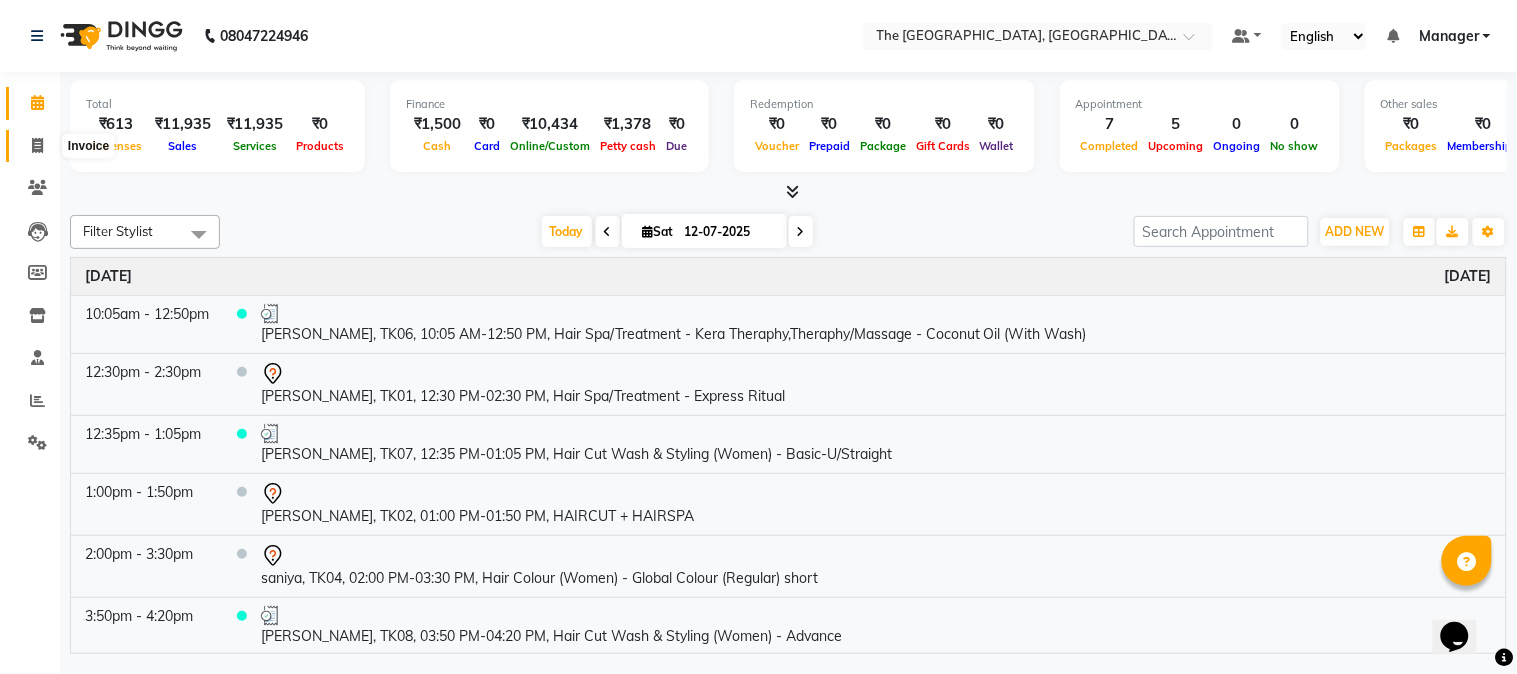 click 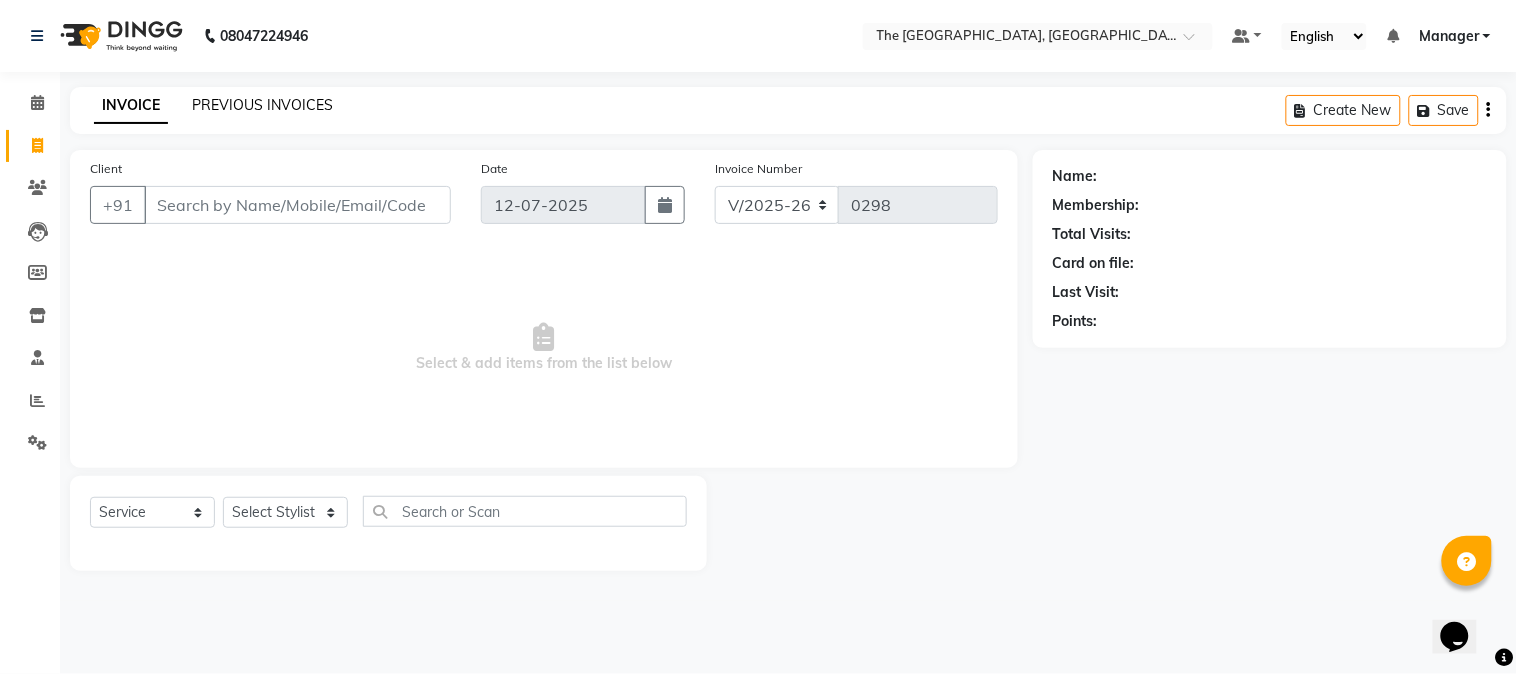 click on "PREVIOUS INVOICES" 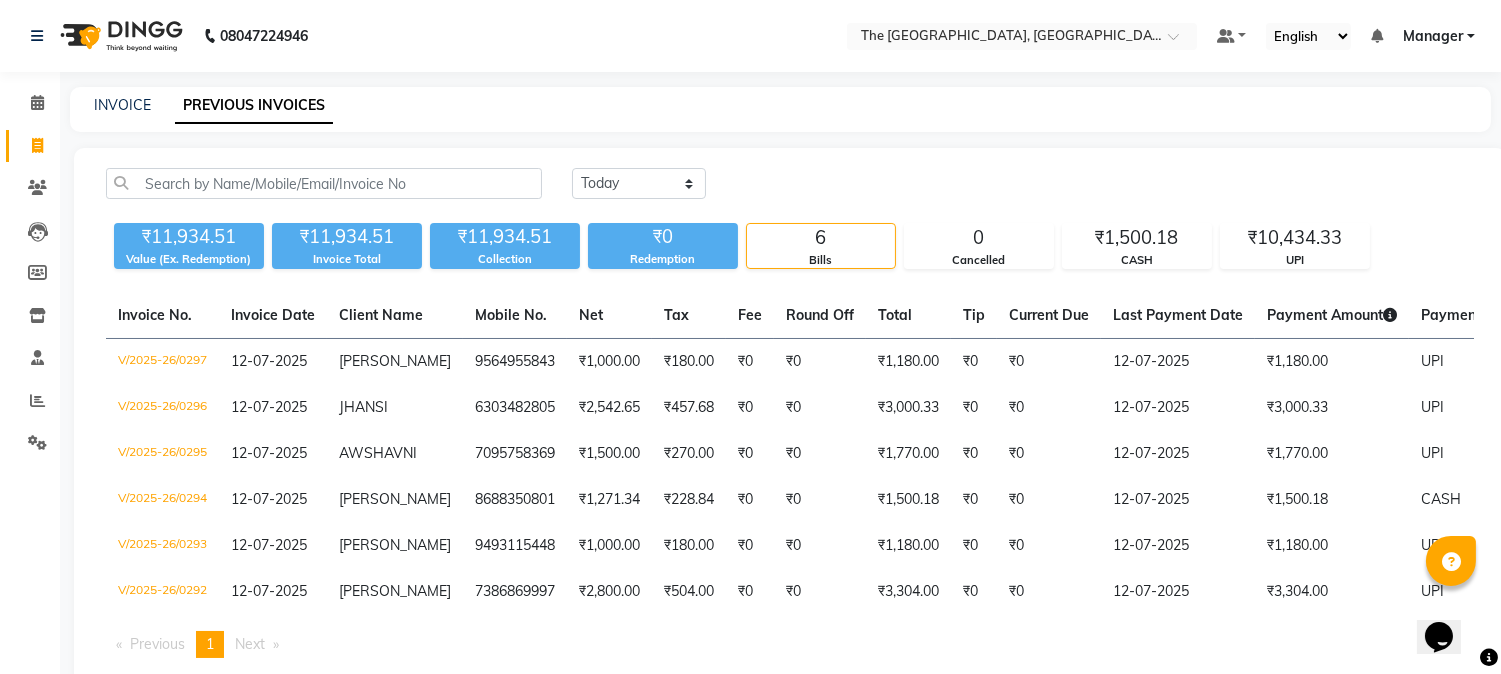 scroll, scrollTop: 85, scrollLeft: 0, axis: vertical 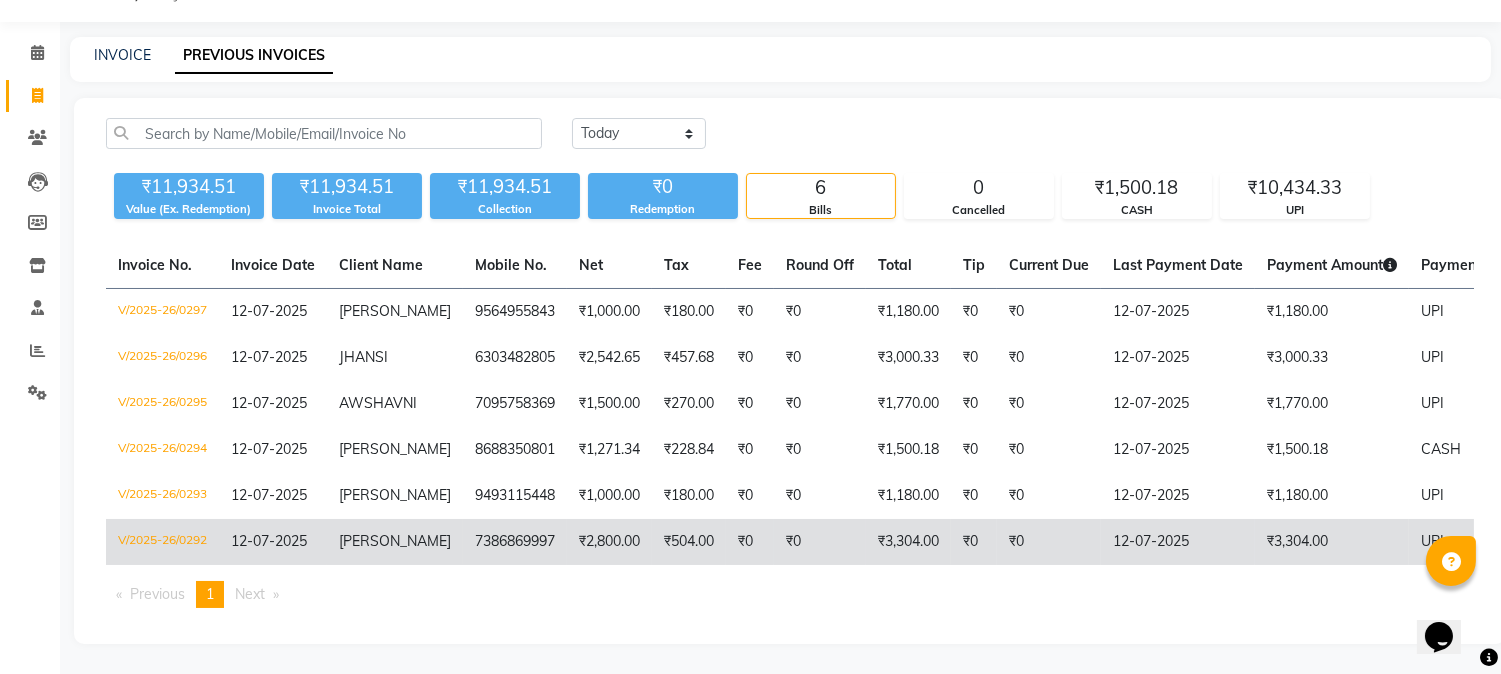 click on "₹3,304.00" 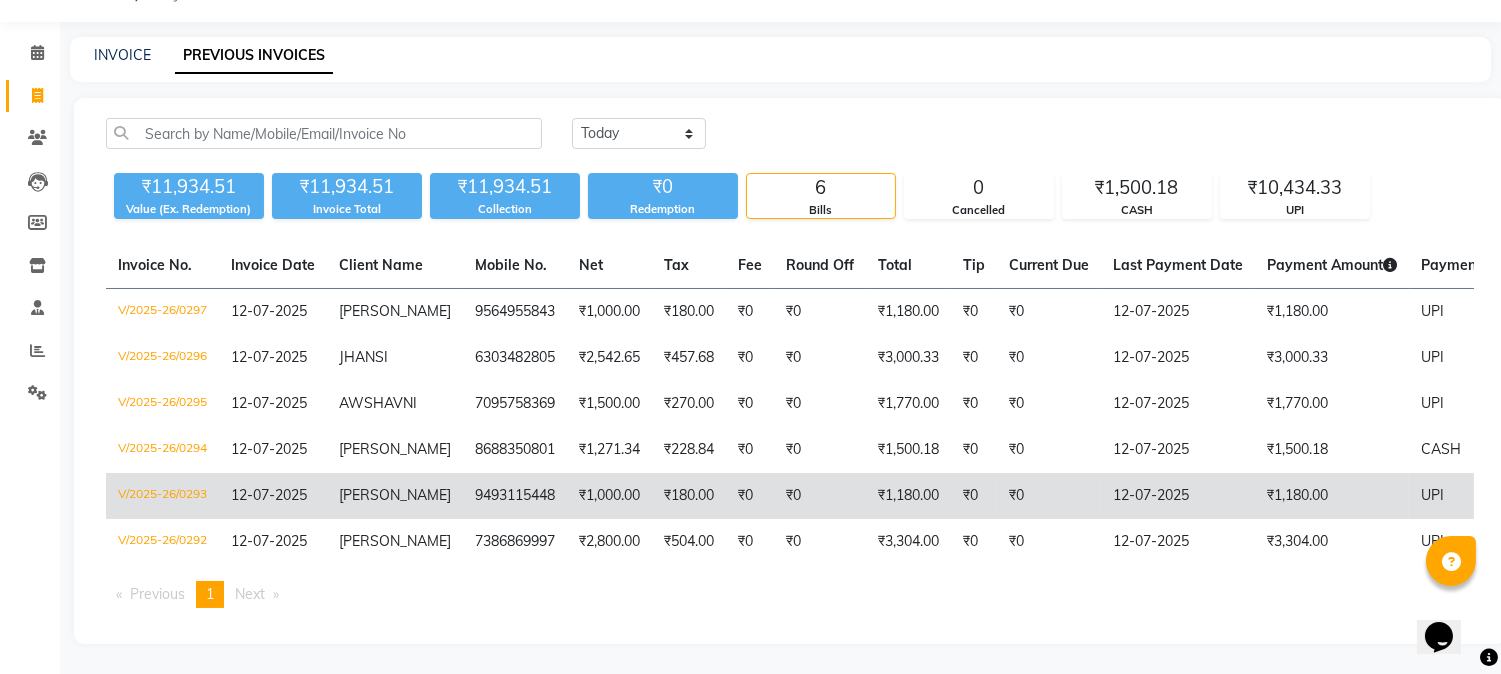 click on "₹1,000.00" 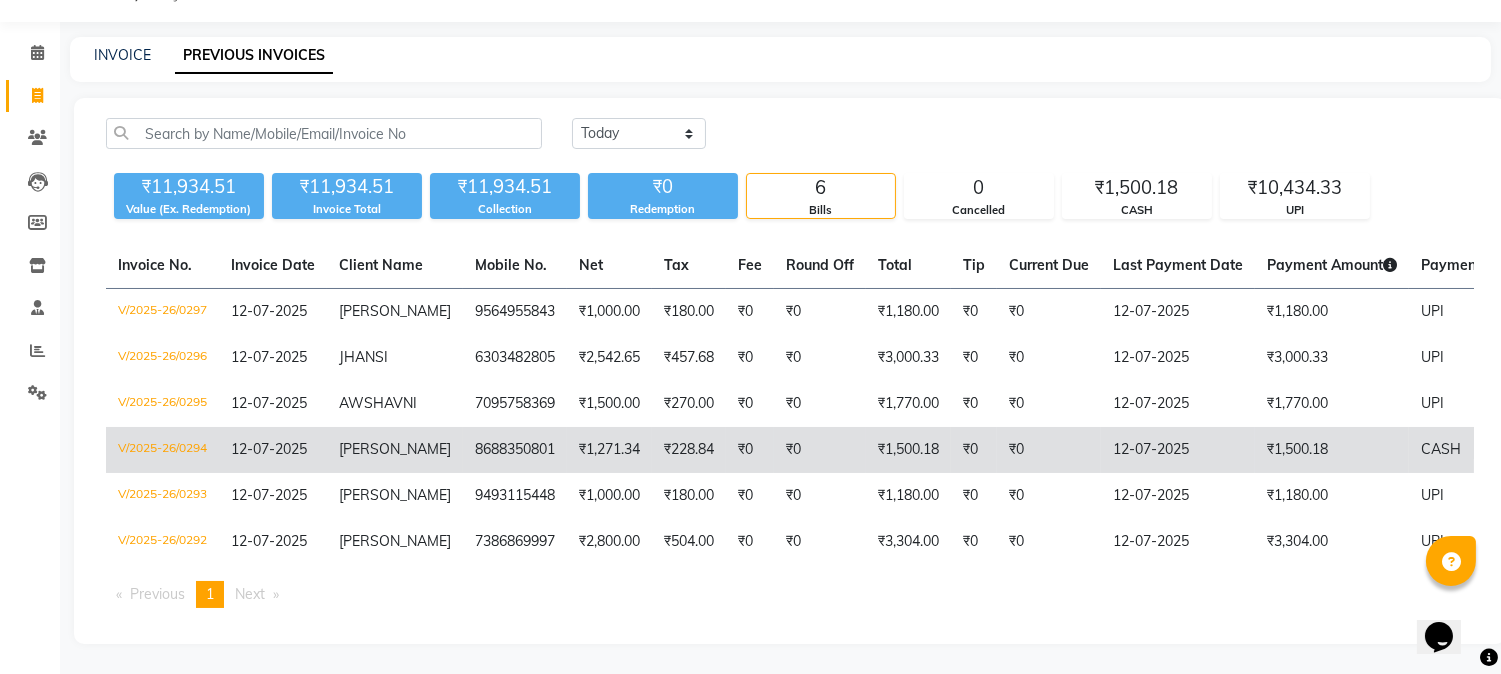 click on "8688350801" 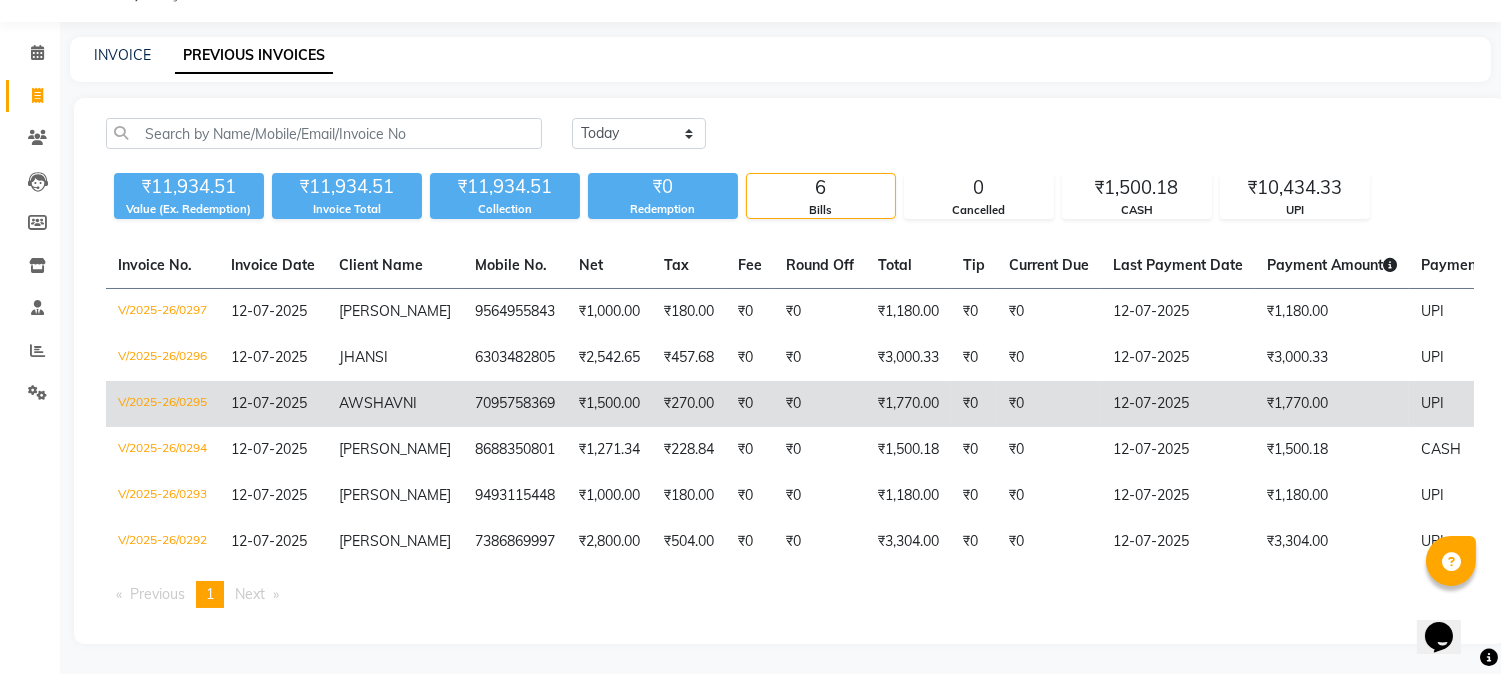 click on "₹1,500.00" 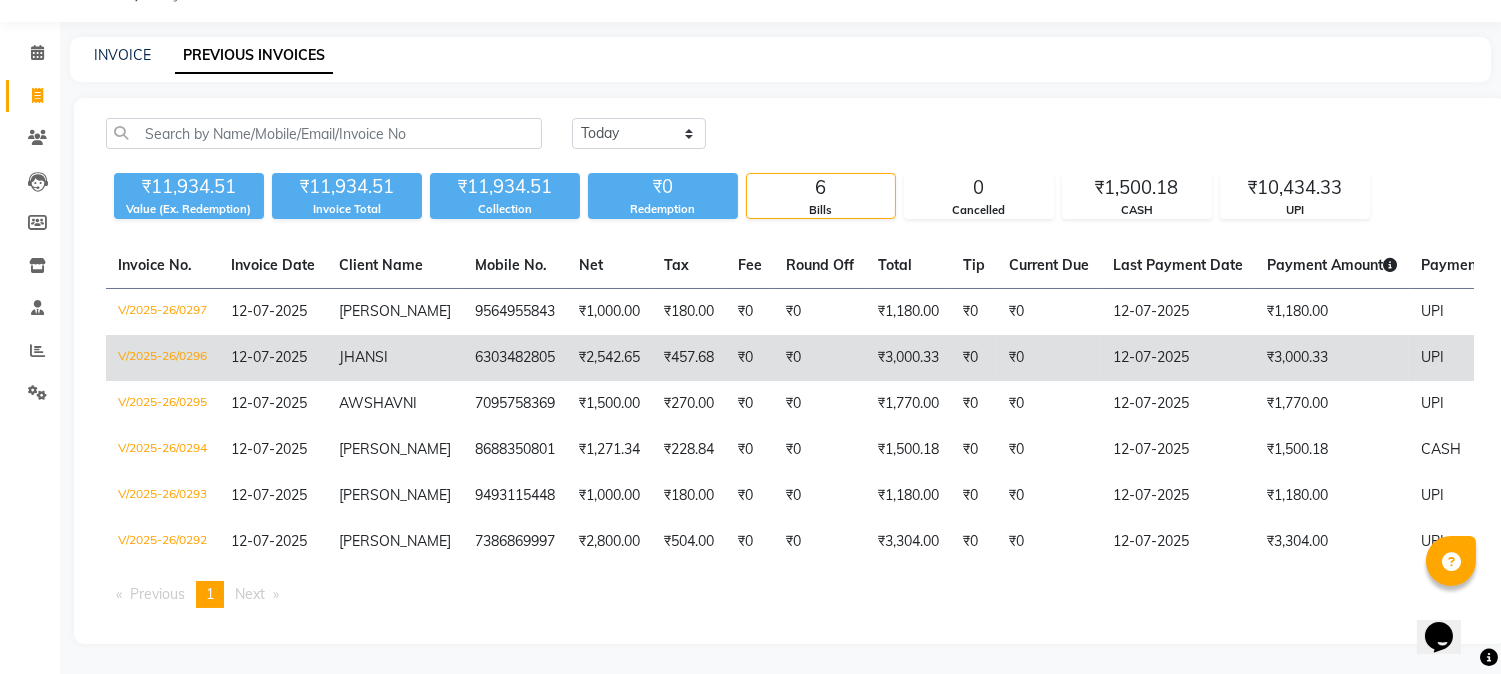 click on "₹2,542.65" 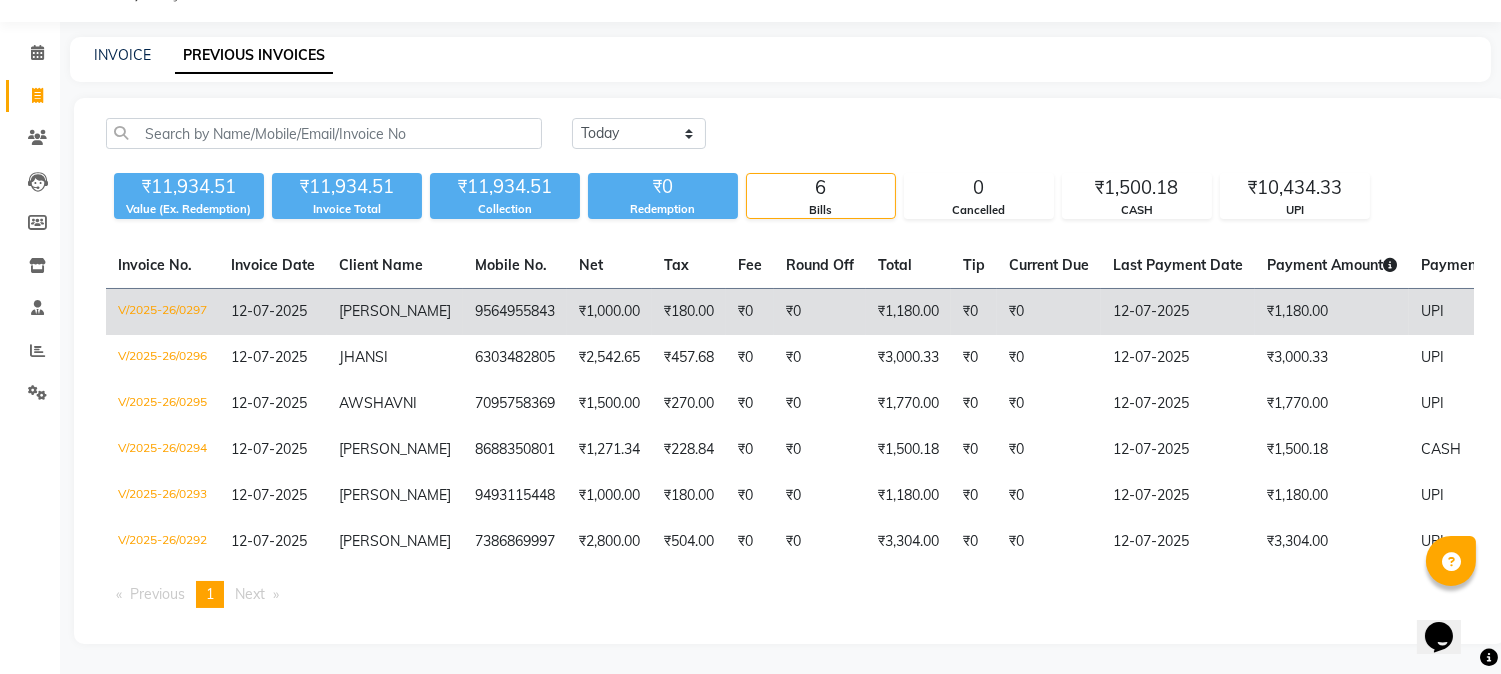 click on "DHIRITI PAUL" 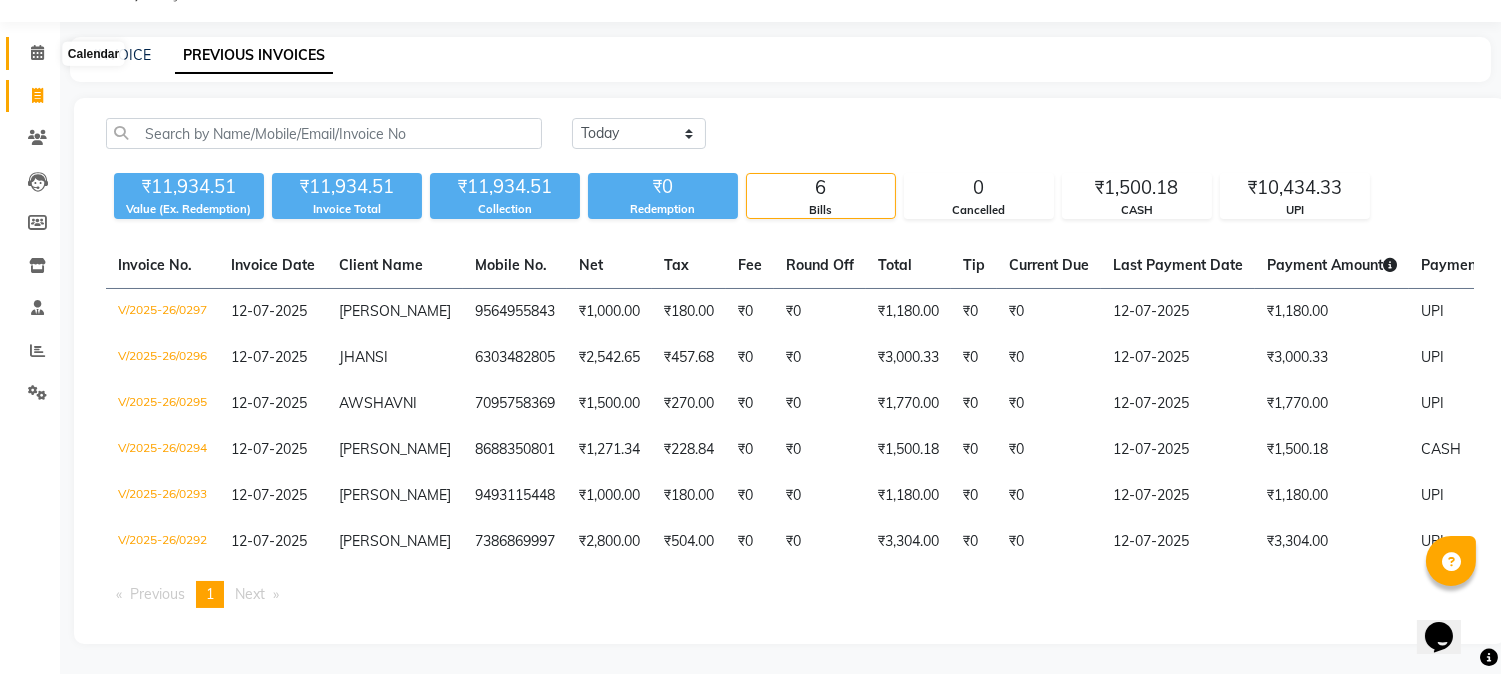 click 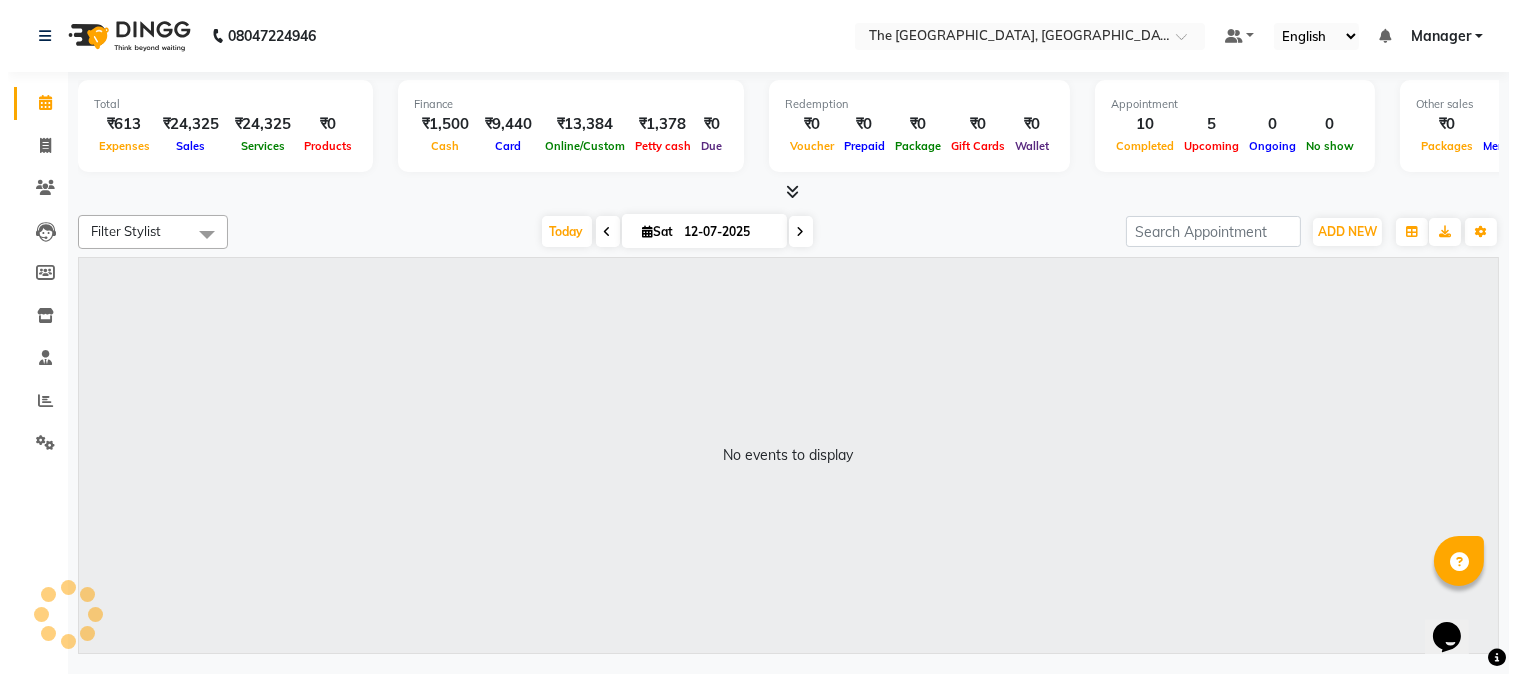scroll, scrollTop: 0, scrollLeft: 0, axis: both 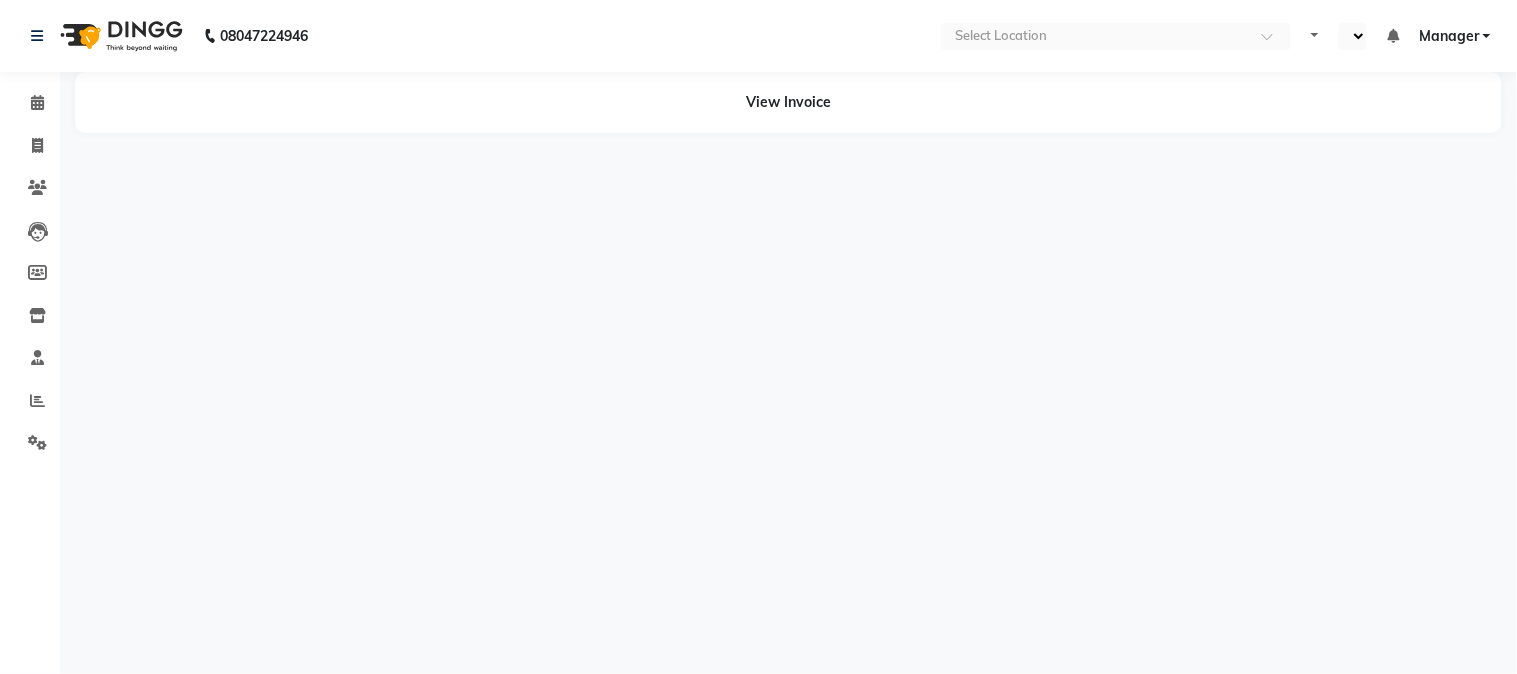 select on "en" 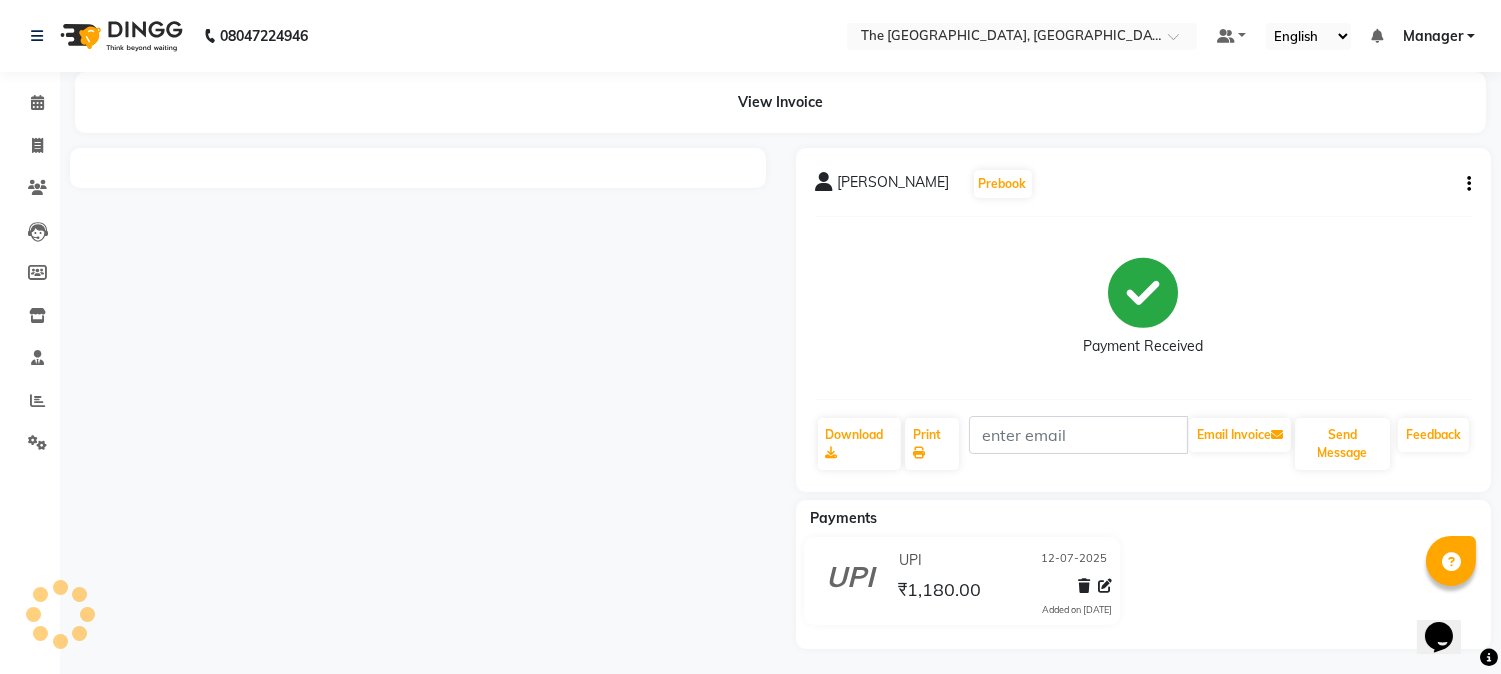 scroll, scrollTop: 0, scrollLeft: 0, axis: both 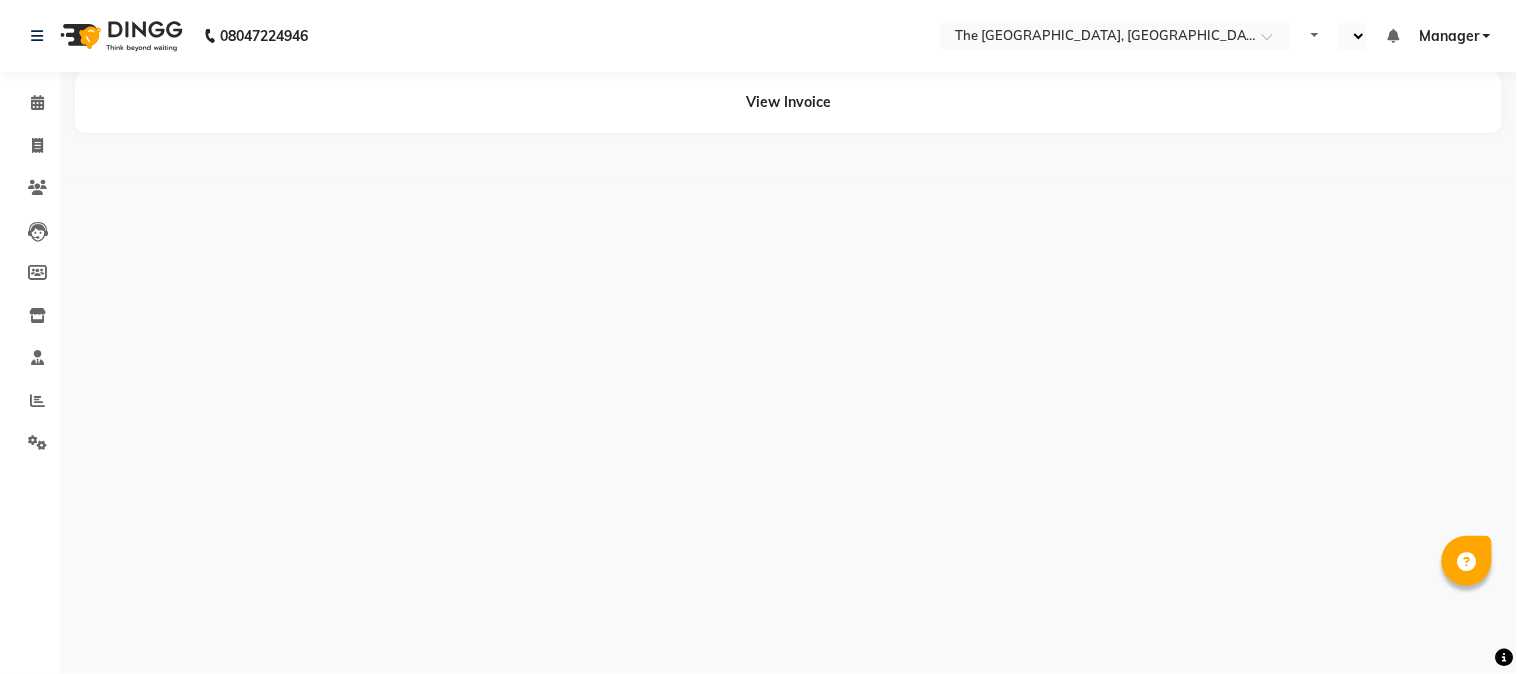 select on "en" 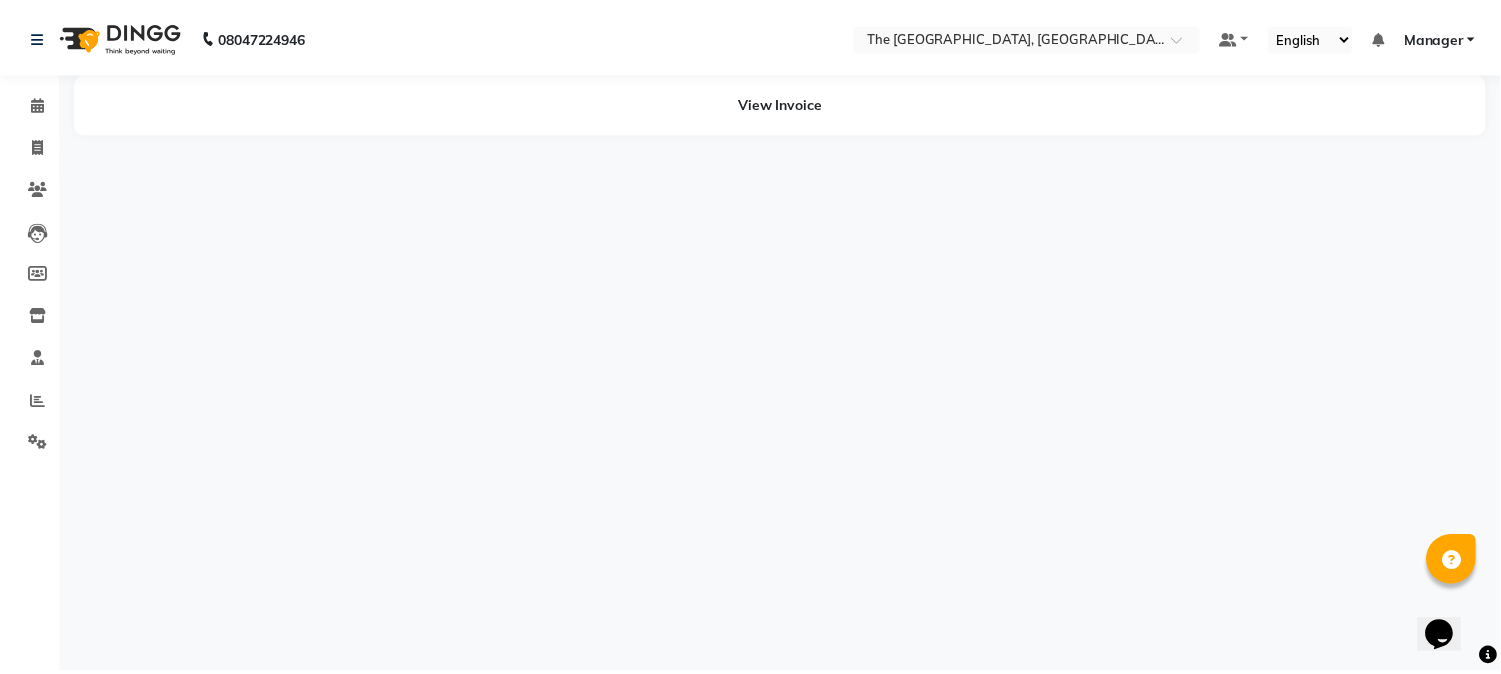 scroll, scrollTop: 0, scrollLeft: 0, axis: both 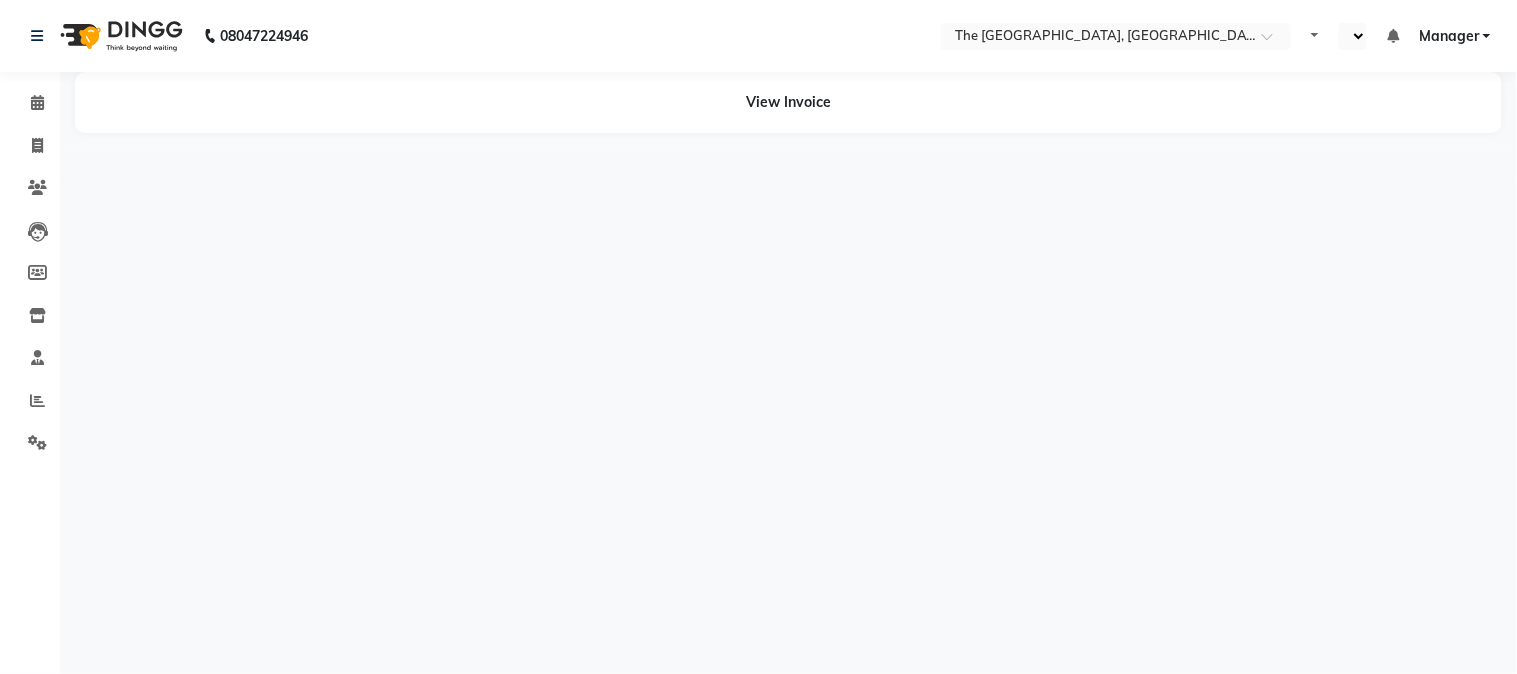 select on "en" 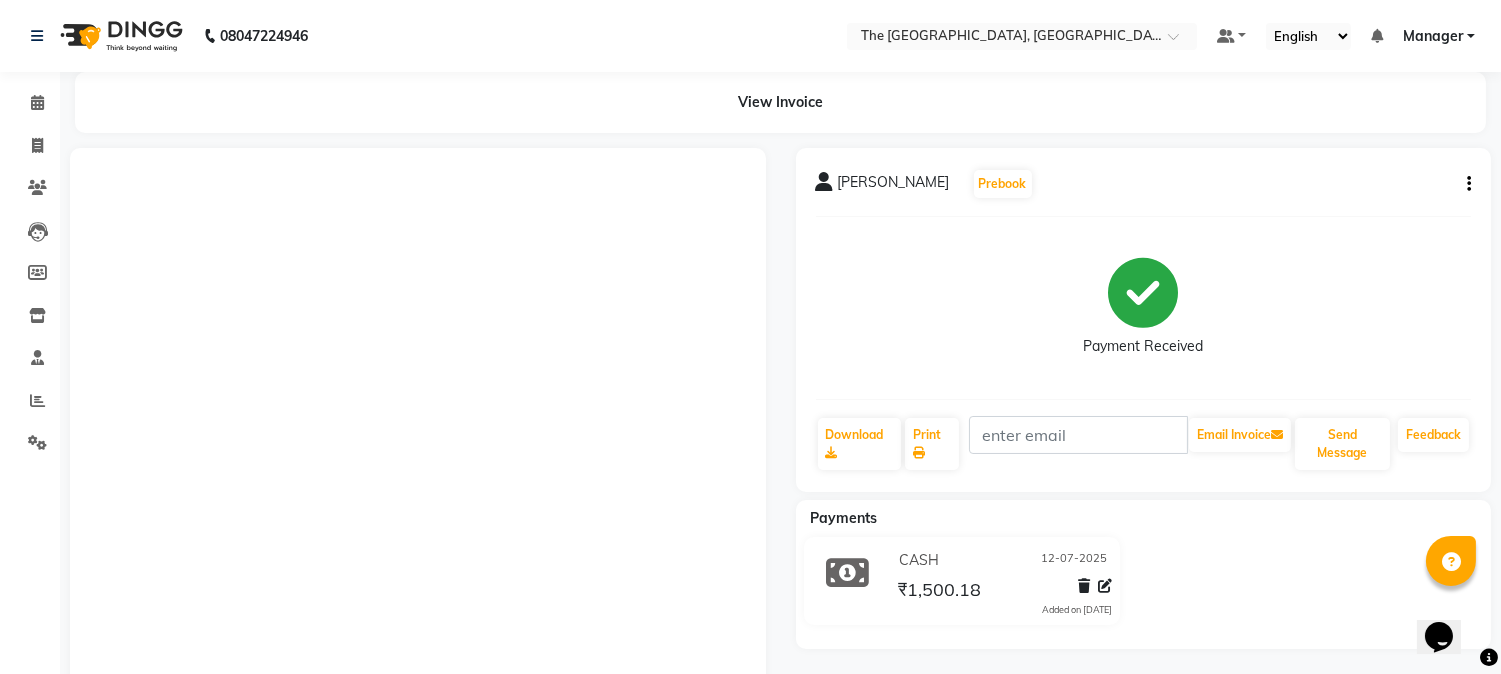 scroll, scrollTop: 0, scrollLeft: 0, axis: both 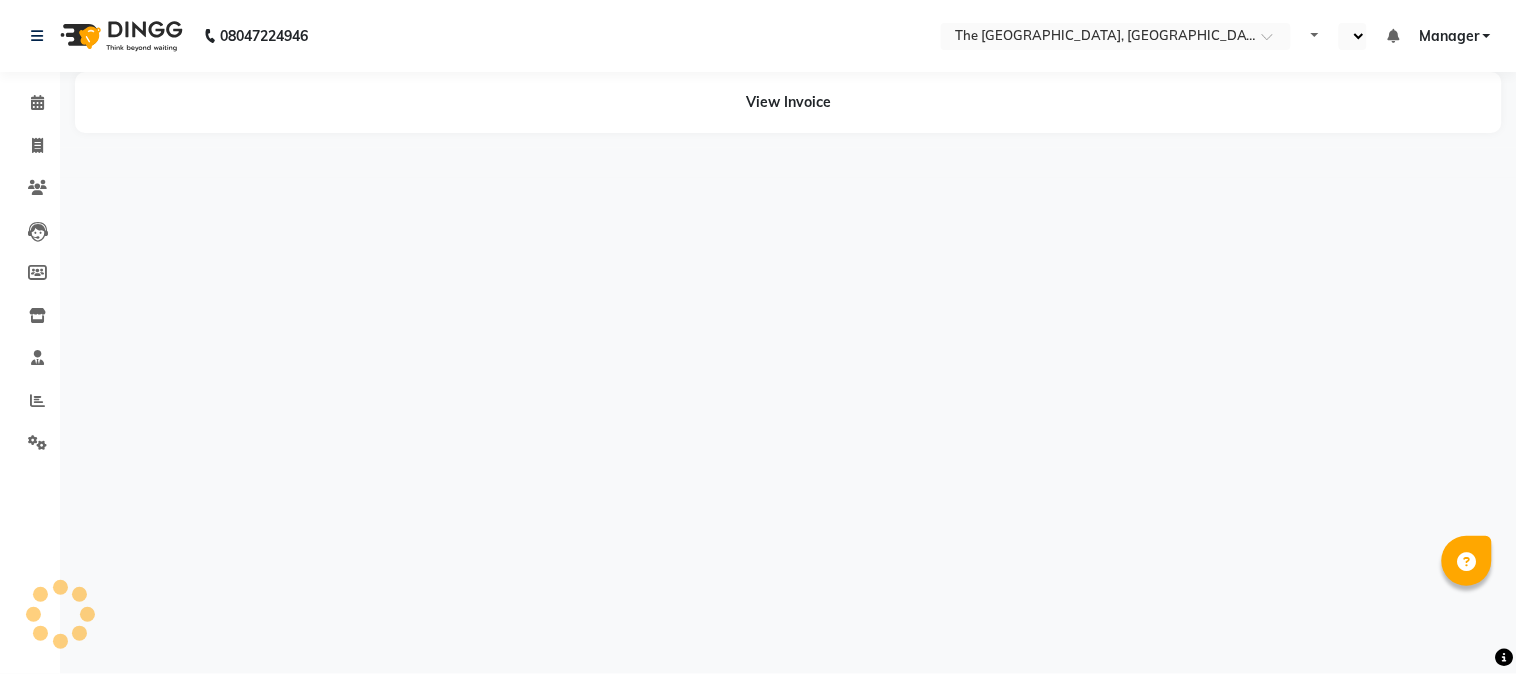 select on "en" 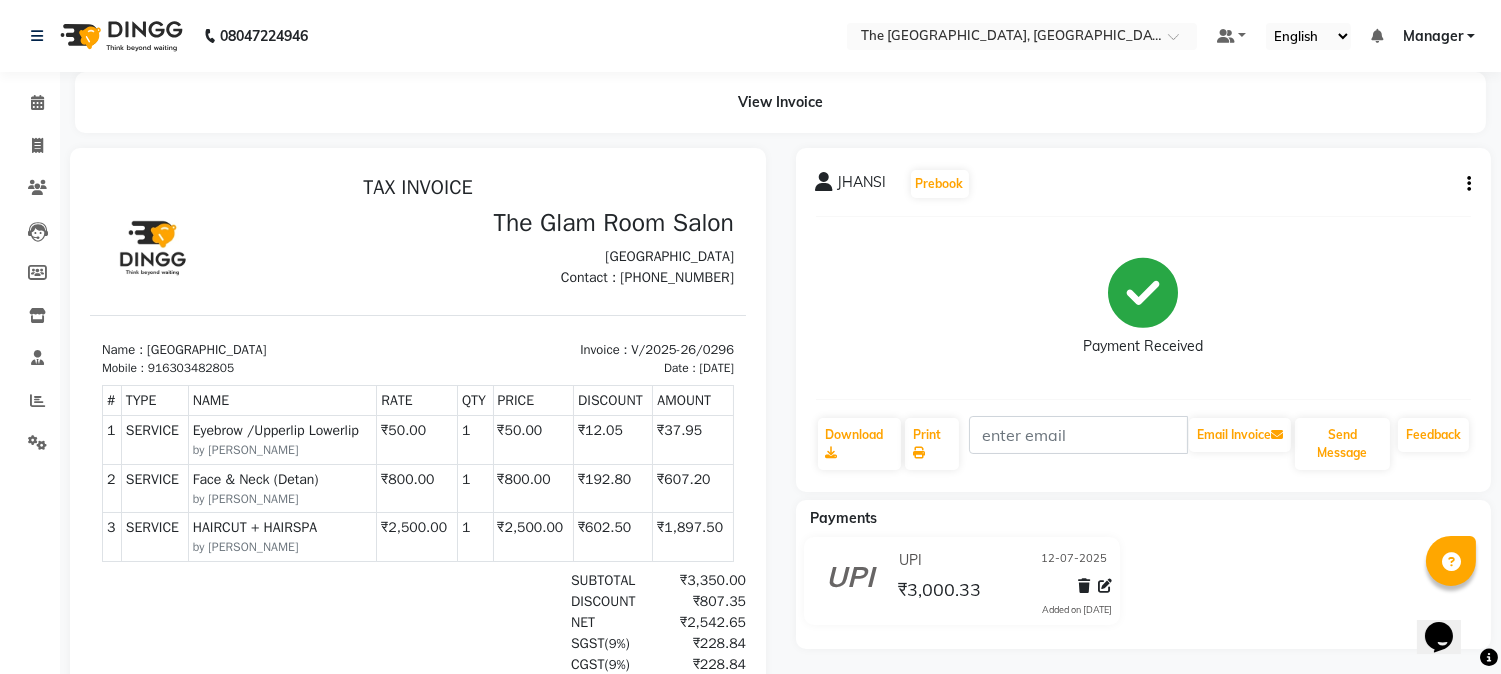 scroll, scrollTop: 0, scrollLeft: 0, axis: both 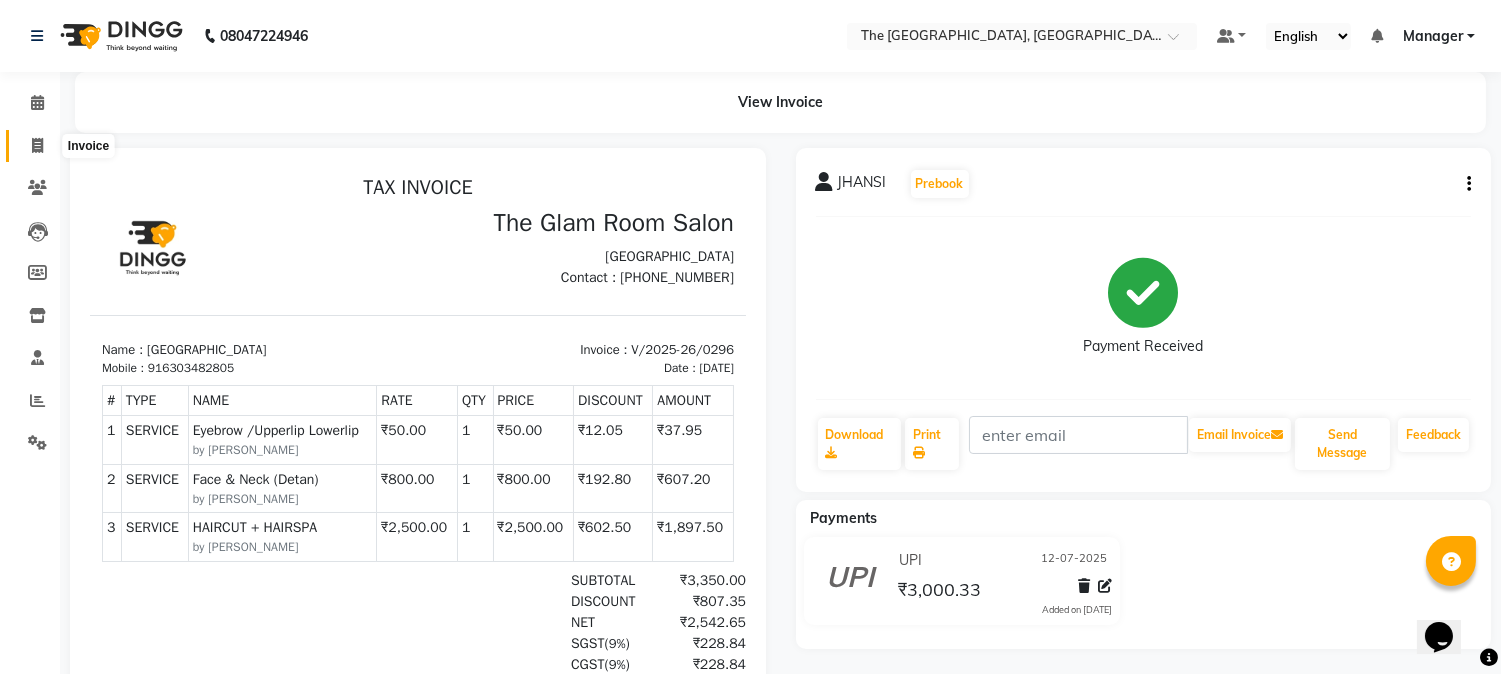 click 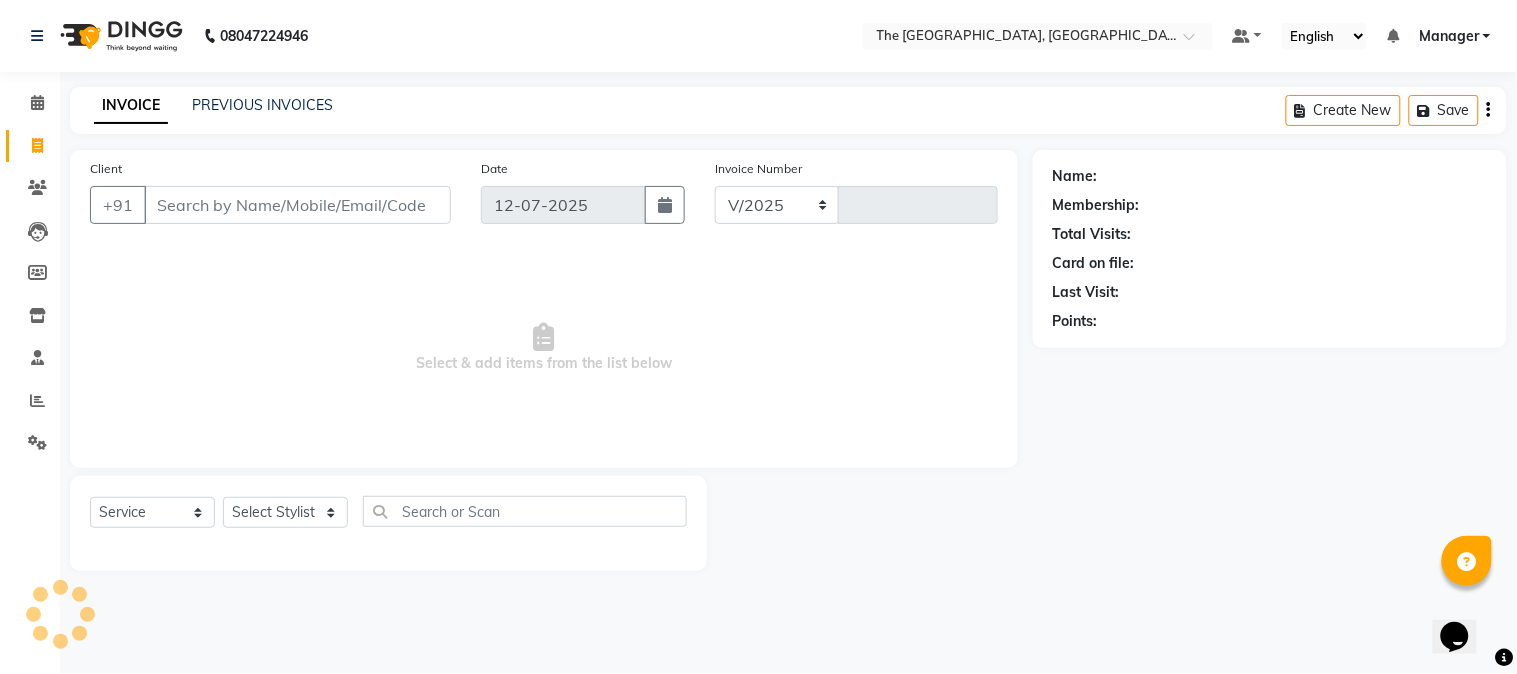 select on "7501" 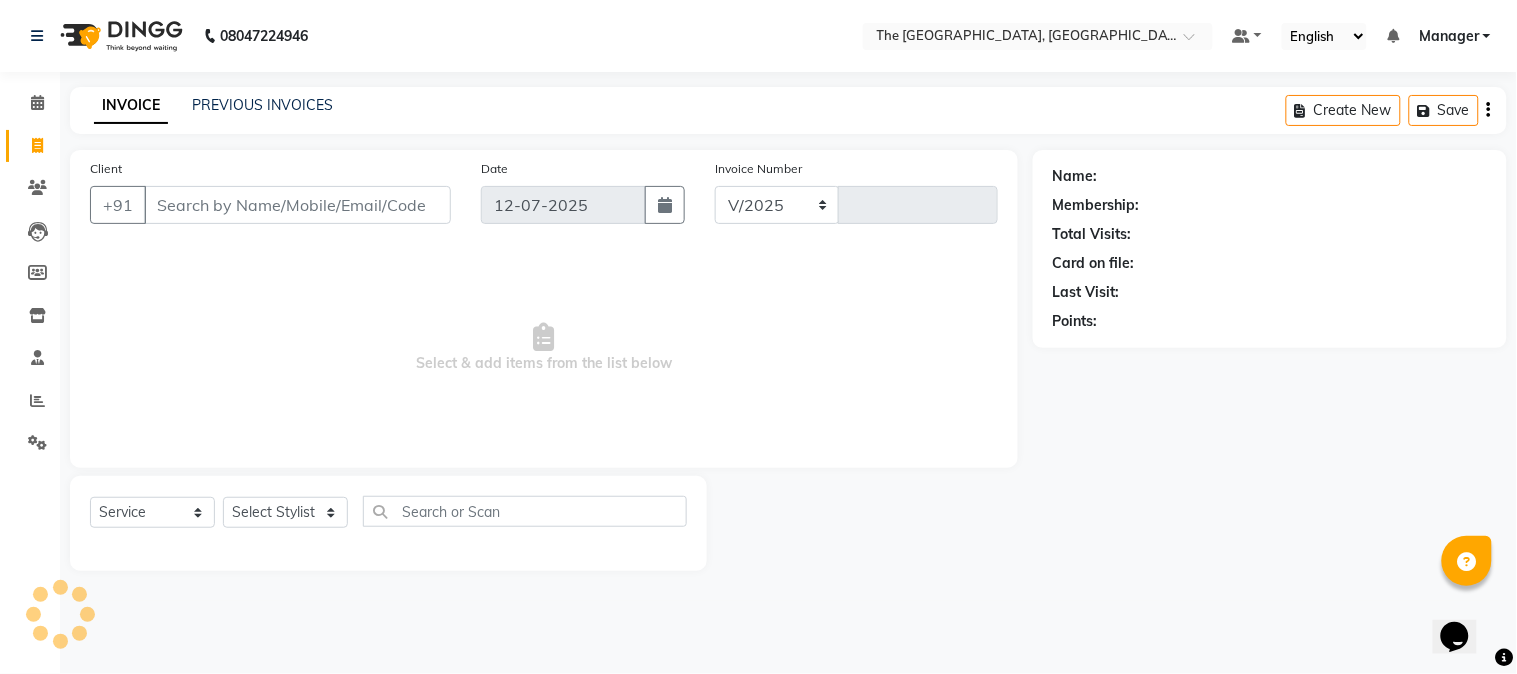 type on "0298" 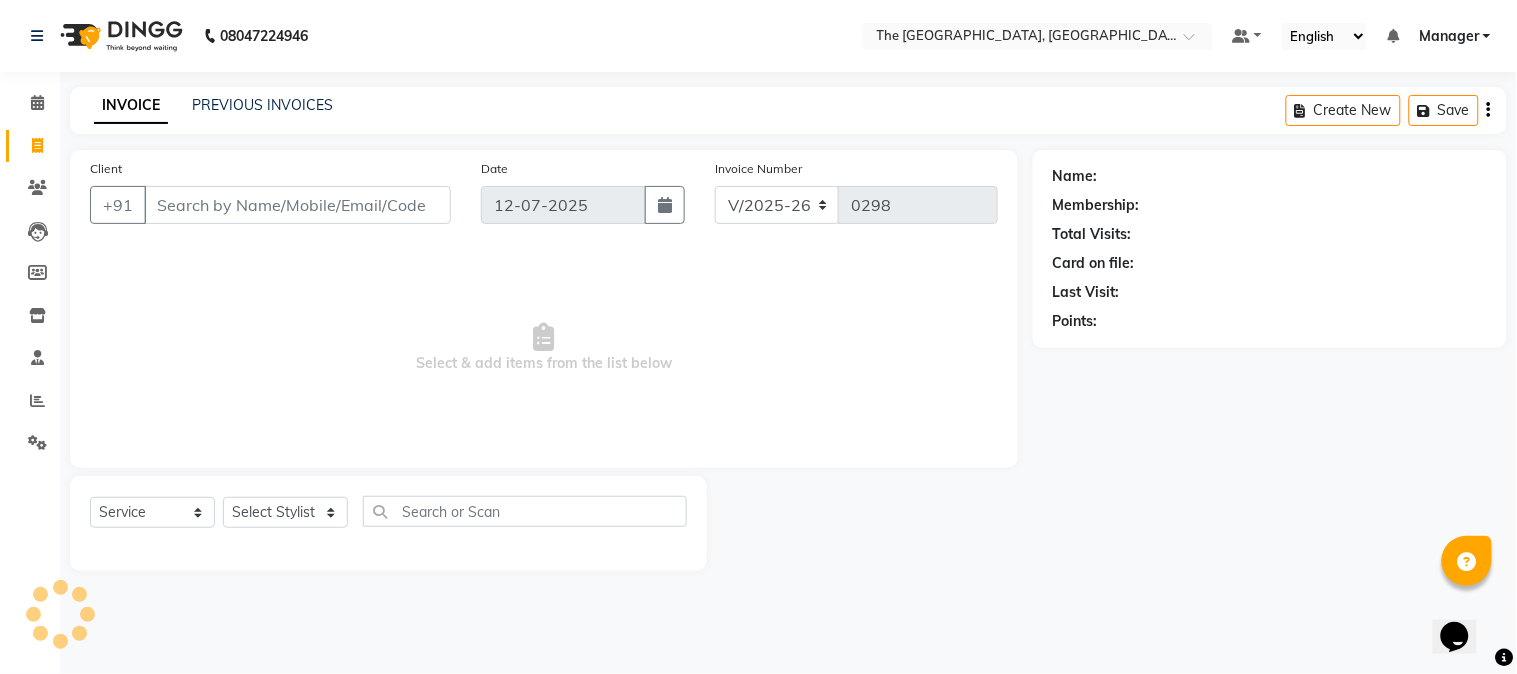click on "Client" at bounding box center [297, 205] 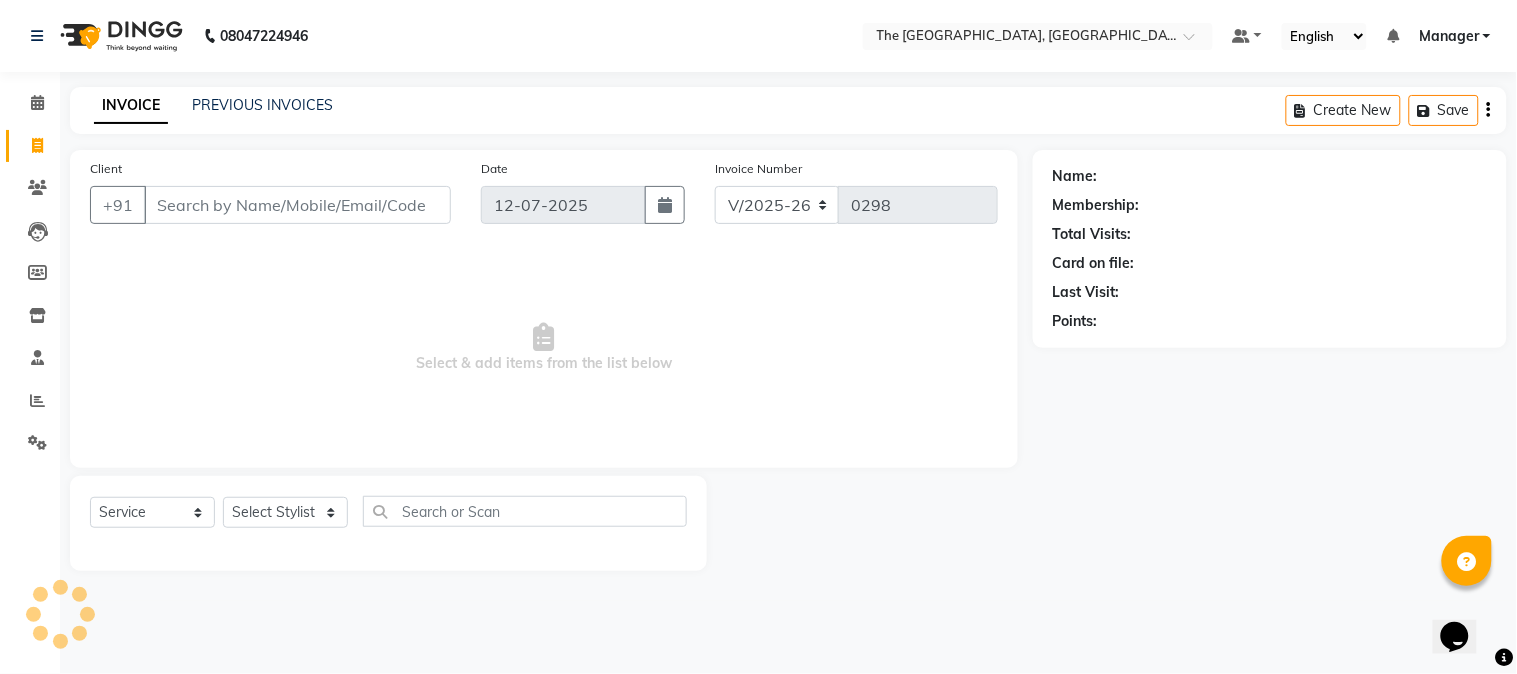 type on "9" 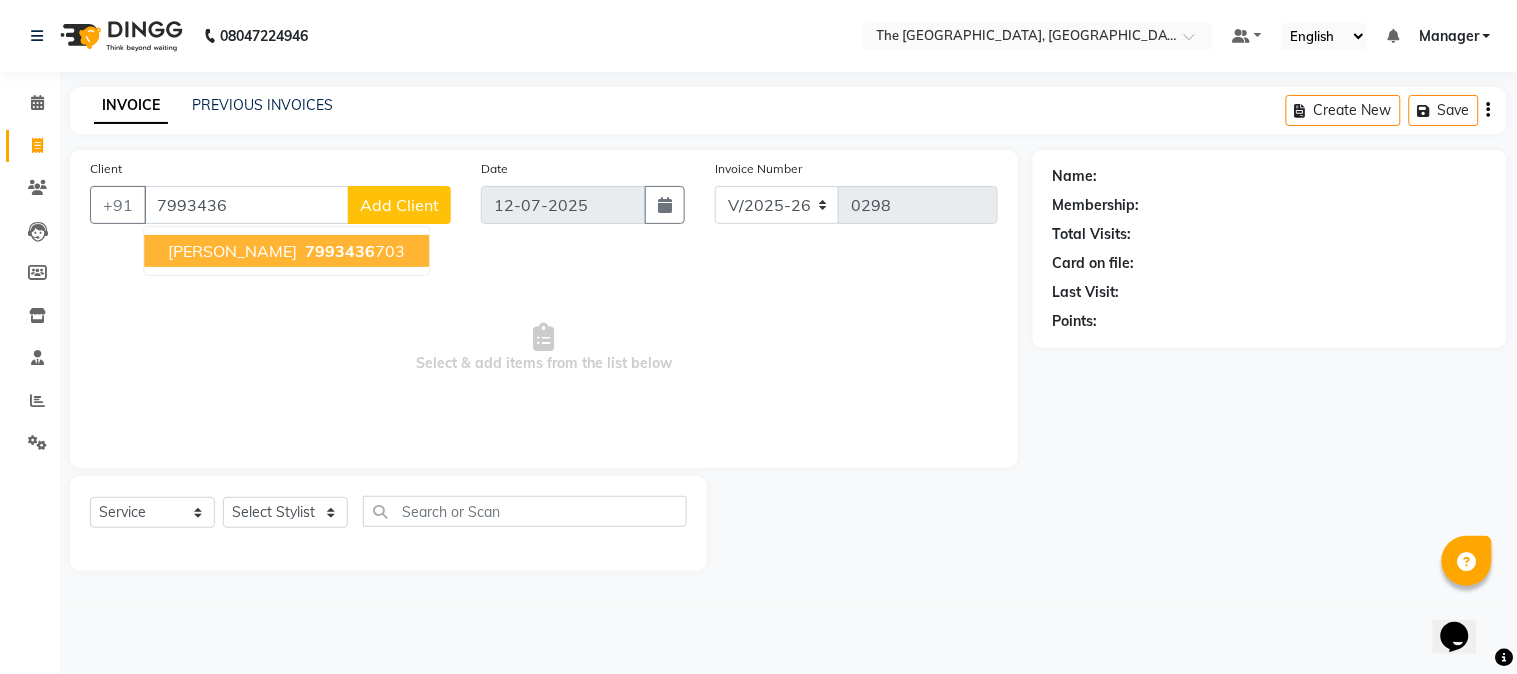 click on "TEJASWINI" at bounding box center [232, 251] 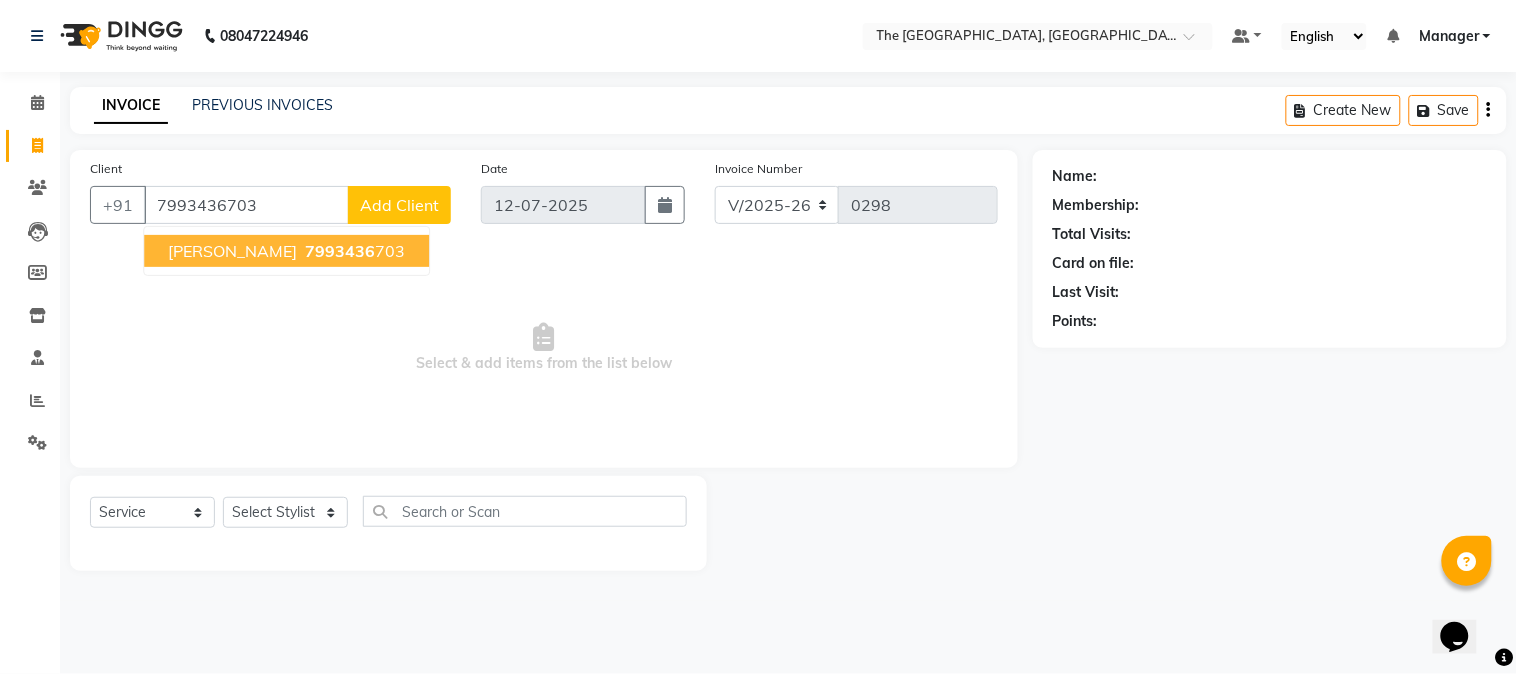 type on "7993436703" 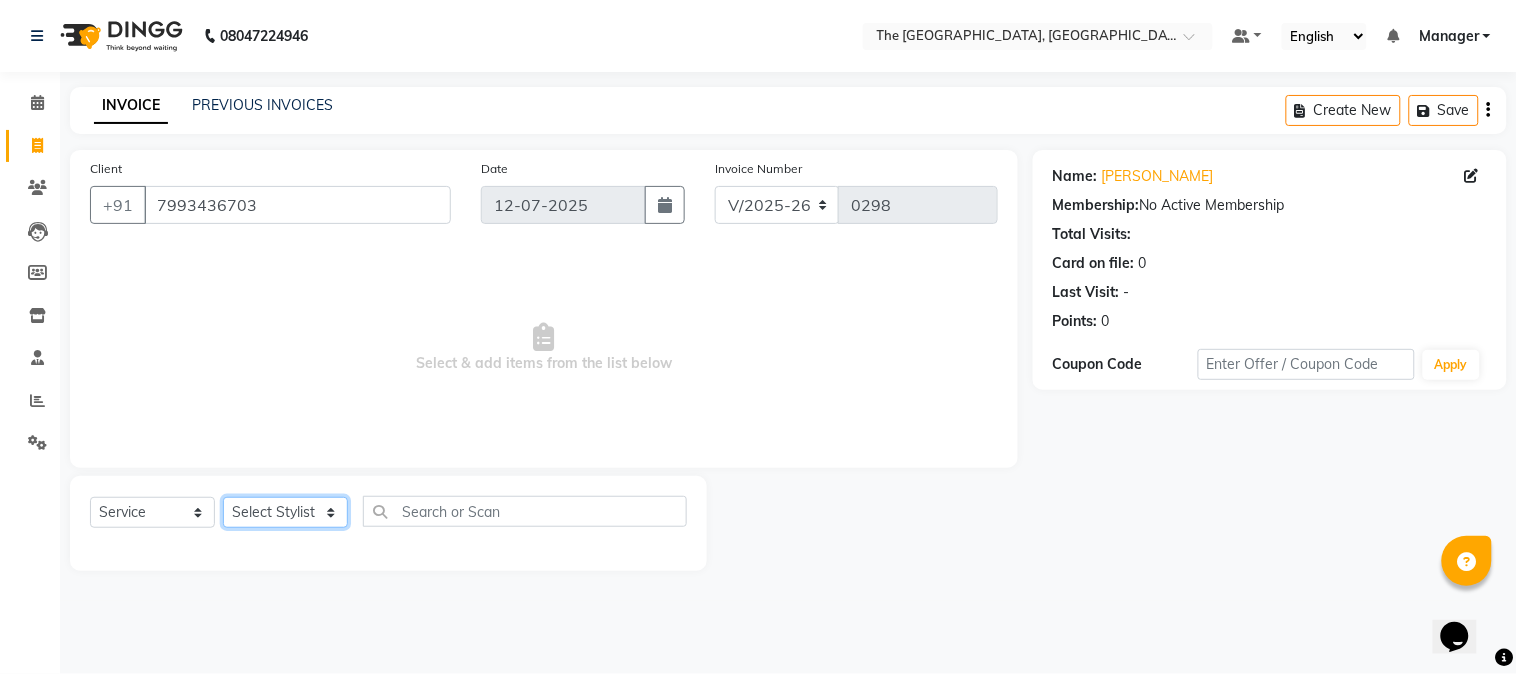 click on "Select Stylist FATHIMUNNISA Manager samreen SUMIT SUNNY TANVEER  VEMULA PRAVALIKA" 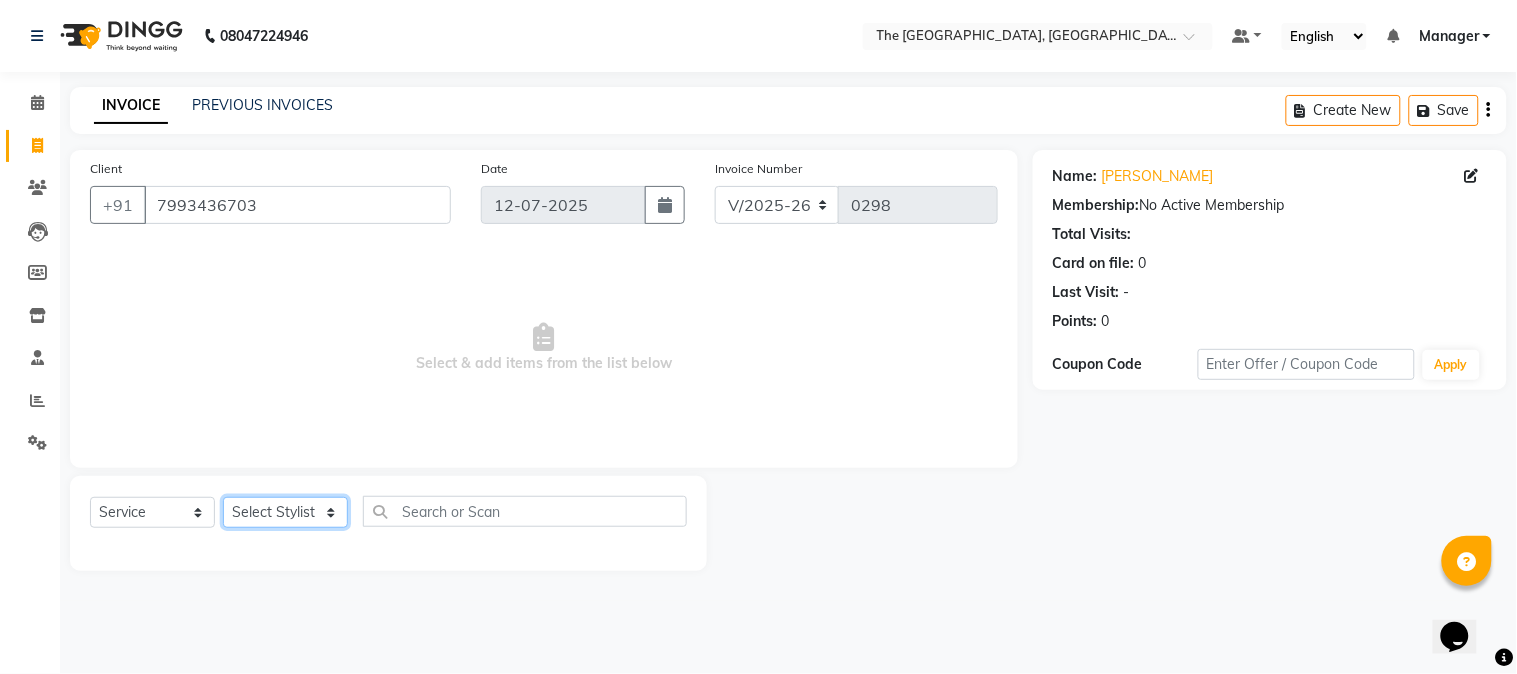 select on "66681" 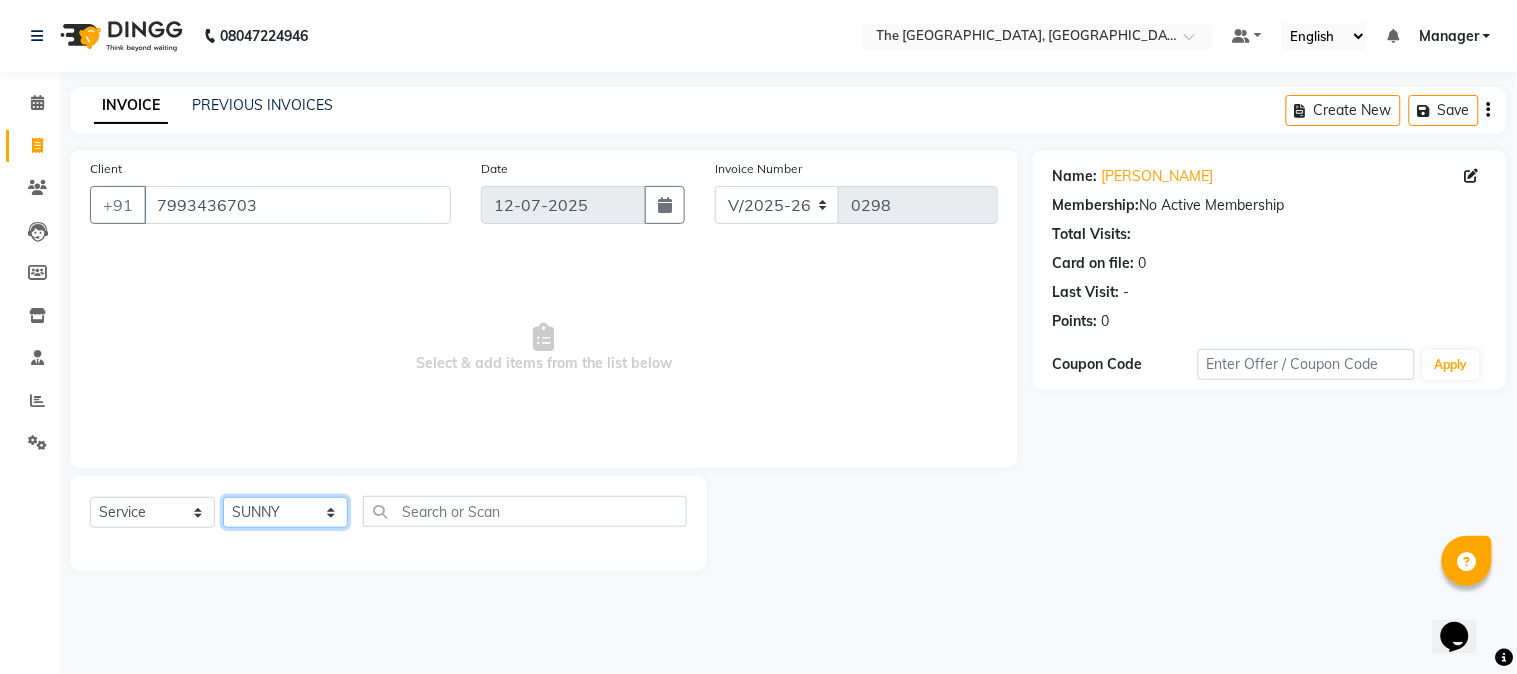 click on "Select Stylist FATHIMUNNISA Manager samreen SUMIT SUNNY TANVEER  VEMULA PRAVALIKA" 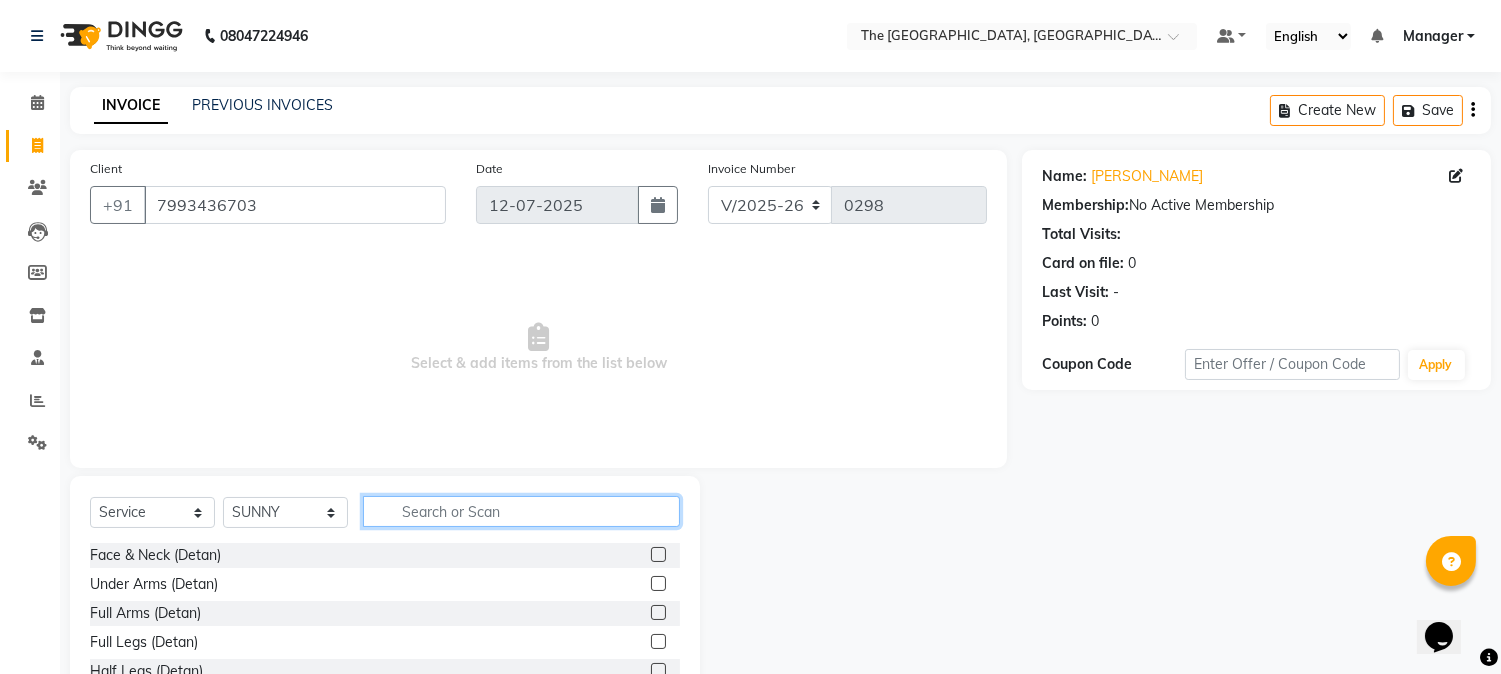 click 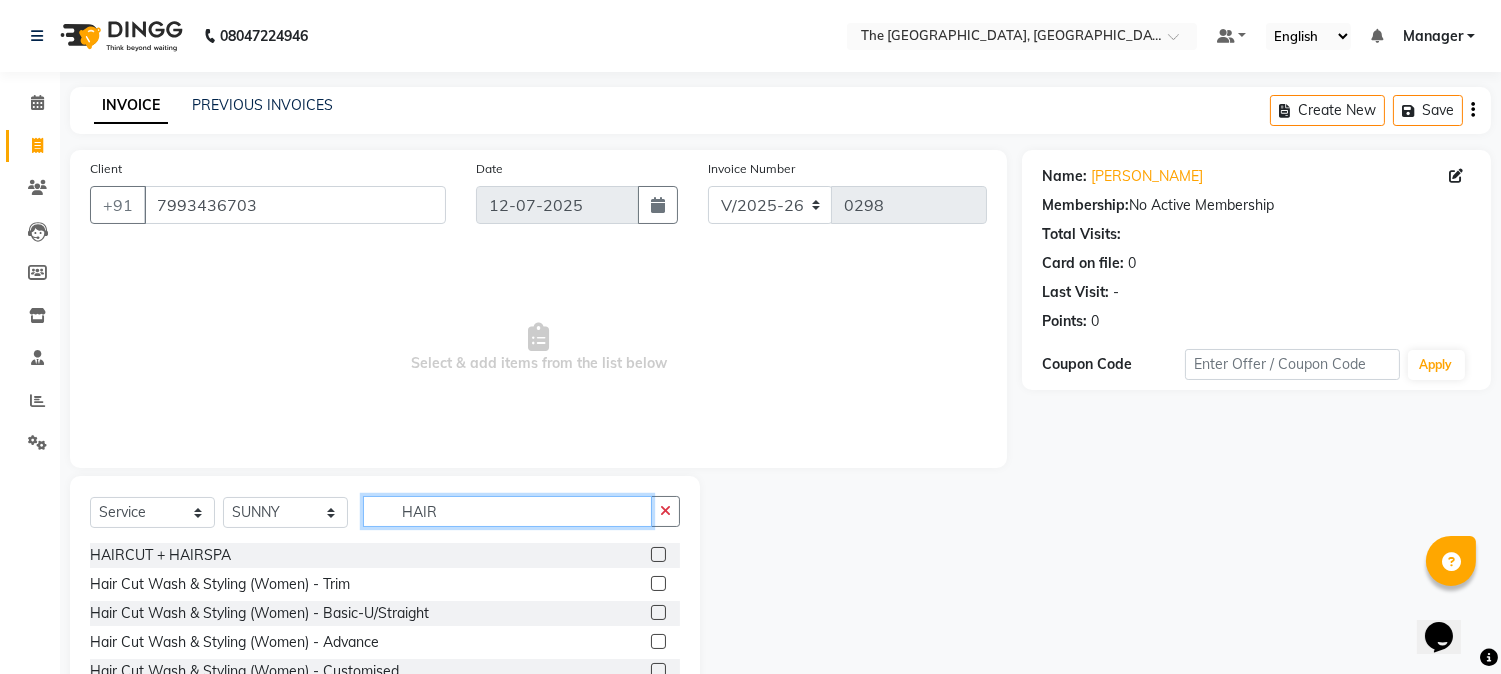 type on "HAIR" 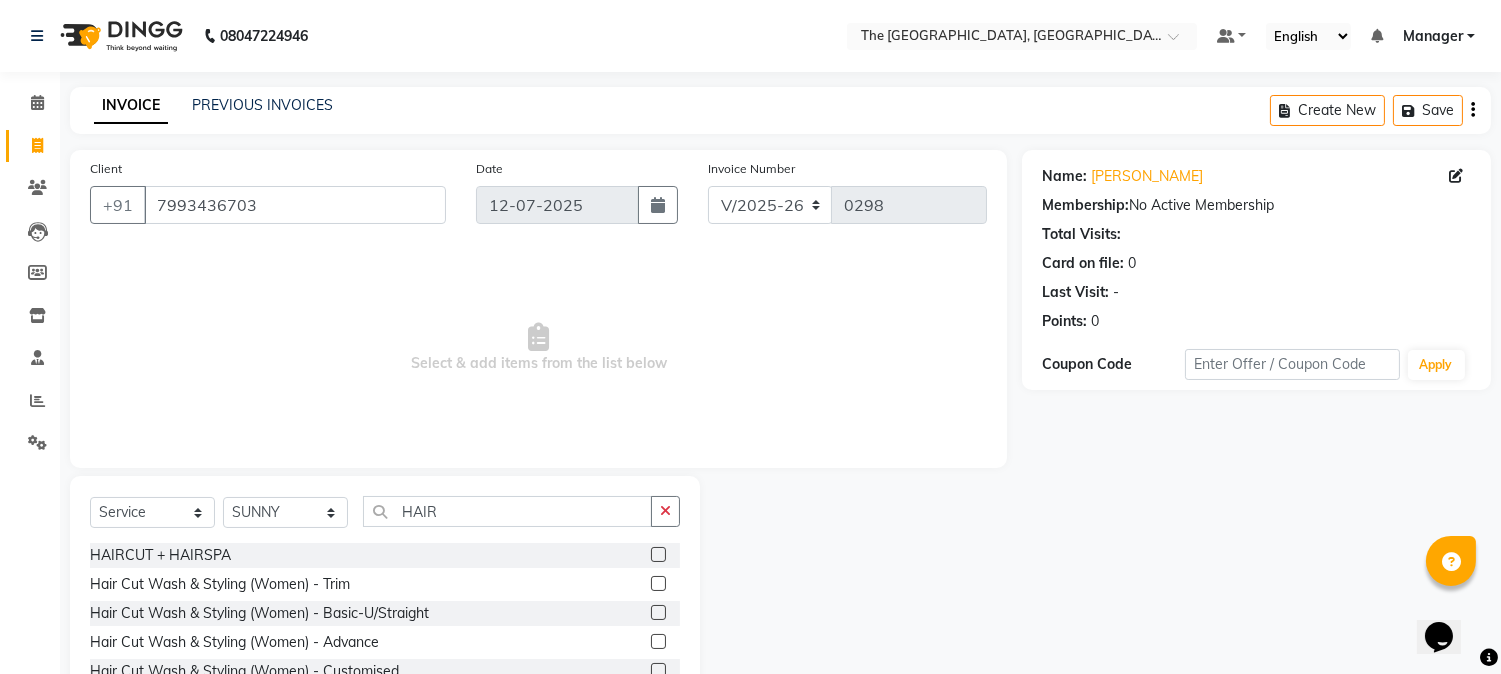 click 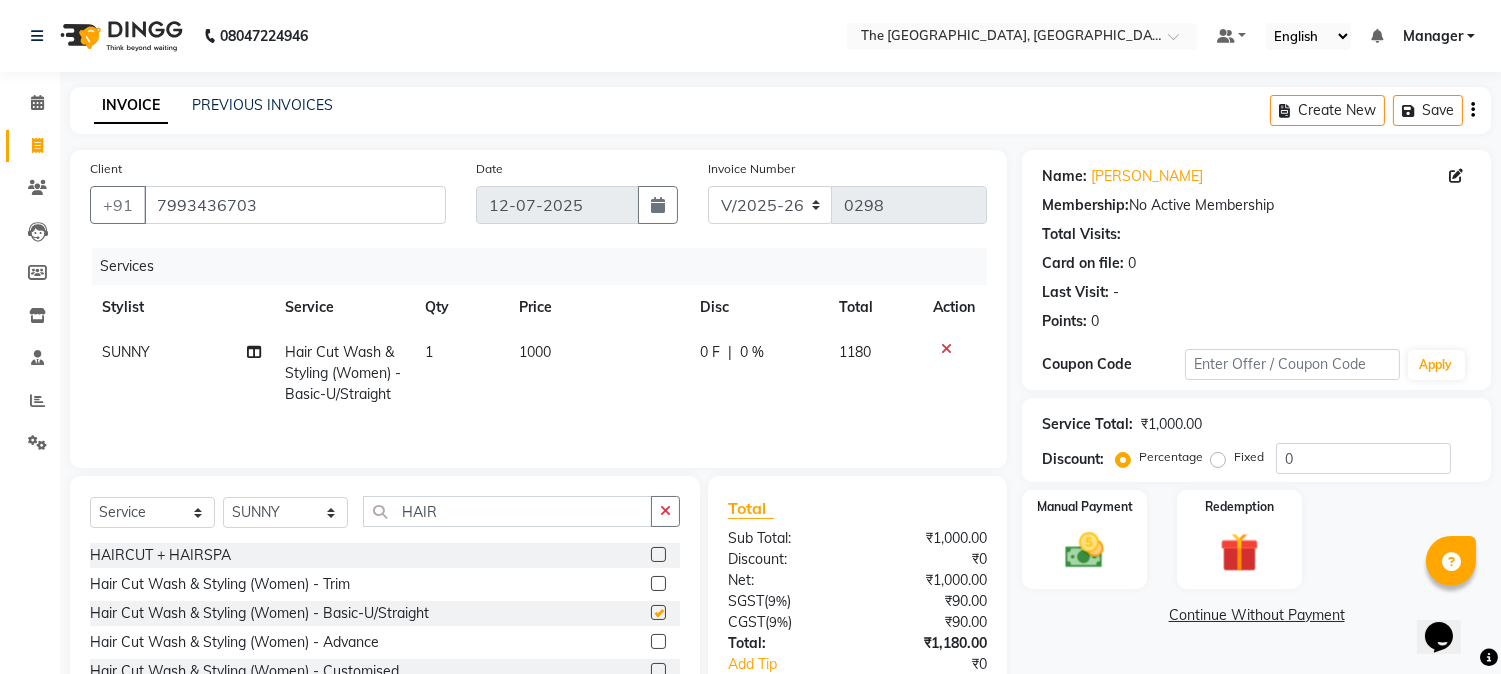 checkbox on "false" 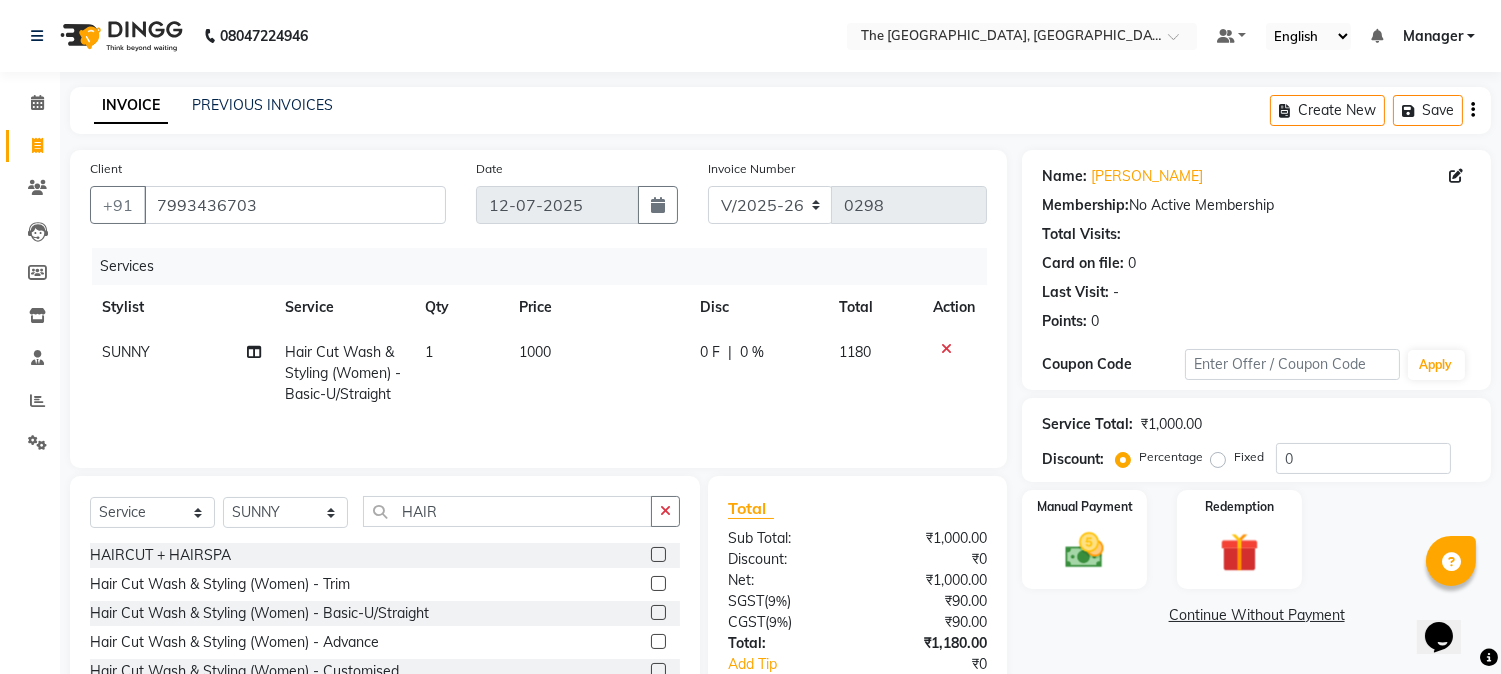 scroll, scrollTop: 150, scrollLeft: 0, axis: vertical 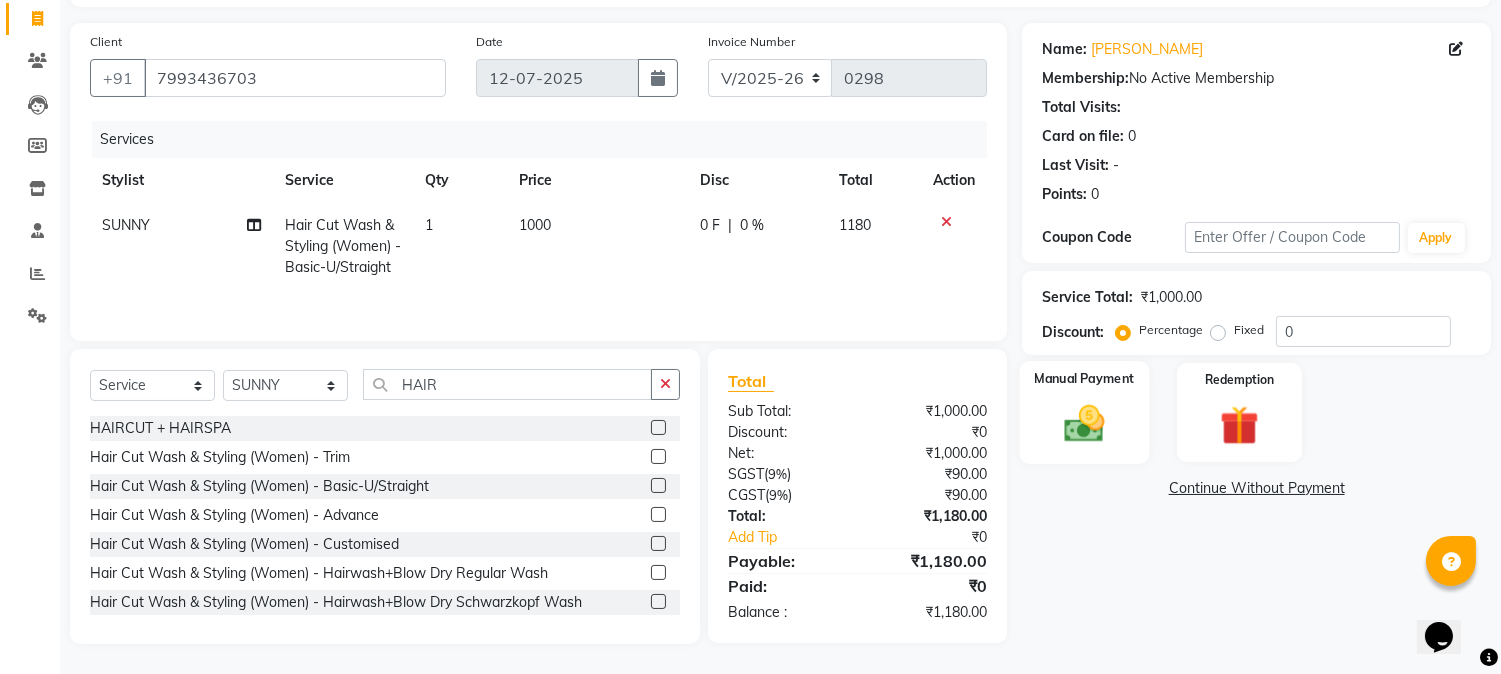 click 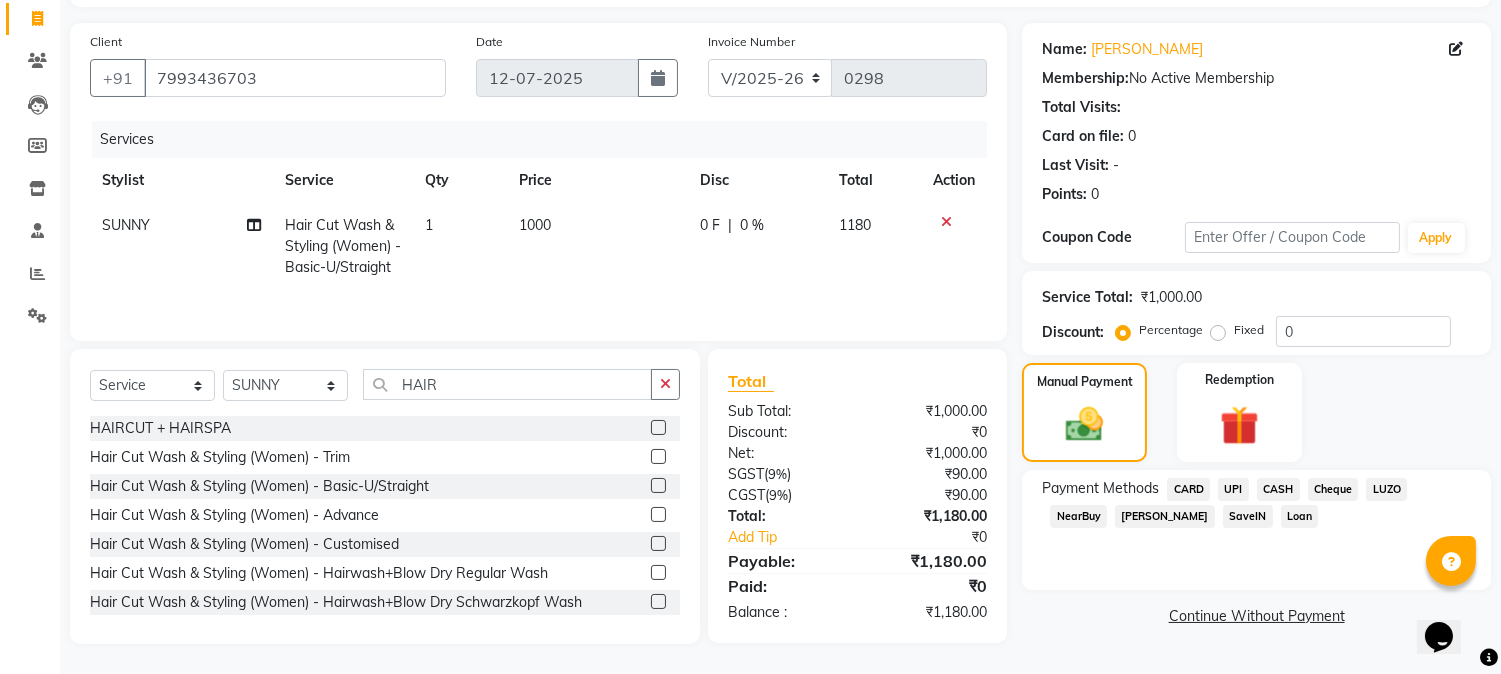click on "CARD" 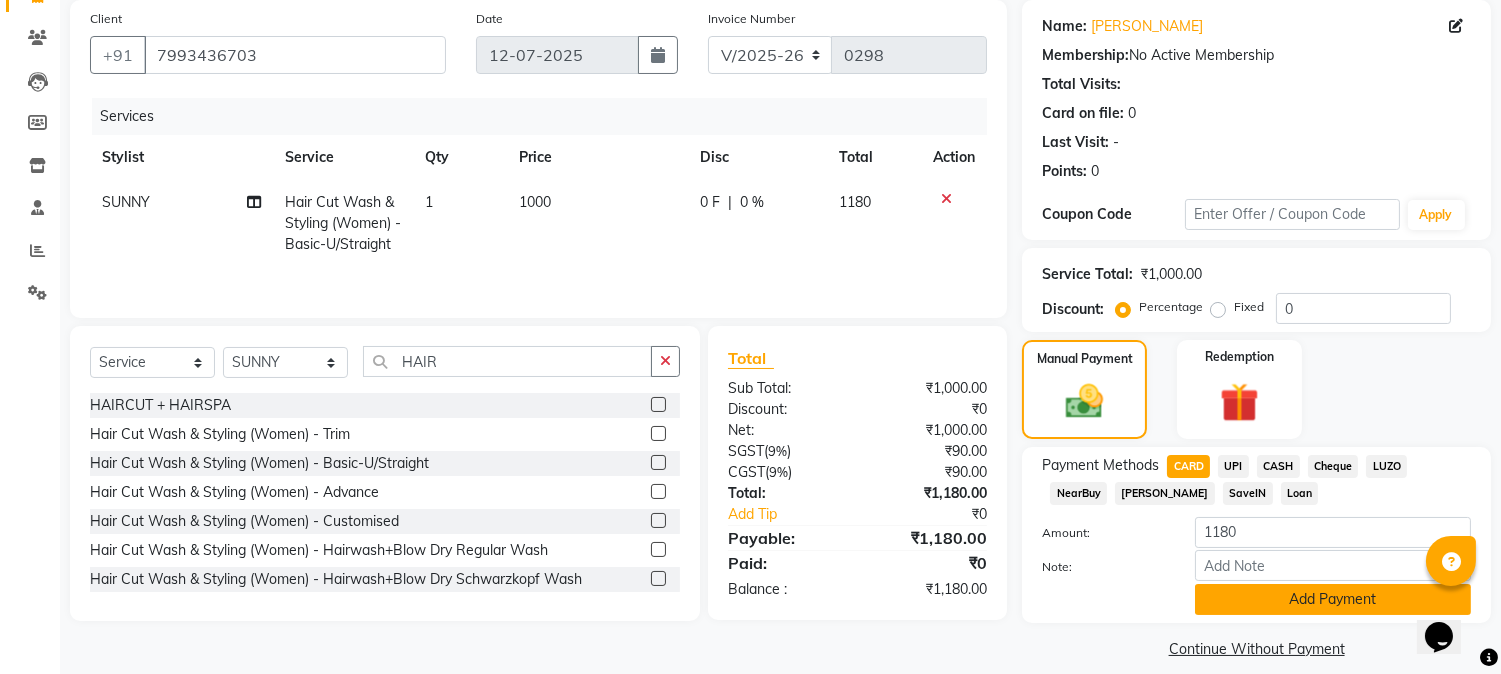 click on "Add Payment" 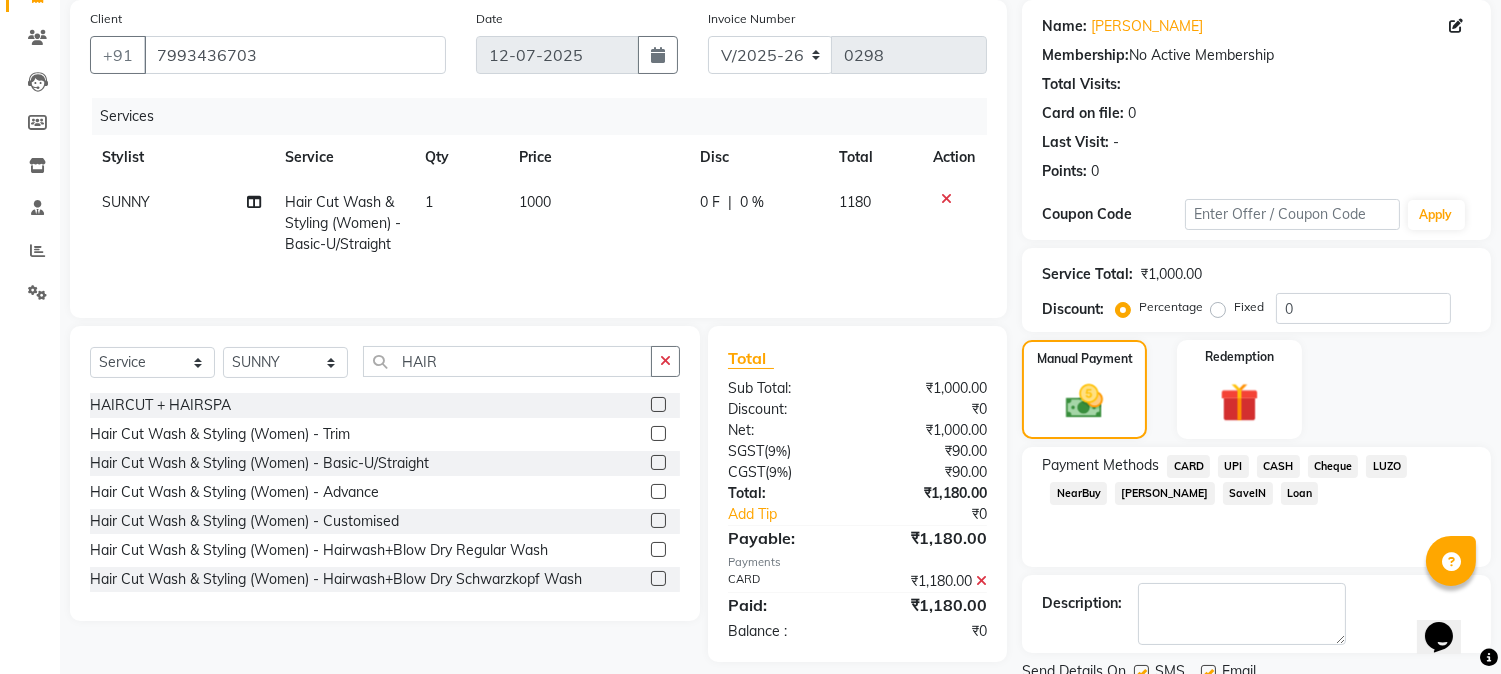 scroll, scrollTop: 225, scrollLeft: 0, axis: vertical 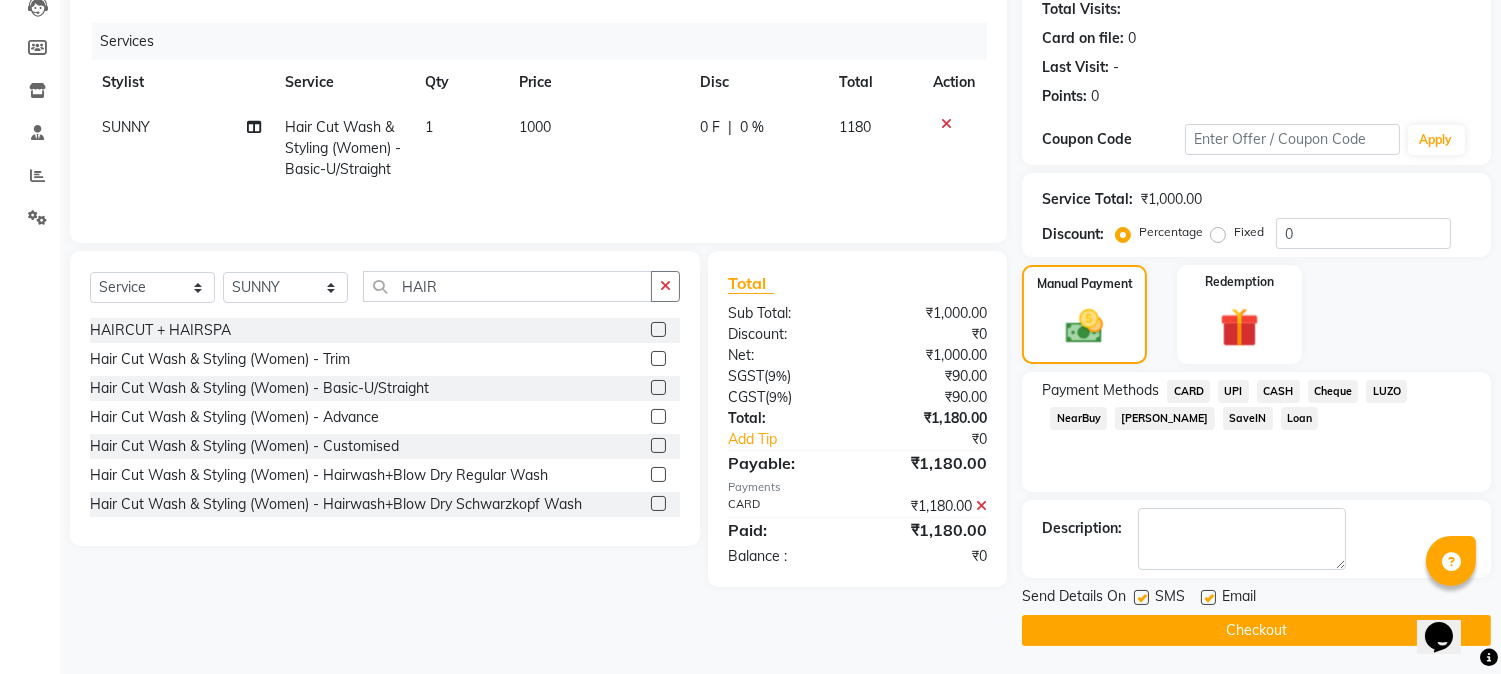 click on "Checkout" 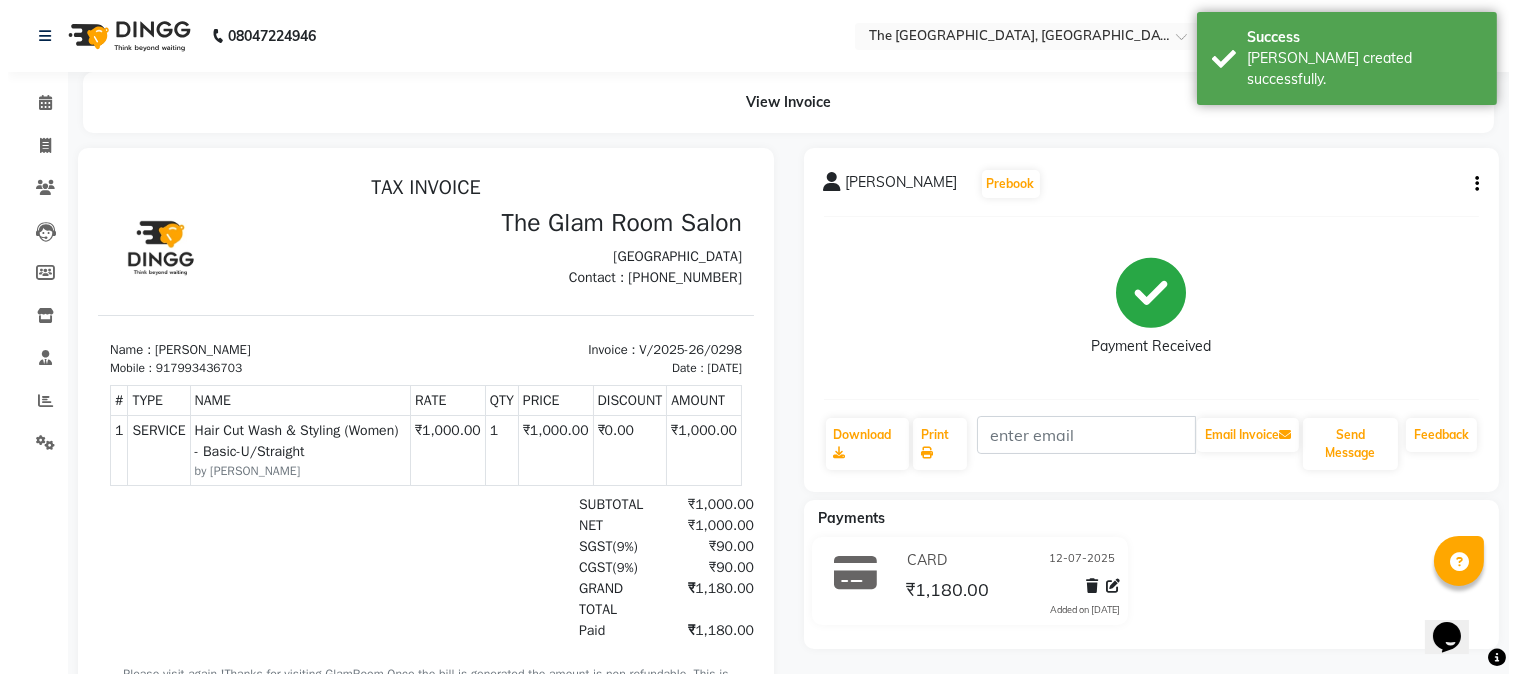 scroll, scrollTop: 0, scrollLeft: 0, axis: both 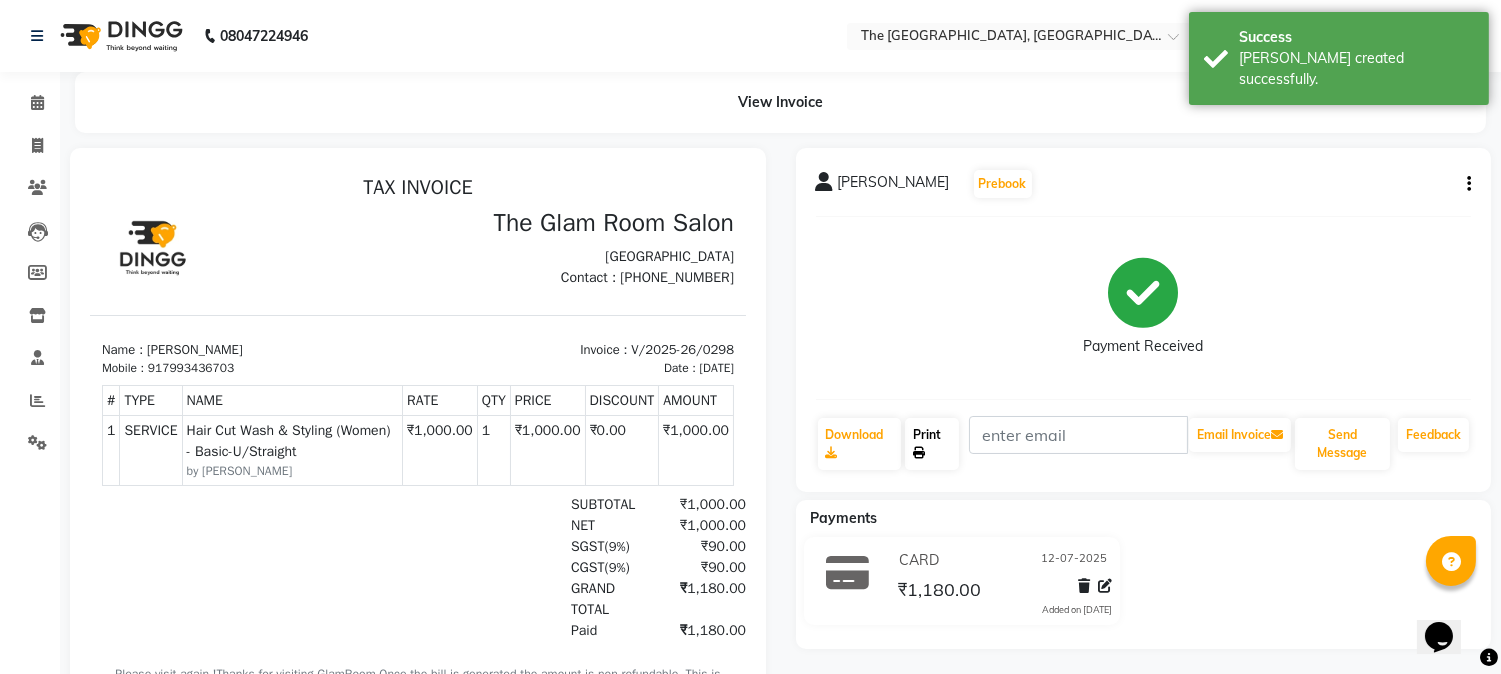 click on "Print" 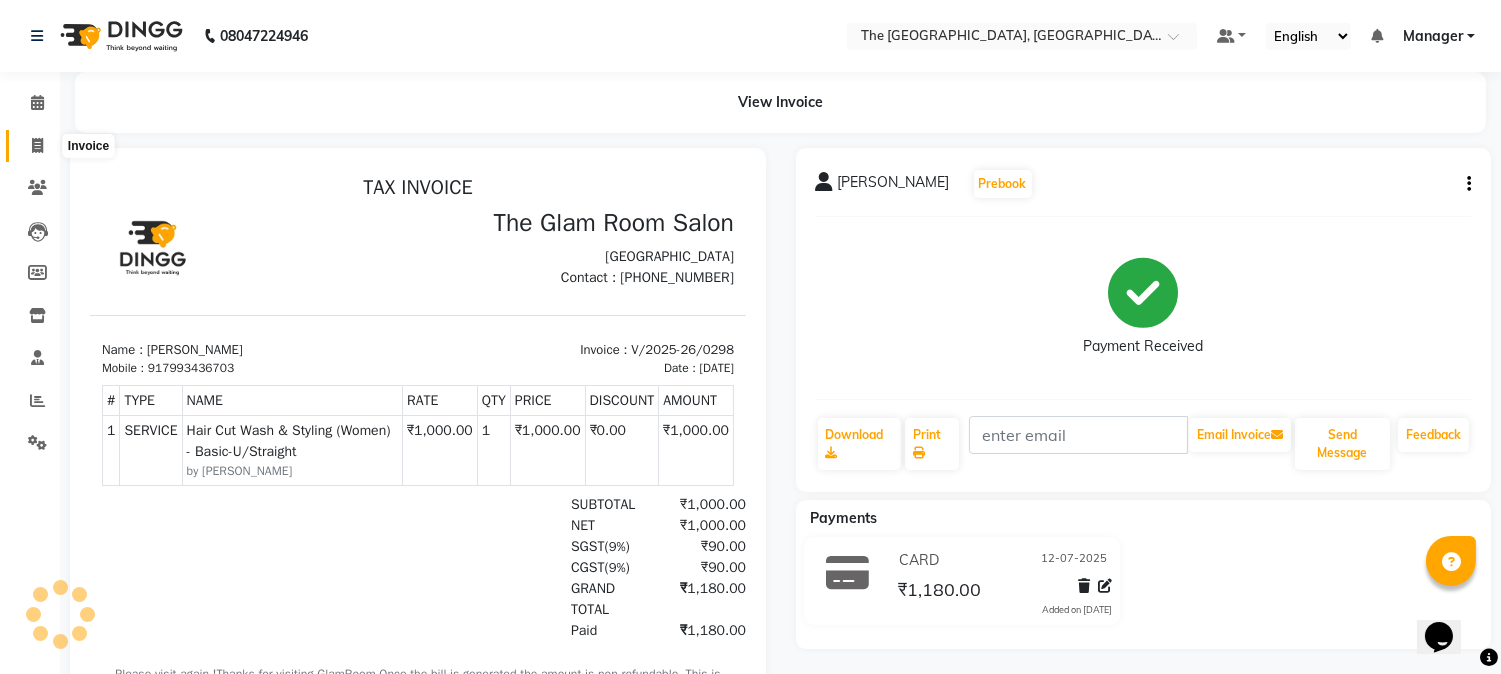 click 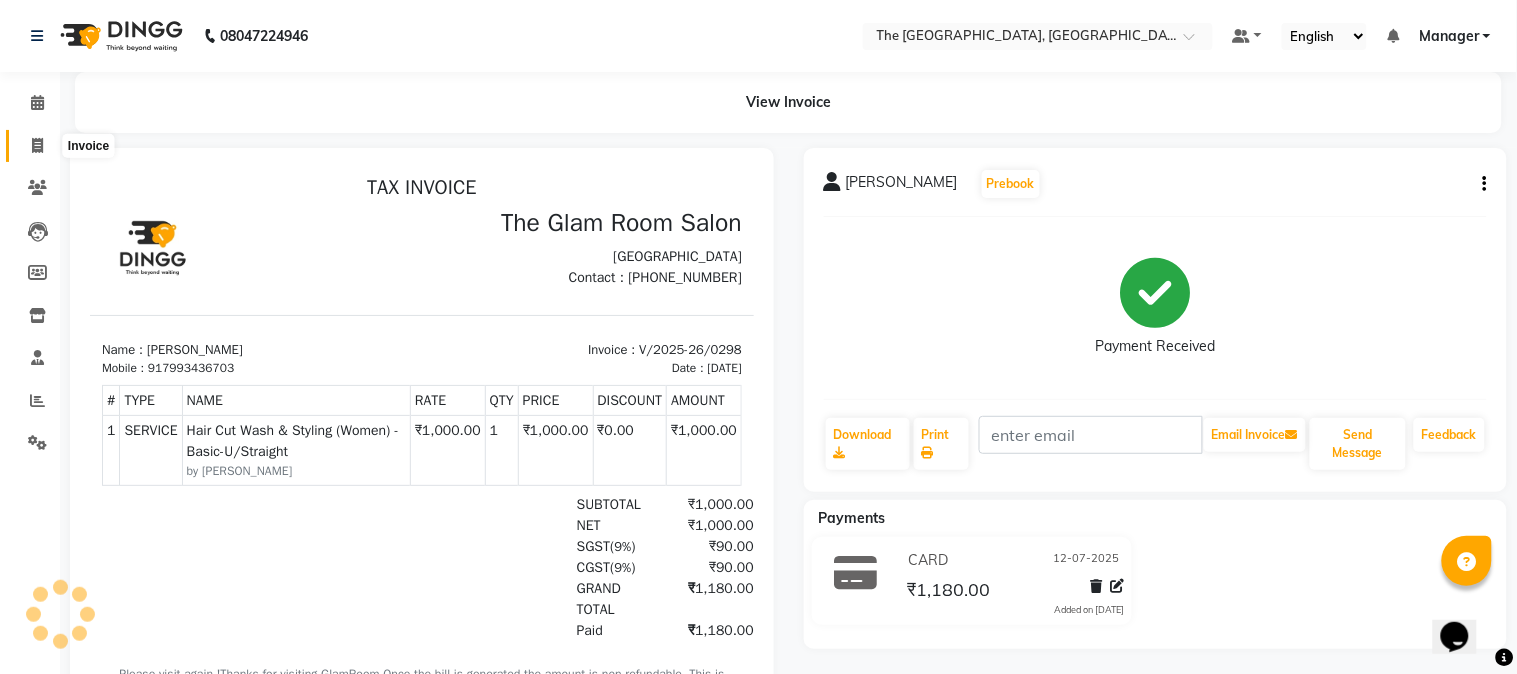 select on "7501" 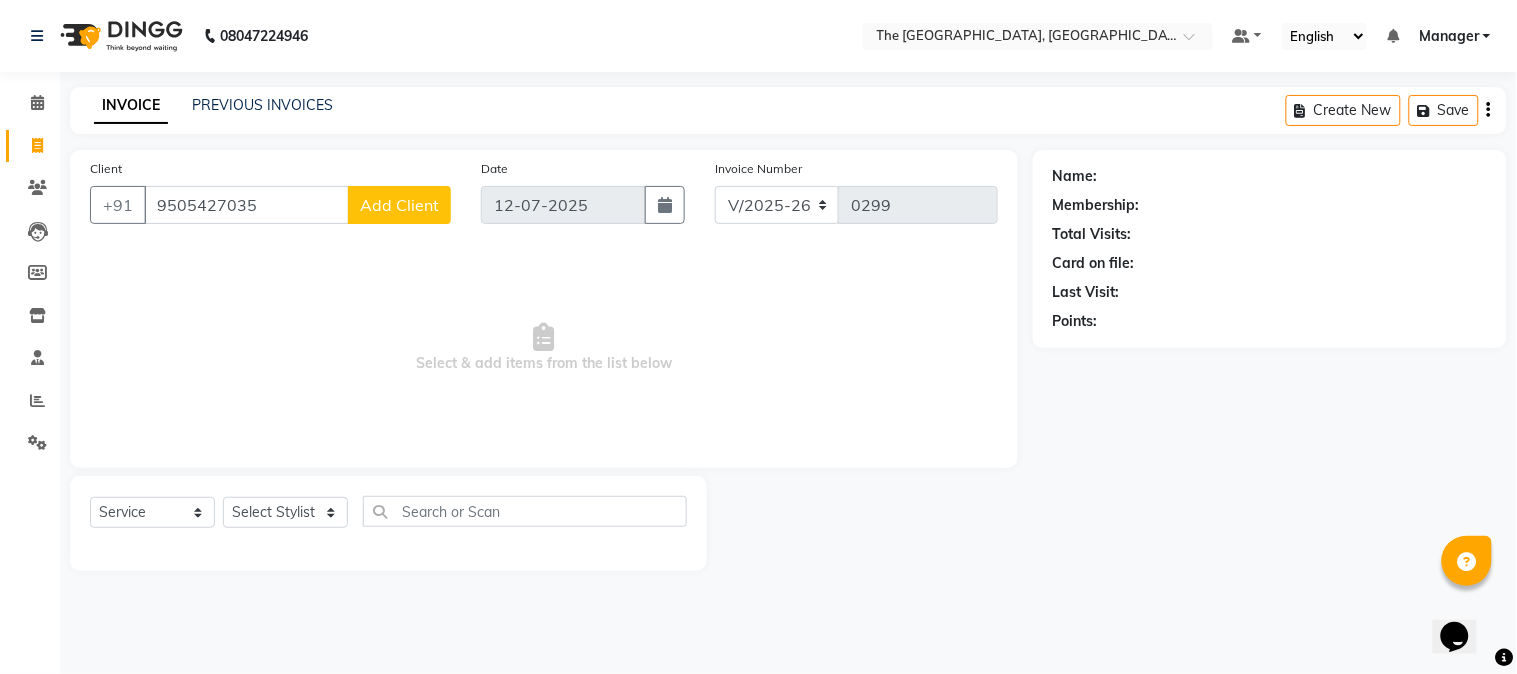 type on "9505427035" 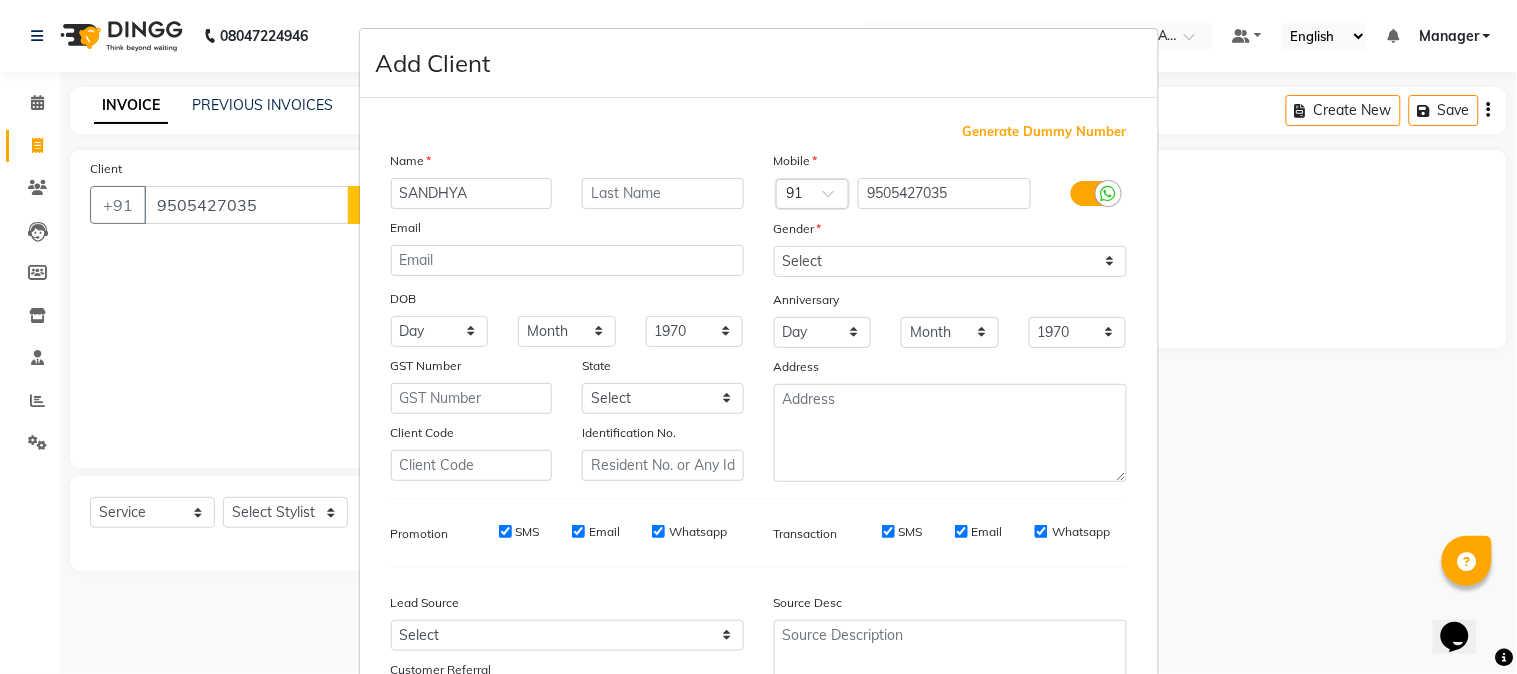 type on "SANDHYA" 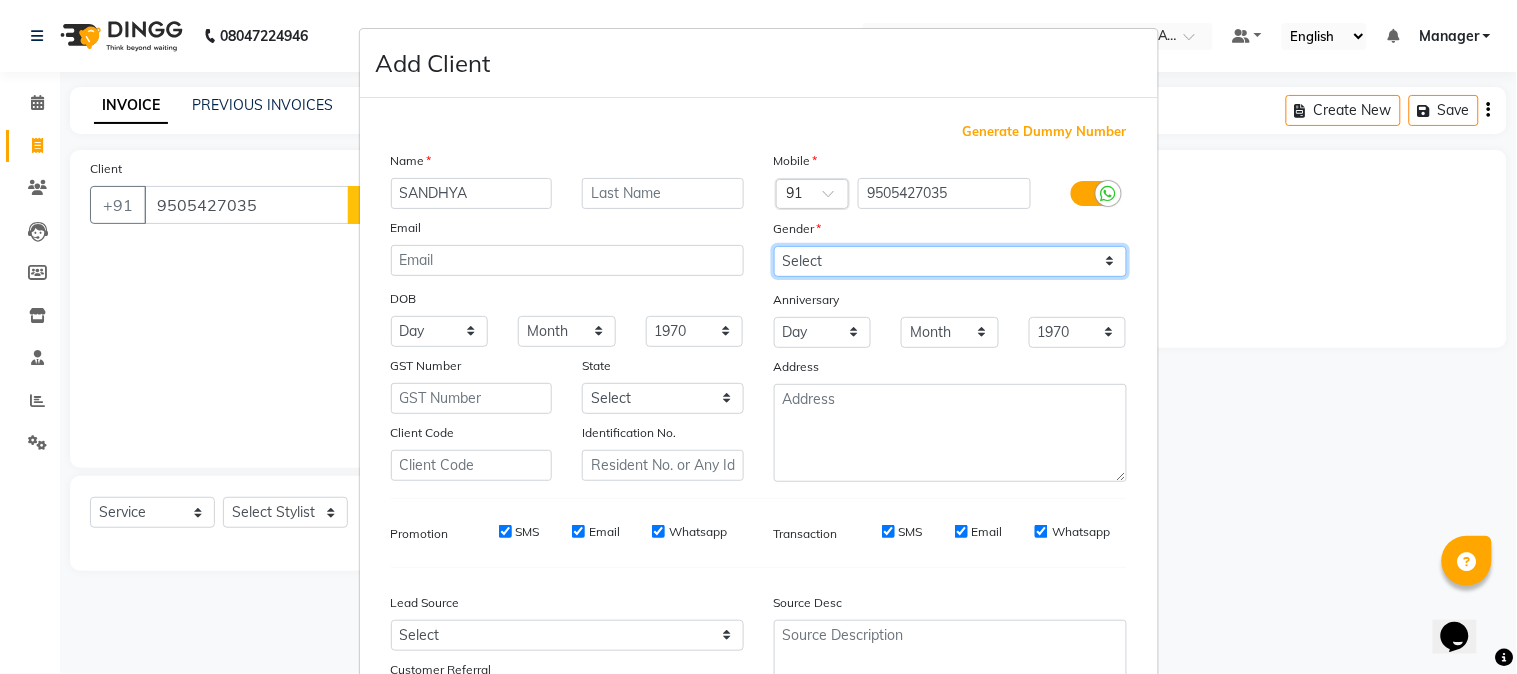 click on "Select Male Female Other Prefer Not To Say" at bounding box center (950, 261) 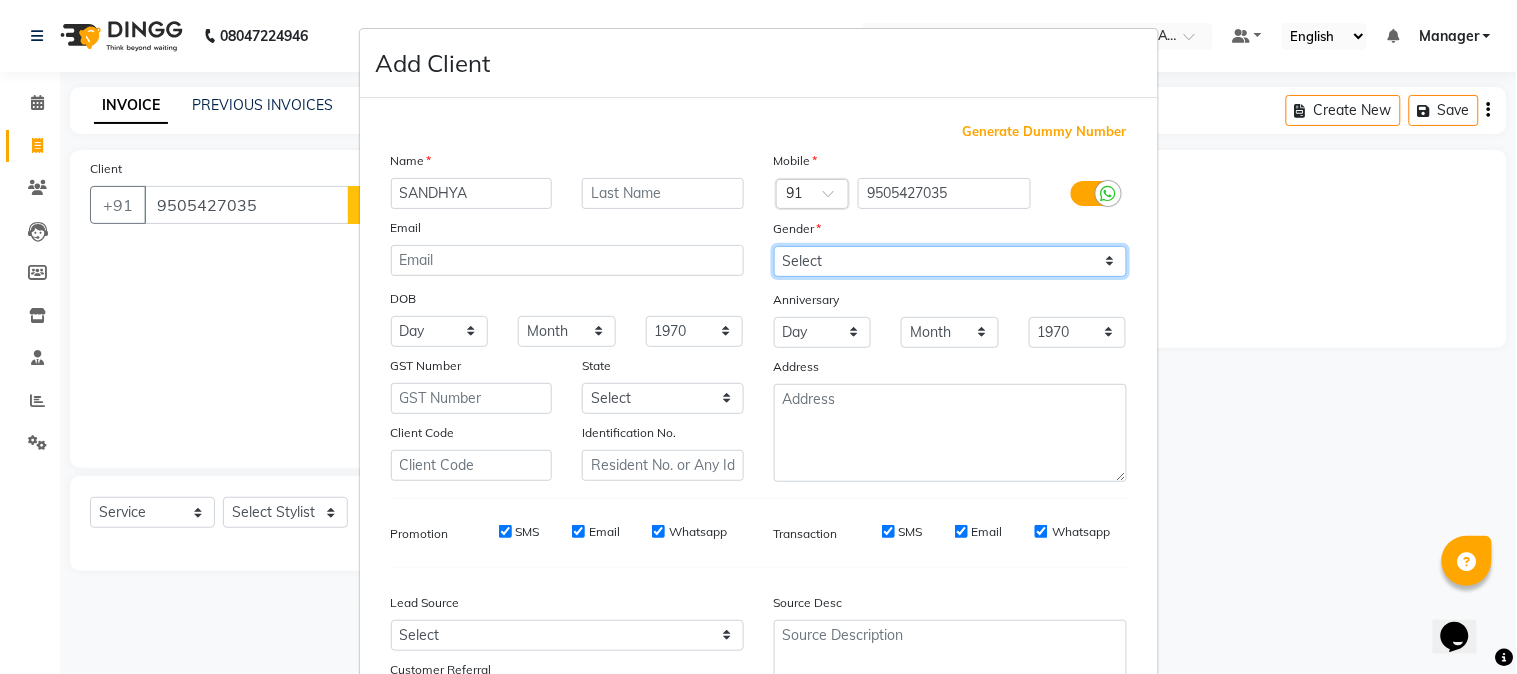 select on "female" 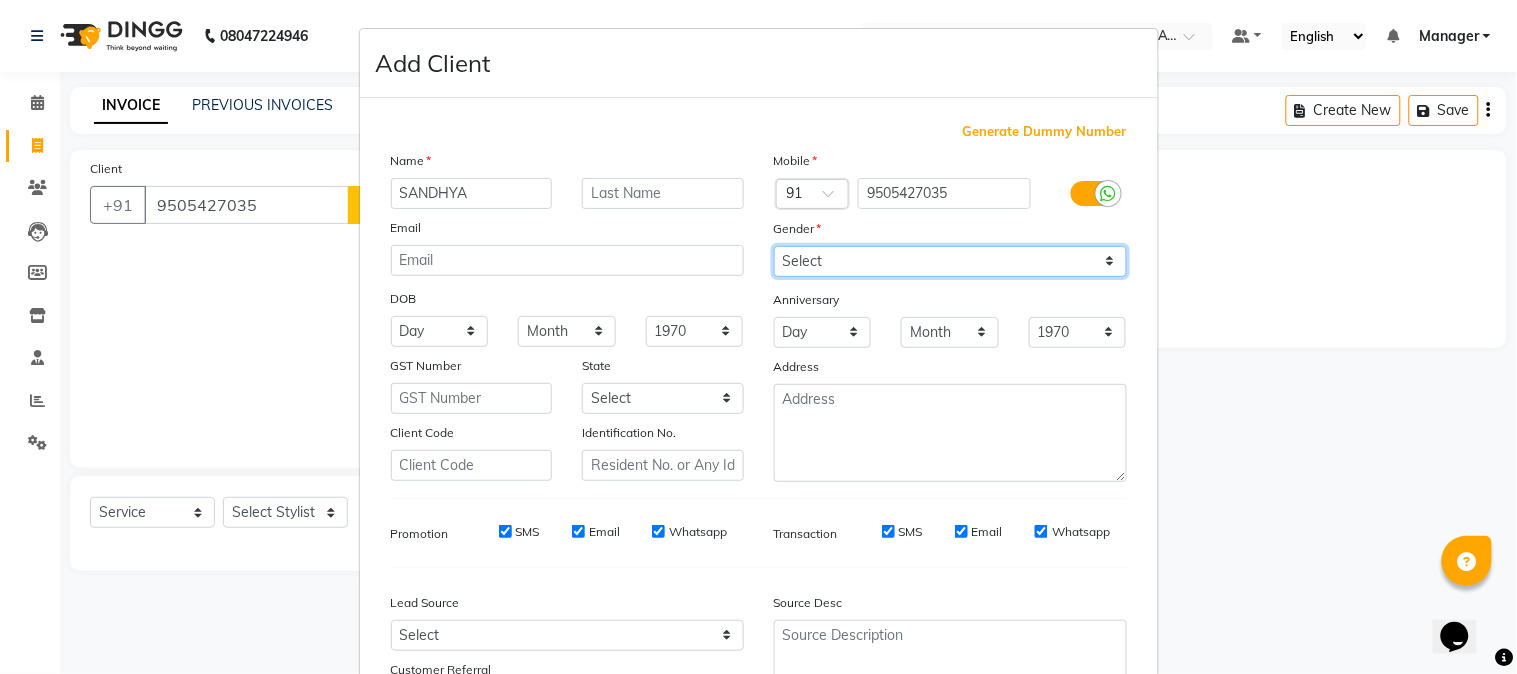click on "Select Male Female Other Prefer Not To Say" at bounding box center [950, 261] 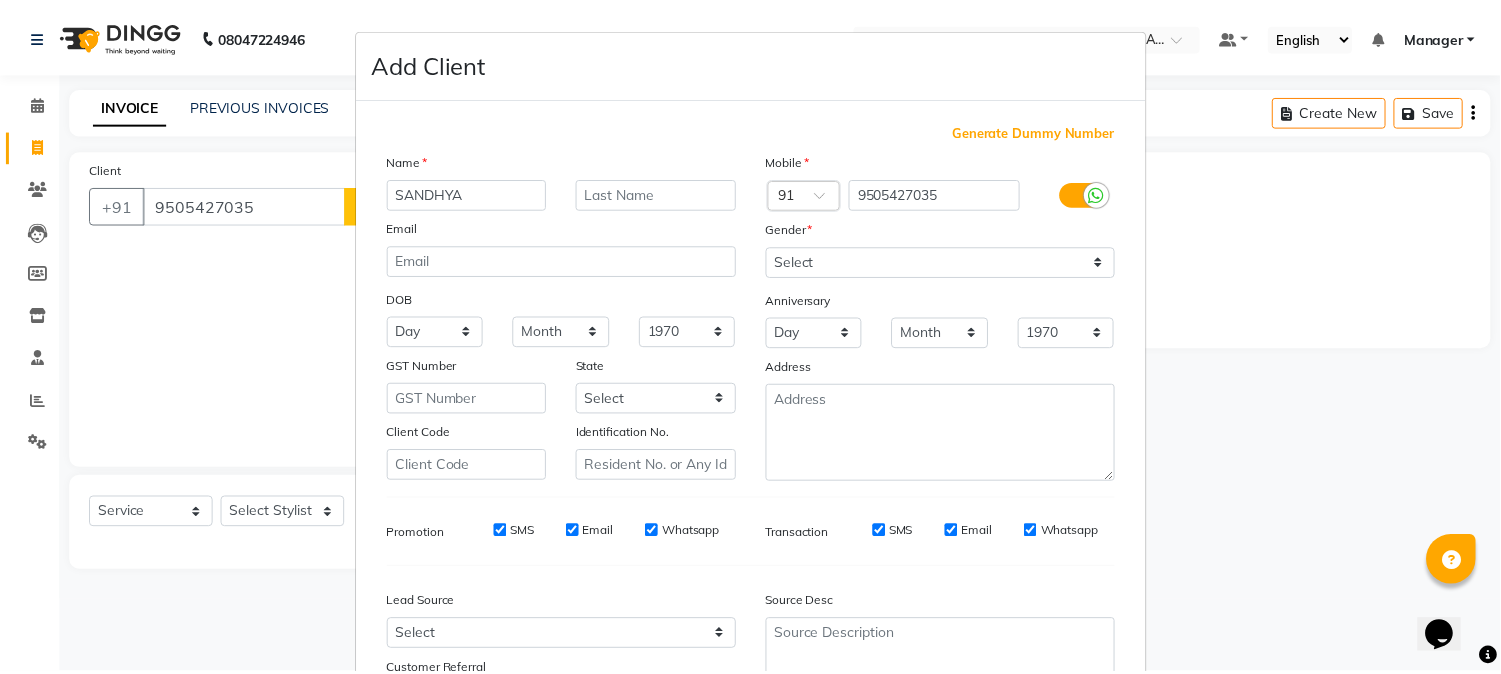 scroll, scrollTop: 176, scrollLeft: 0, axis: vertical 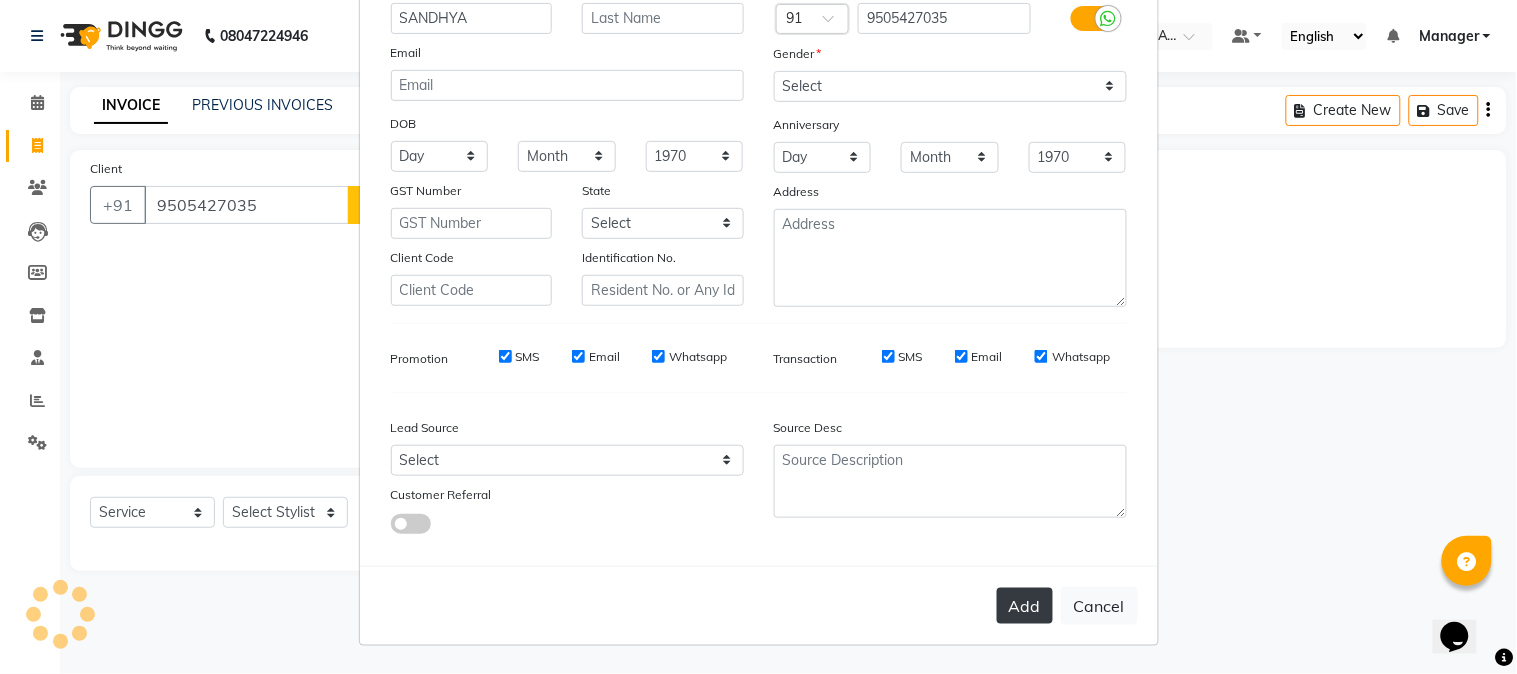 click on "Add" at bounding box center [1025, 606] 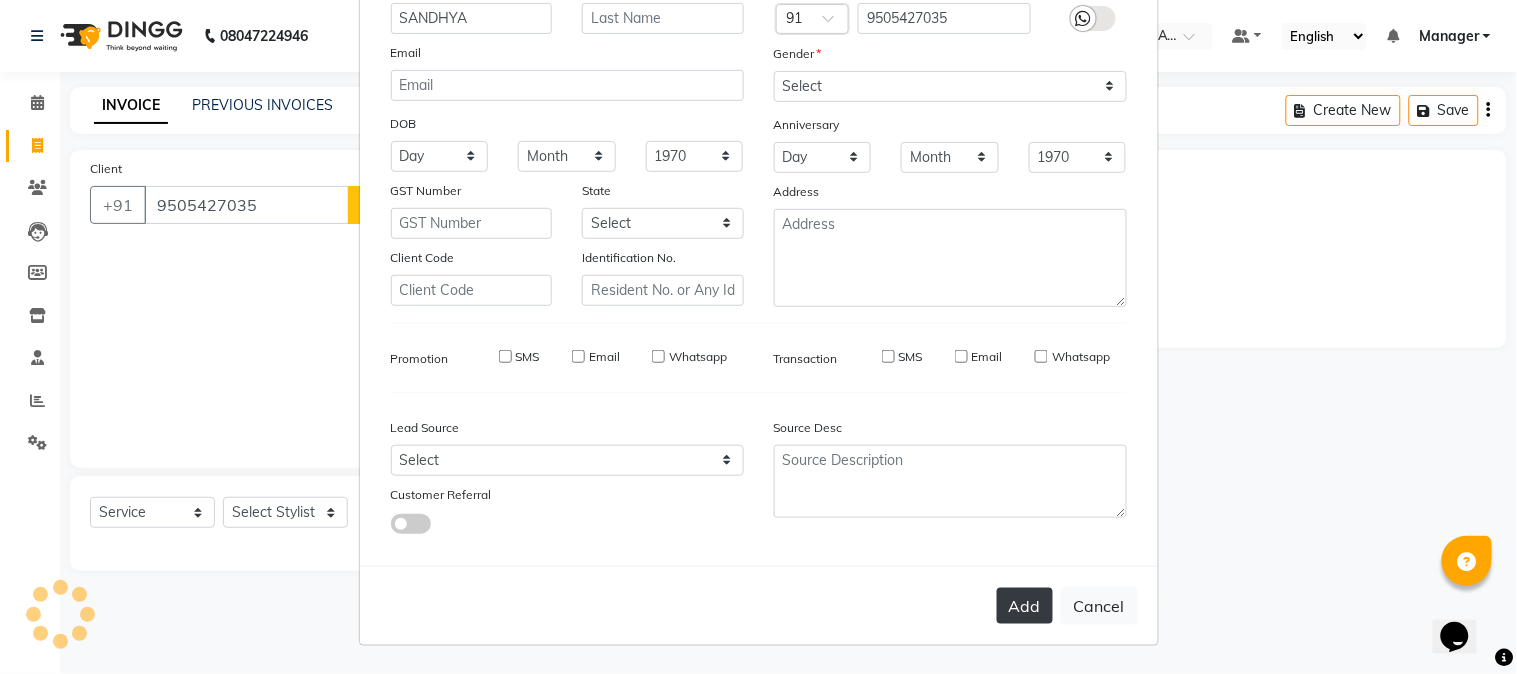 type 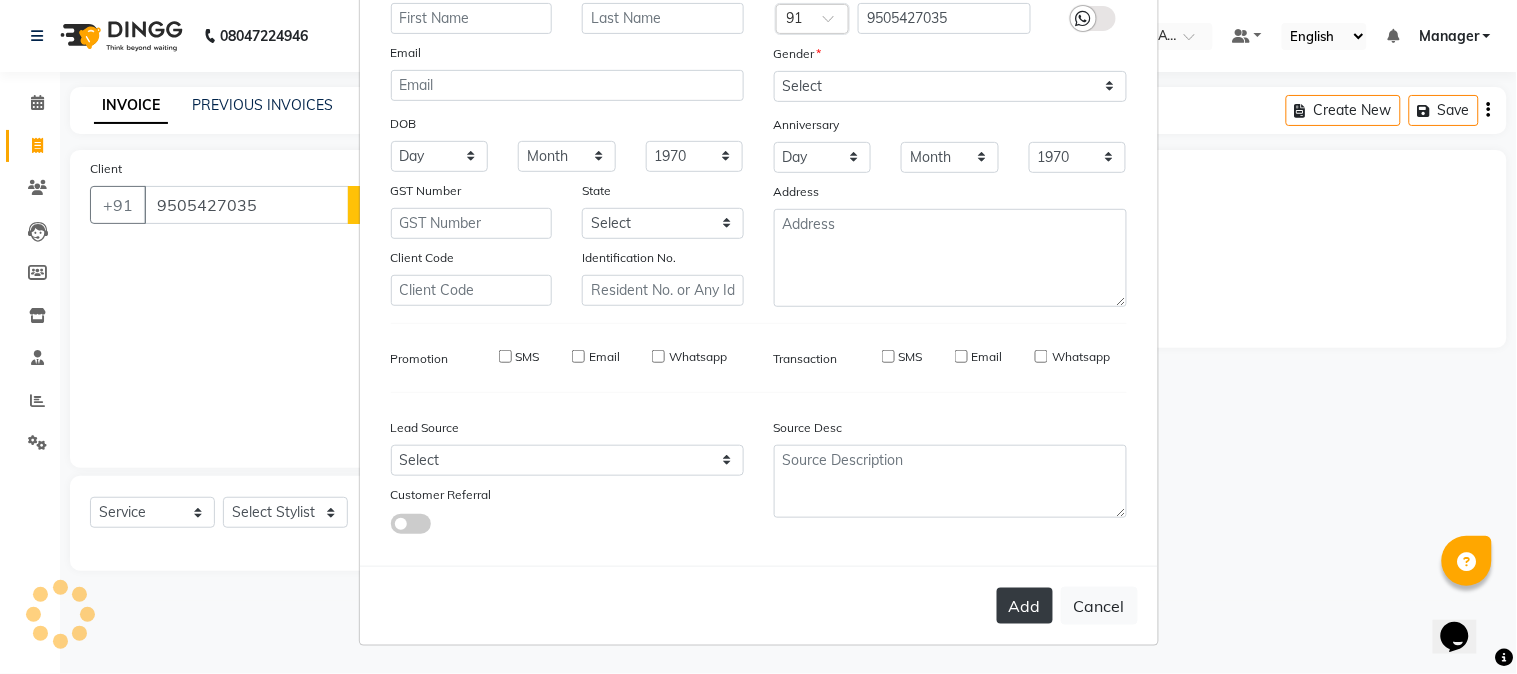 select 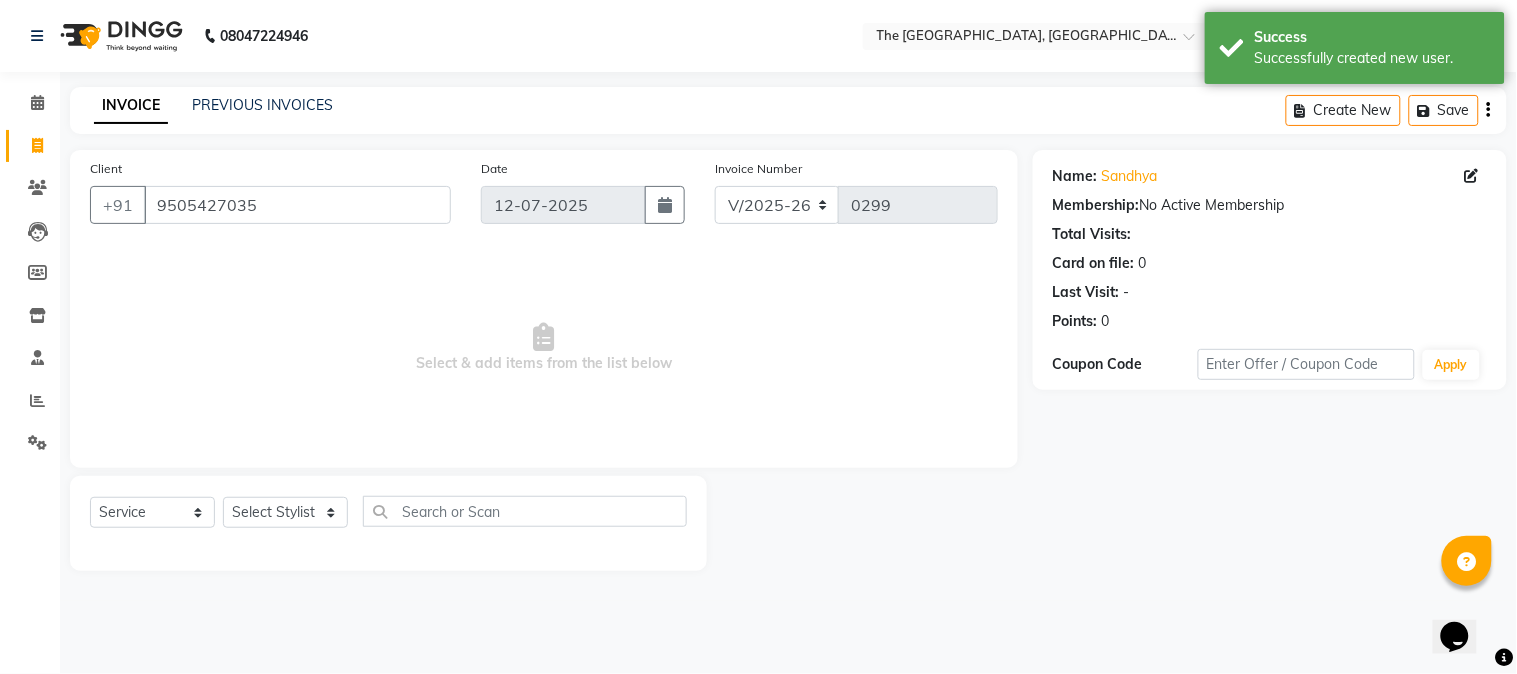 click on "Select  Service  Product  Membership  Package Voucher Prepaid Gift Card  Select Stylist FATHIMUNNISA Manager samreen SUMIT SUNNY TANVEER  VEMULA PRAVALIKA" 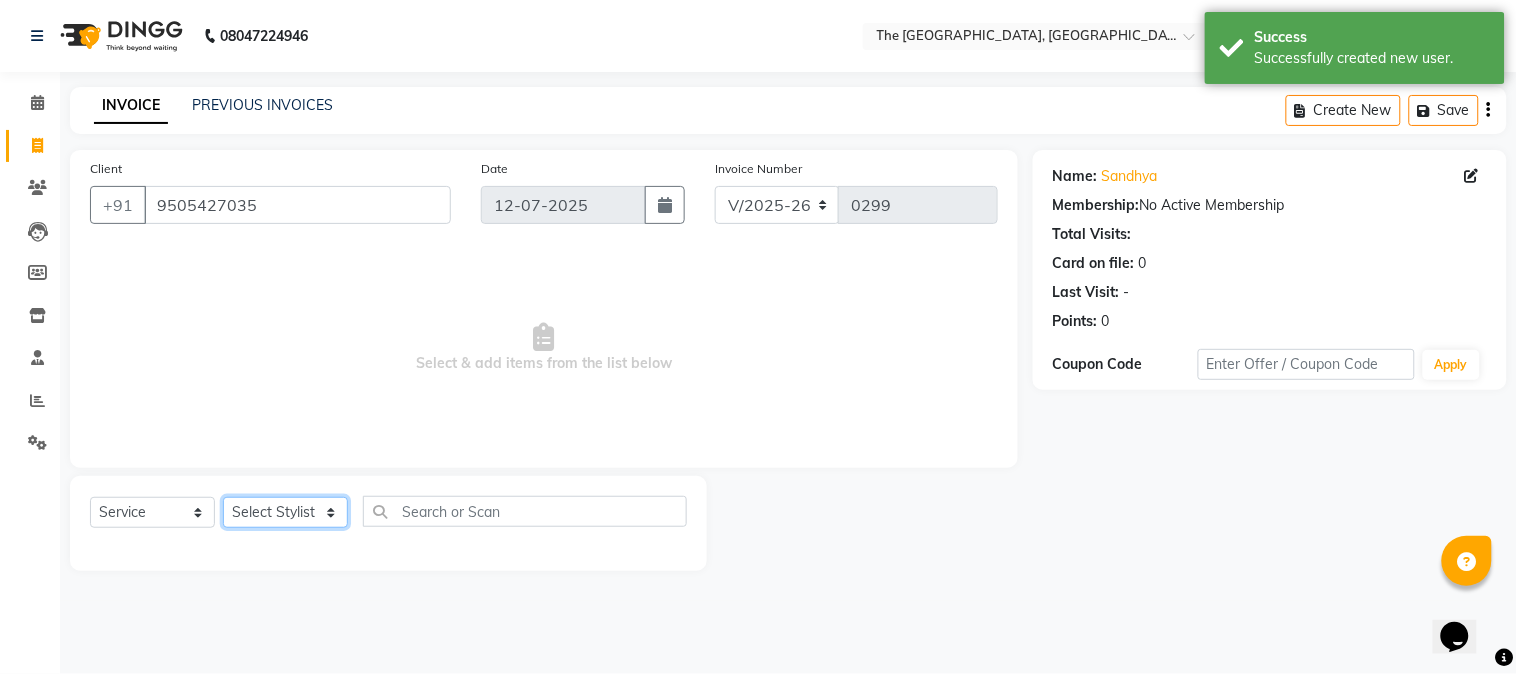 click on "Select Stylist FATHIMUNNISA Manager samreen SUMIT SUNNY TANVEER  VEMULA PRAVALIKA" 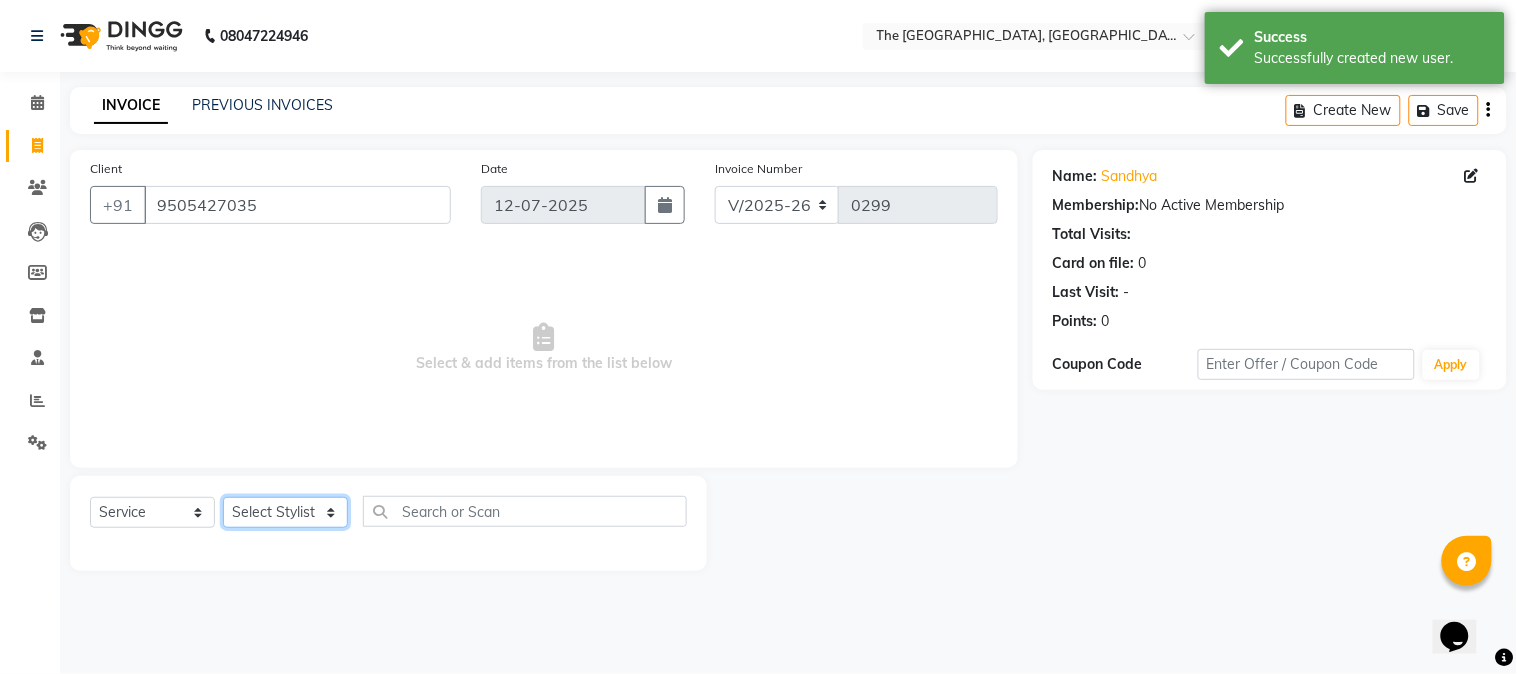 select on "66680" 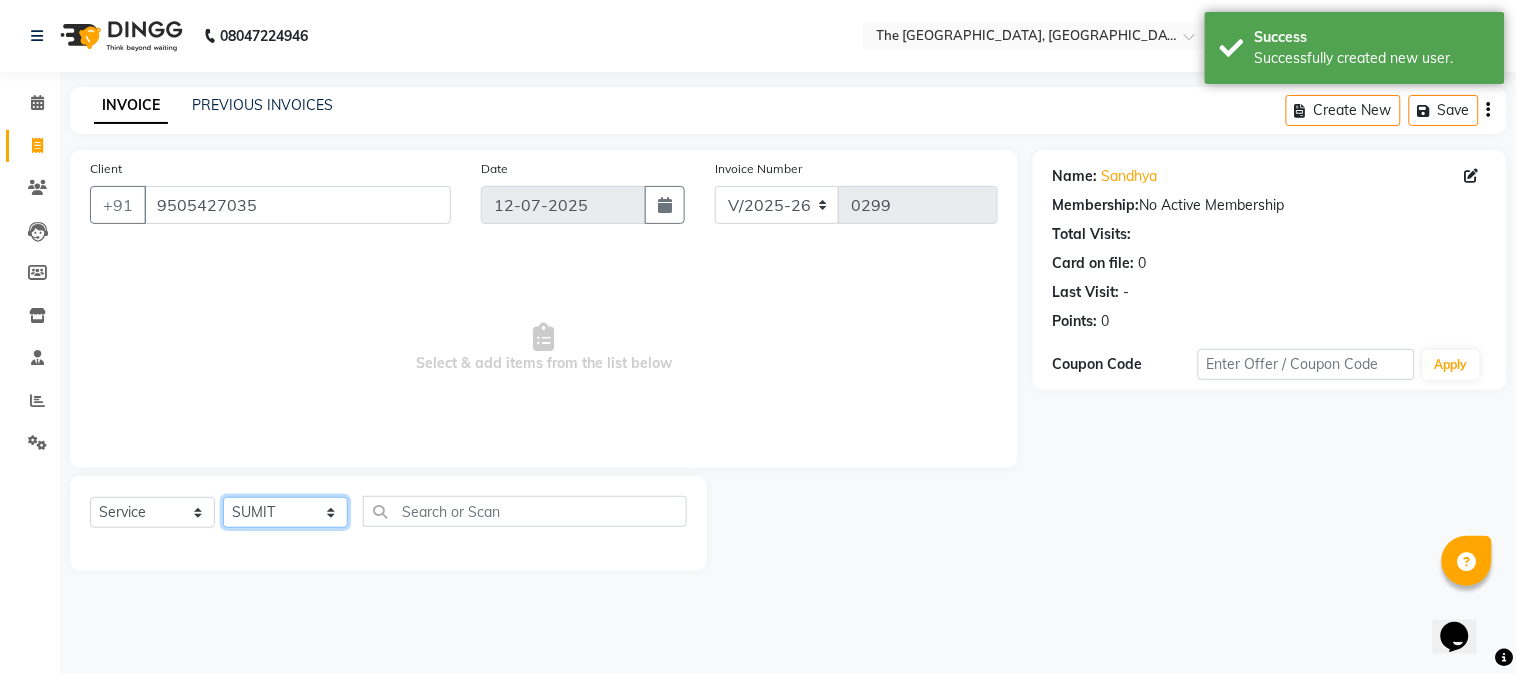 click on "Select Stylist FATHIMUNNISA Manager samreen SUMIT SUNNY TANVEER  VEMULA PRAVALIKA" 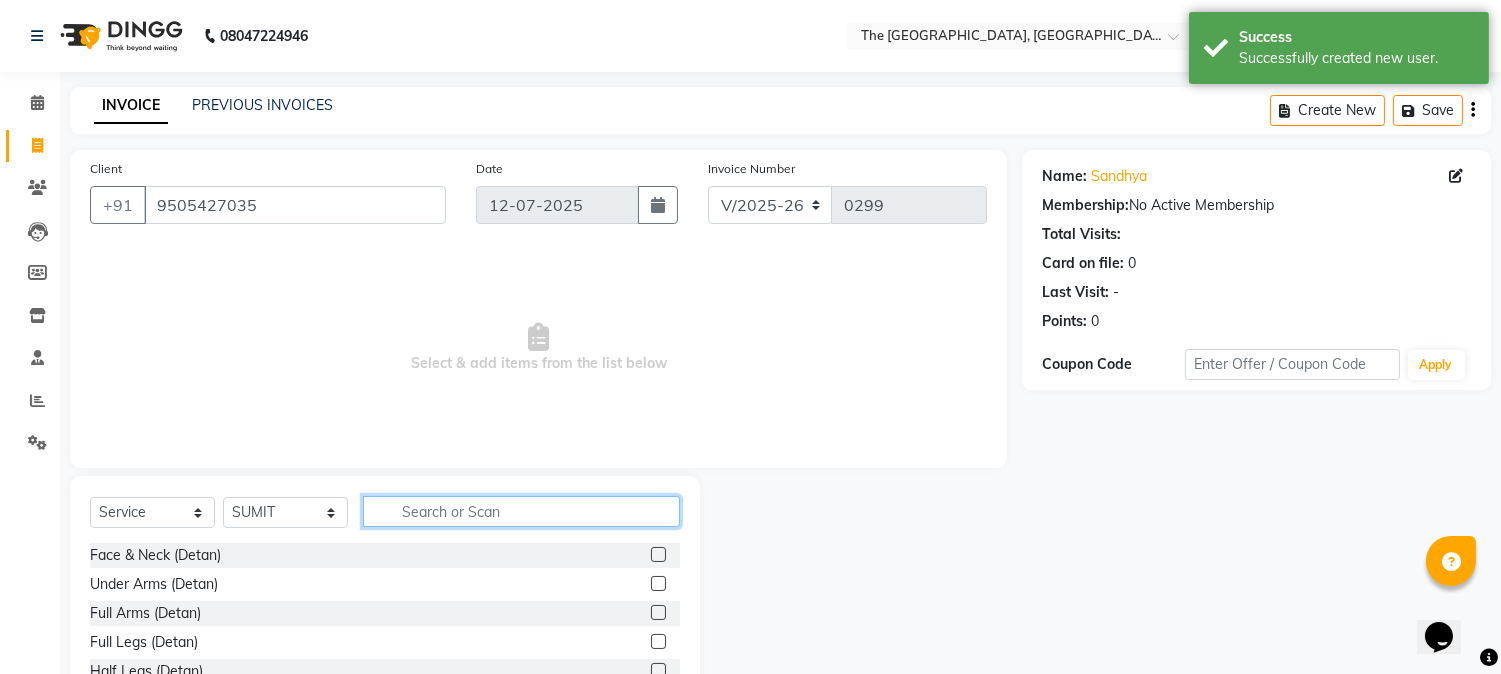click 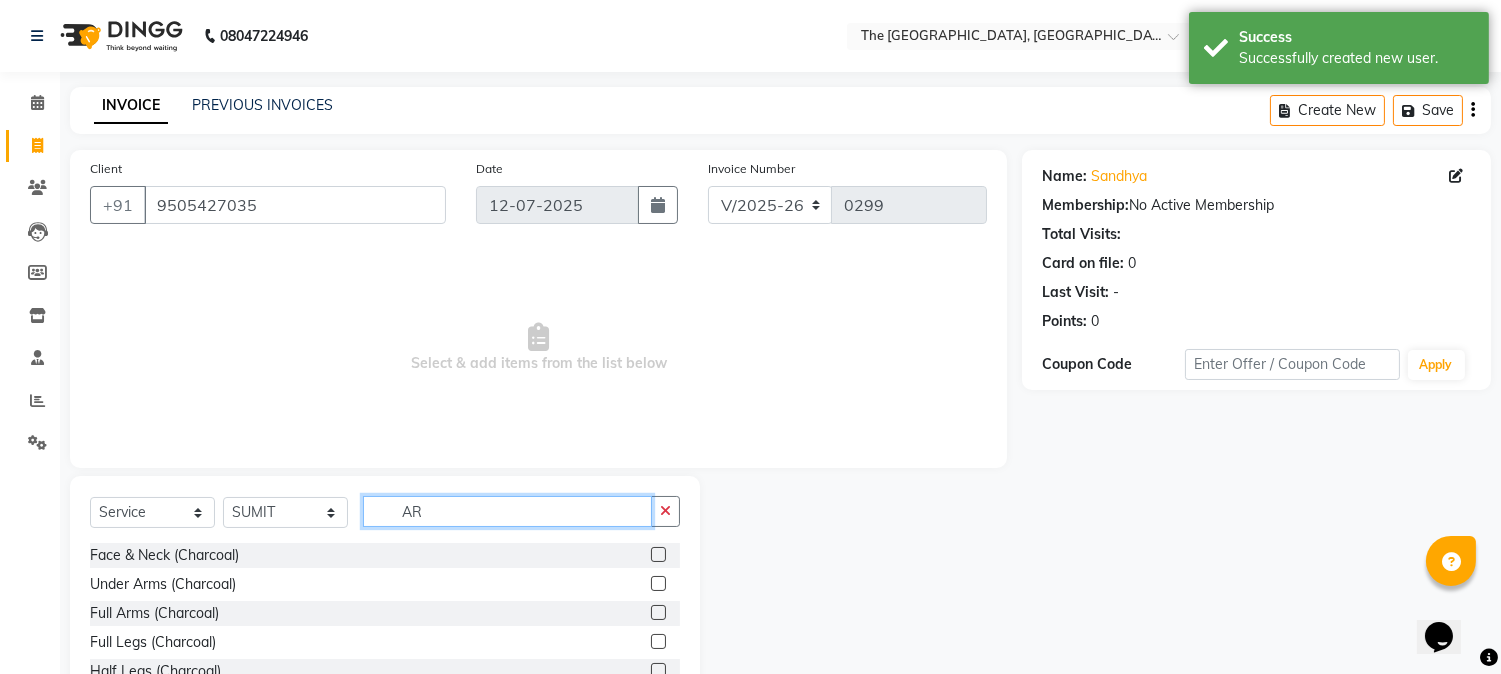 type on "A" 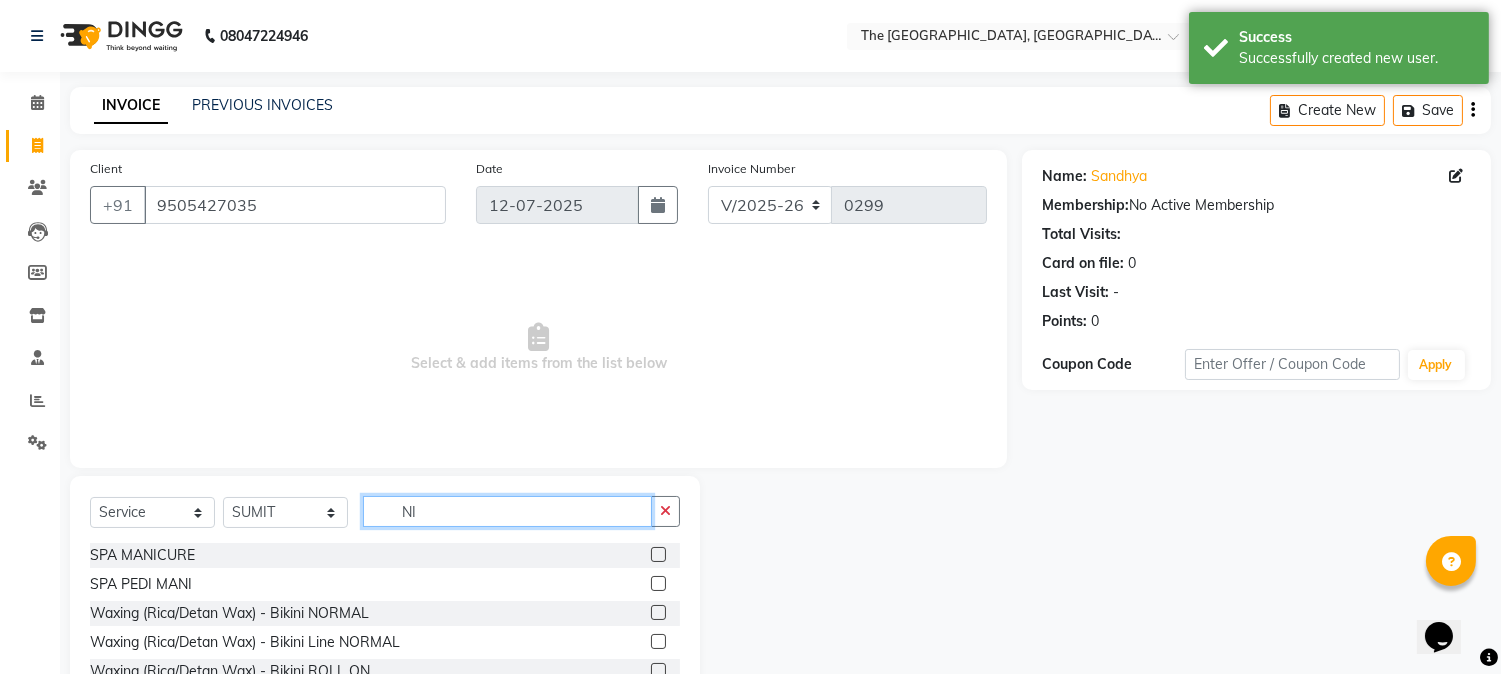 type on "N" 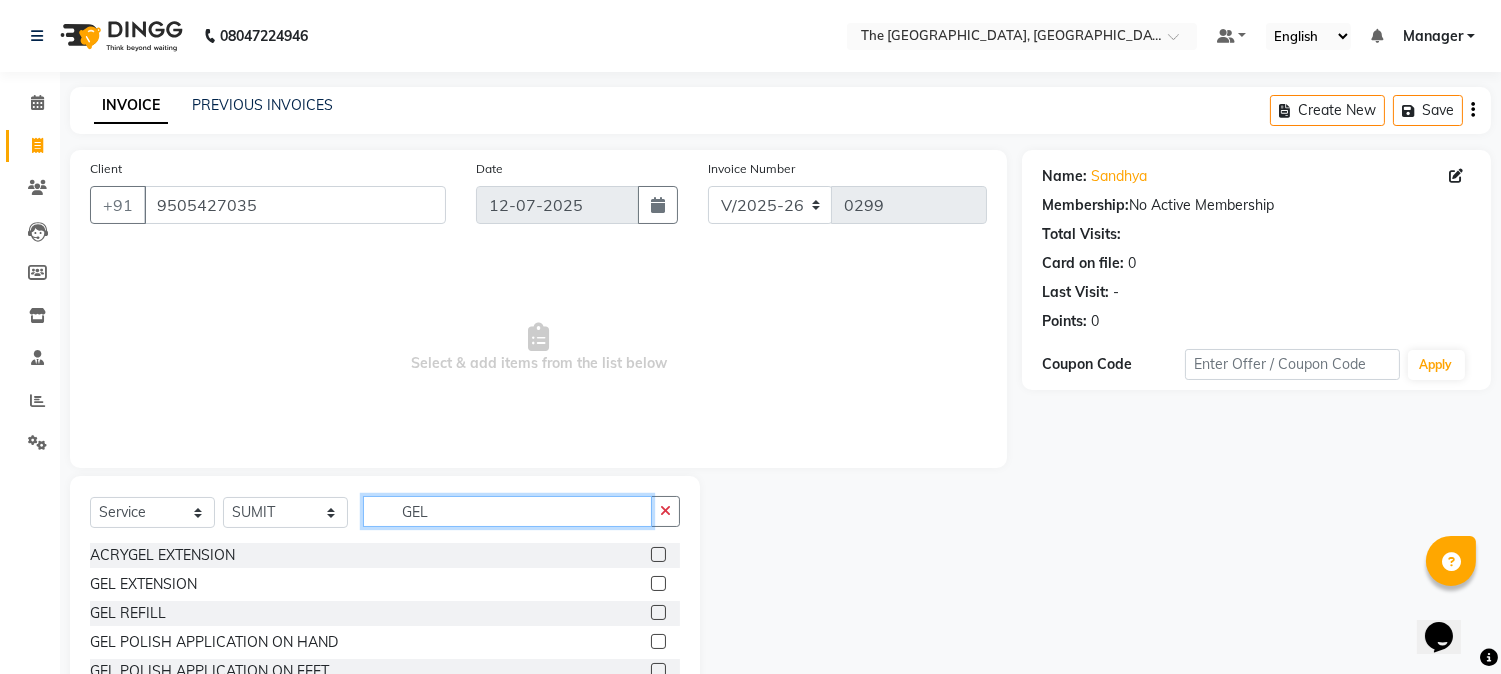 type on "GEL" 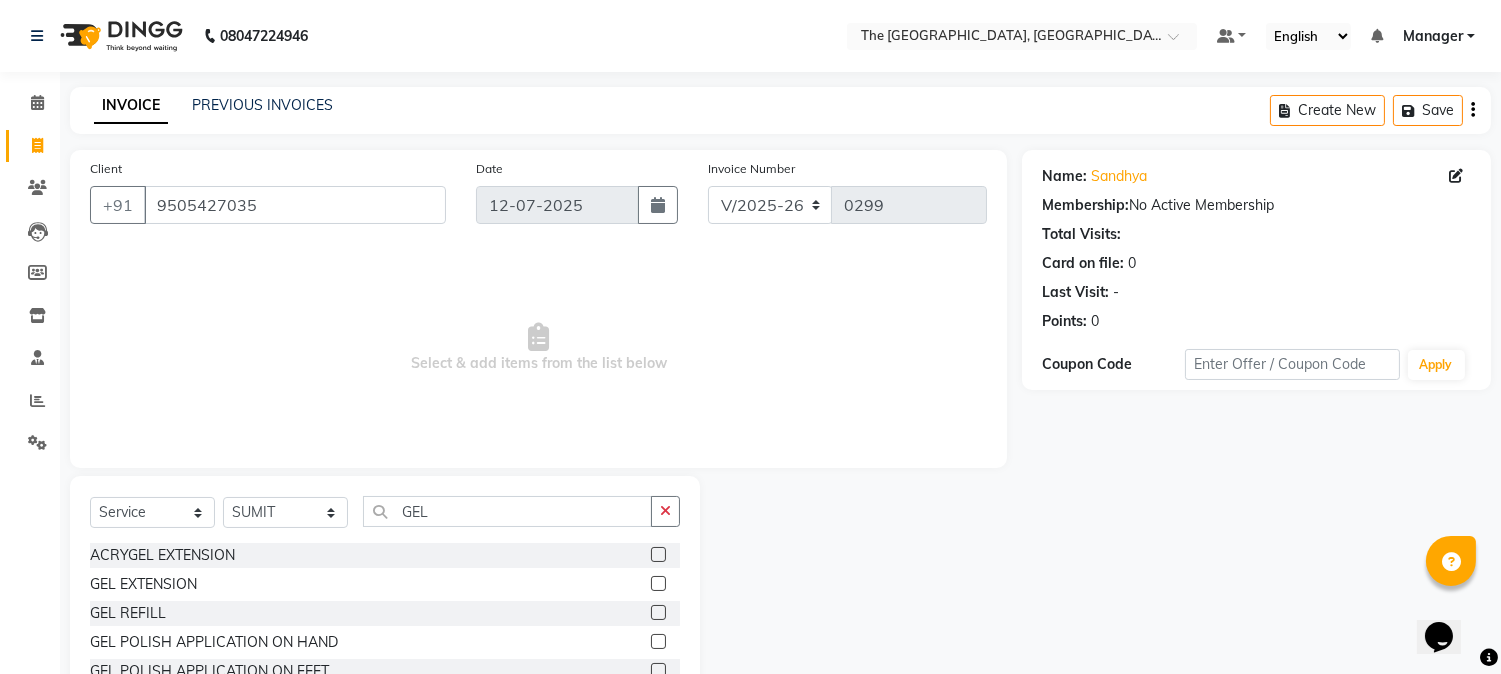 click 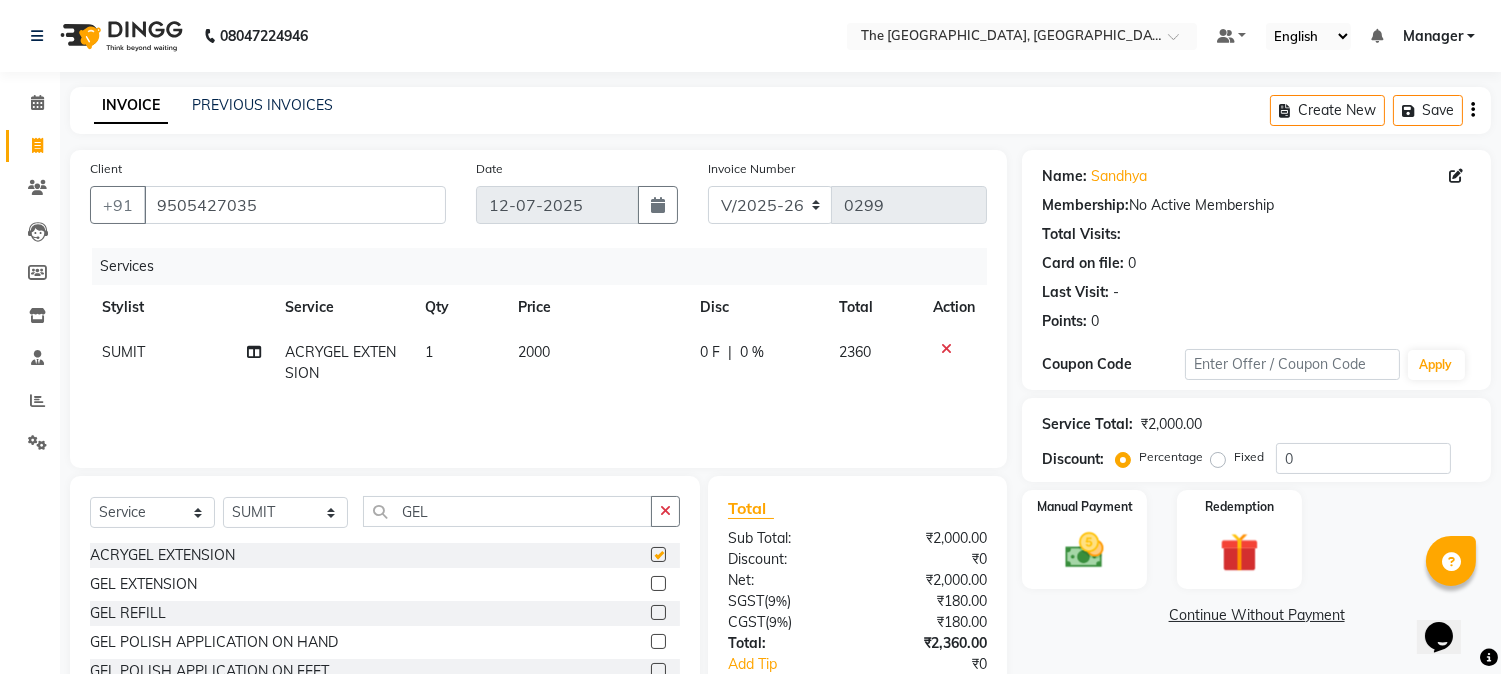 checkbox on "false" 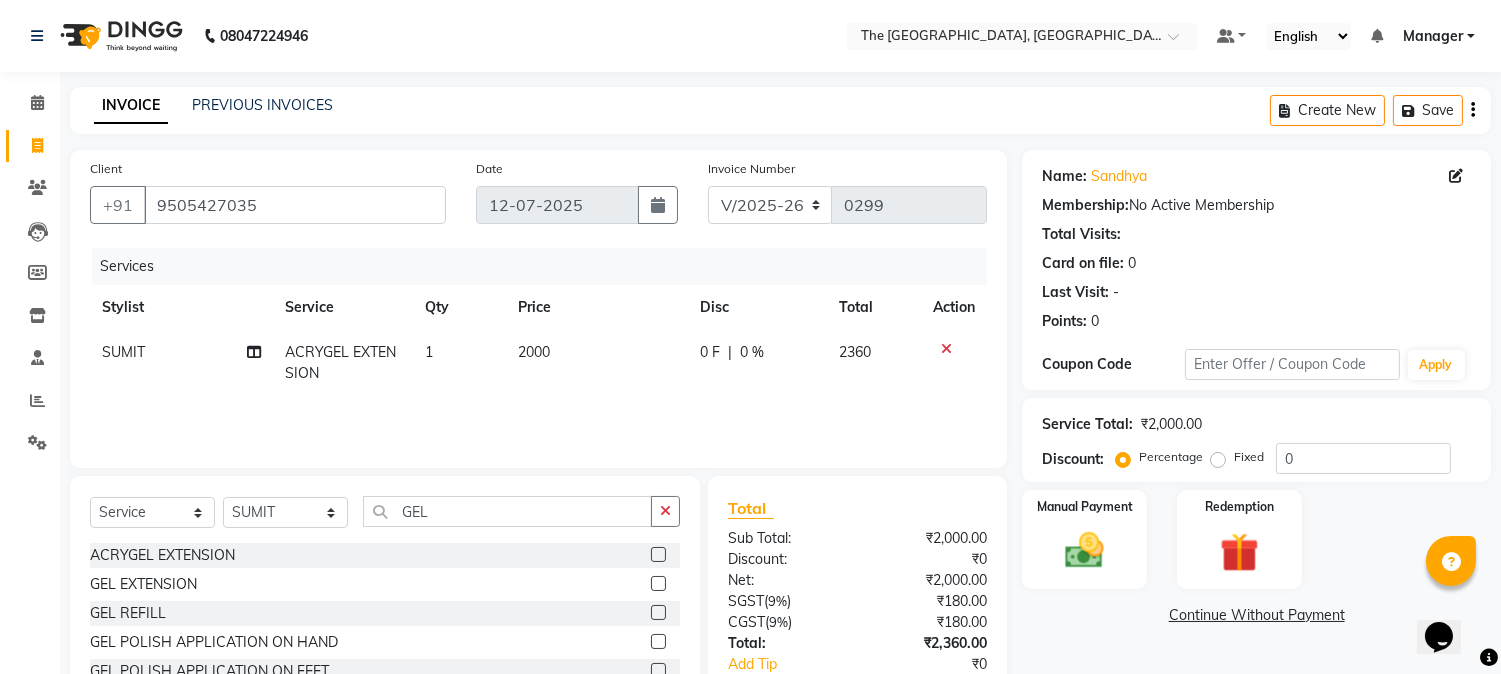 click 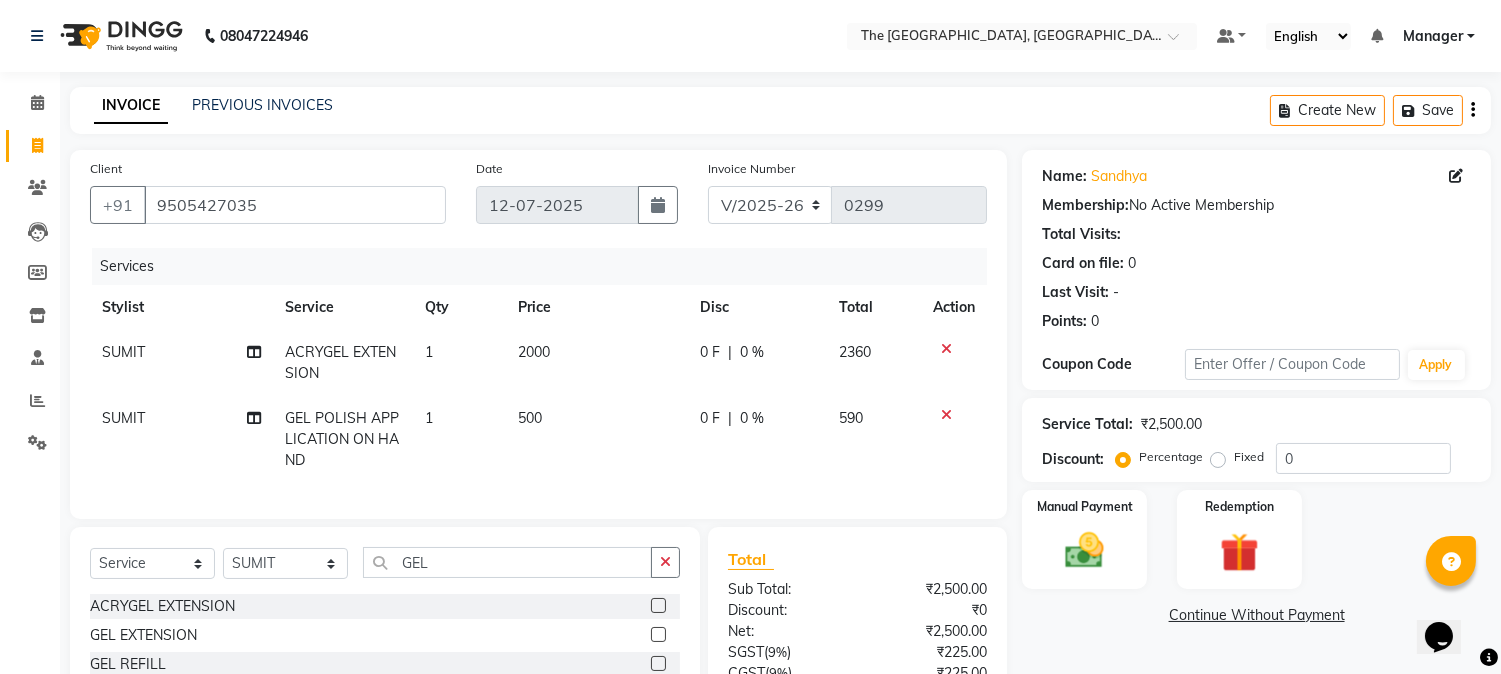 checkbox on "false" 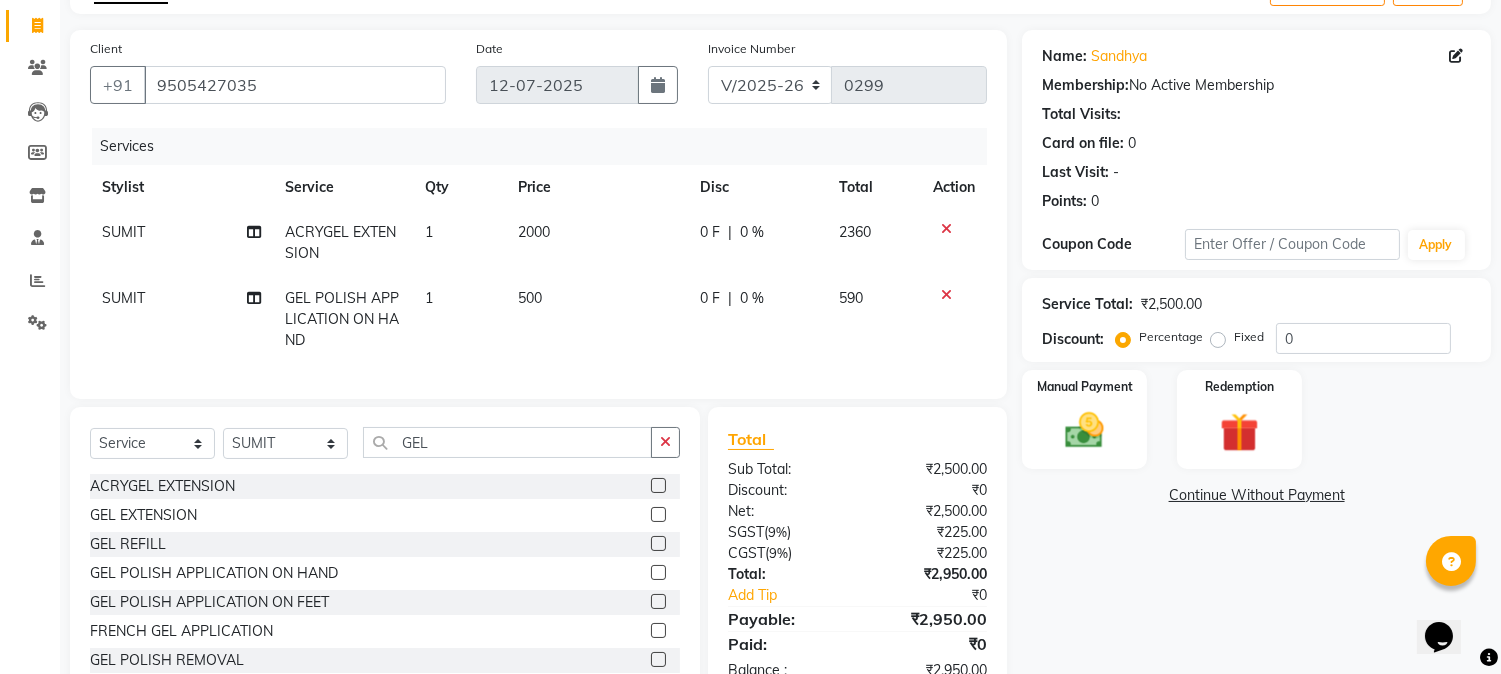 scroll, scrollTop: 194, scrollLeft: 0, axis: vertical 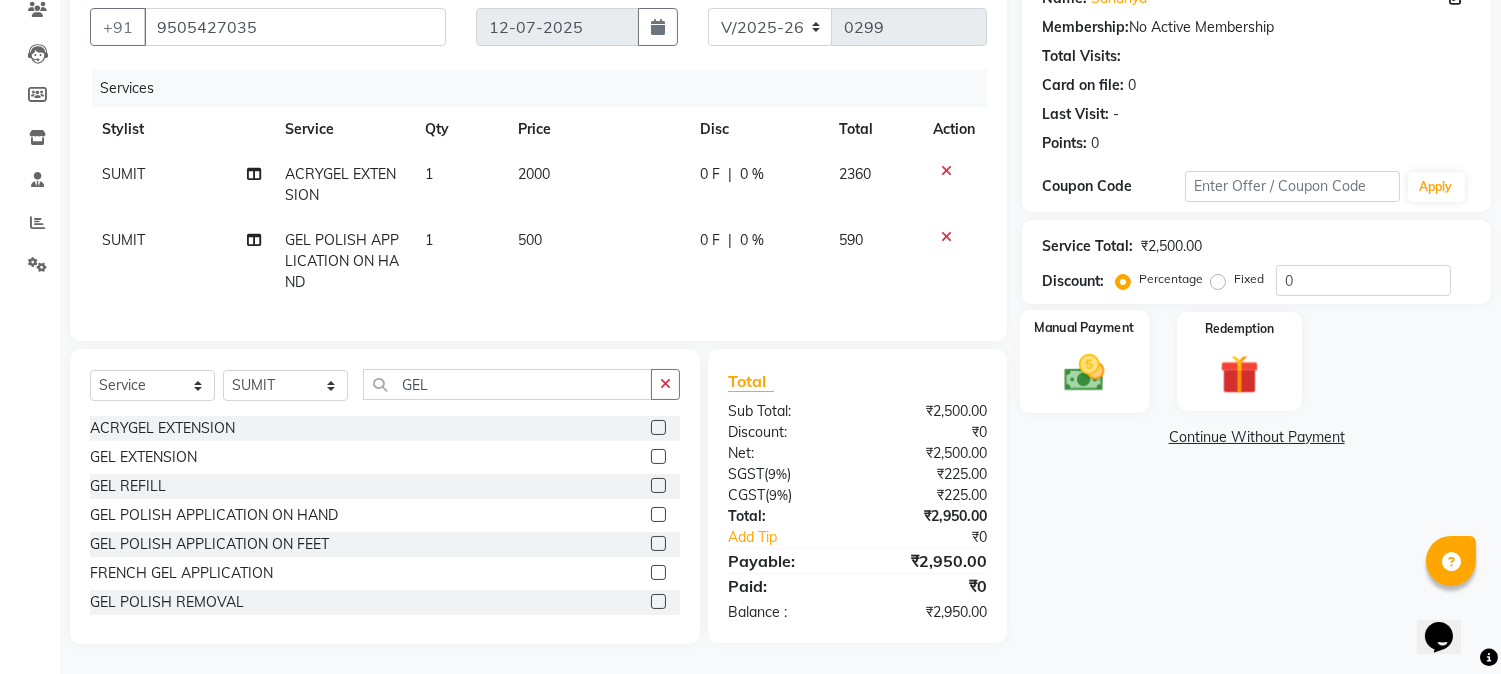 click on "Manual Payment" 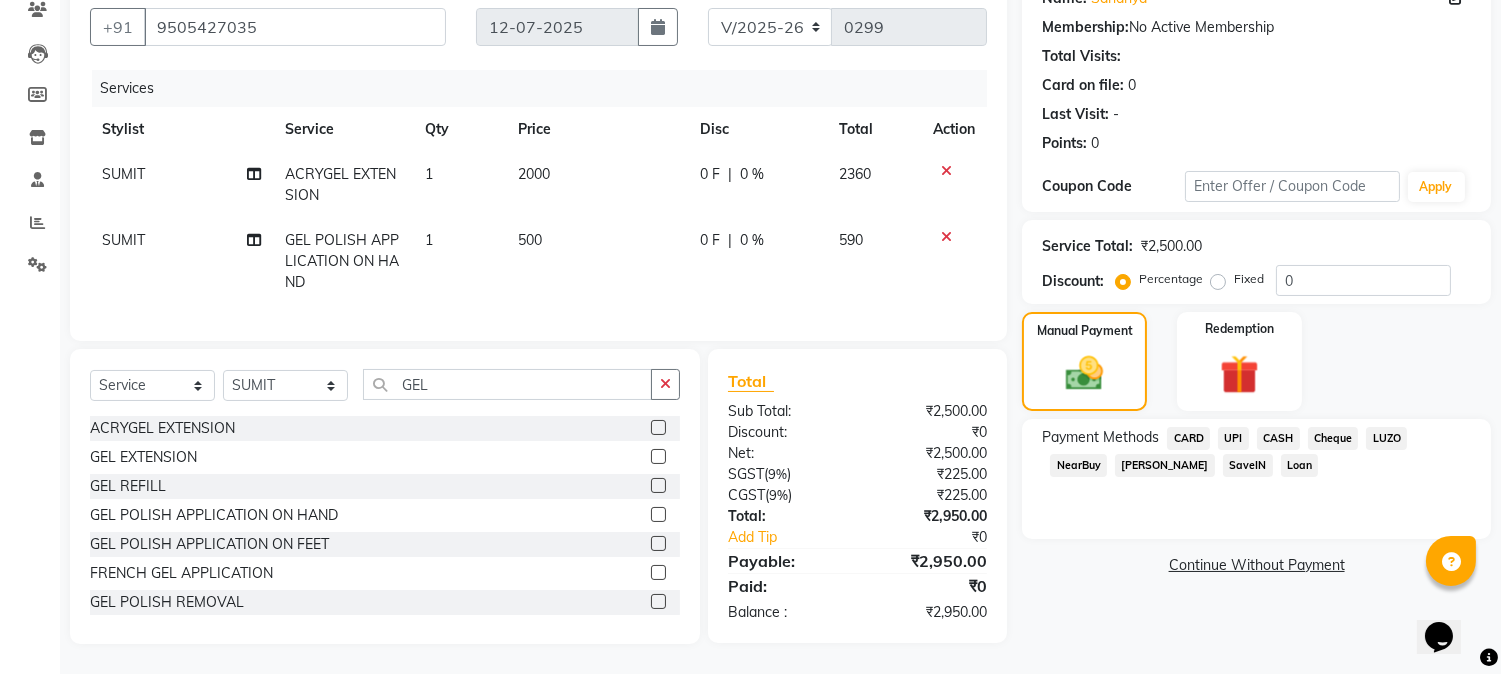 click on "UPI" 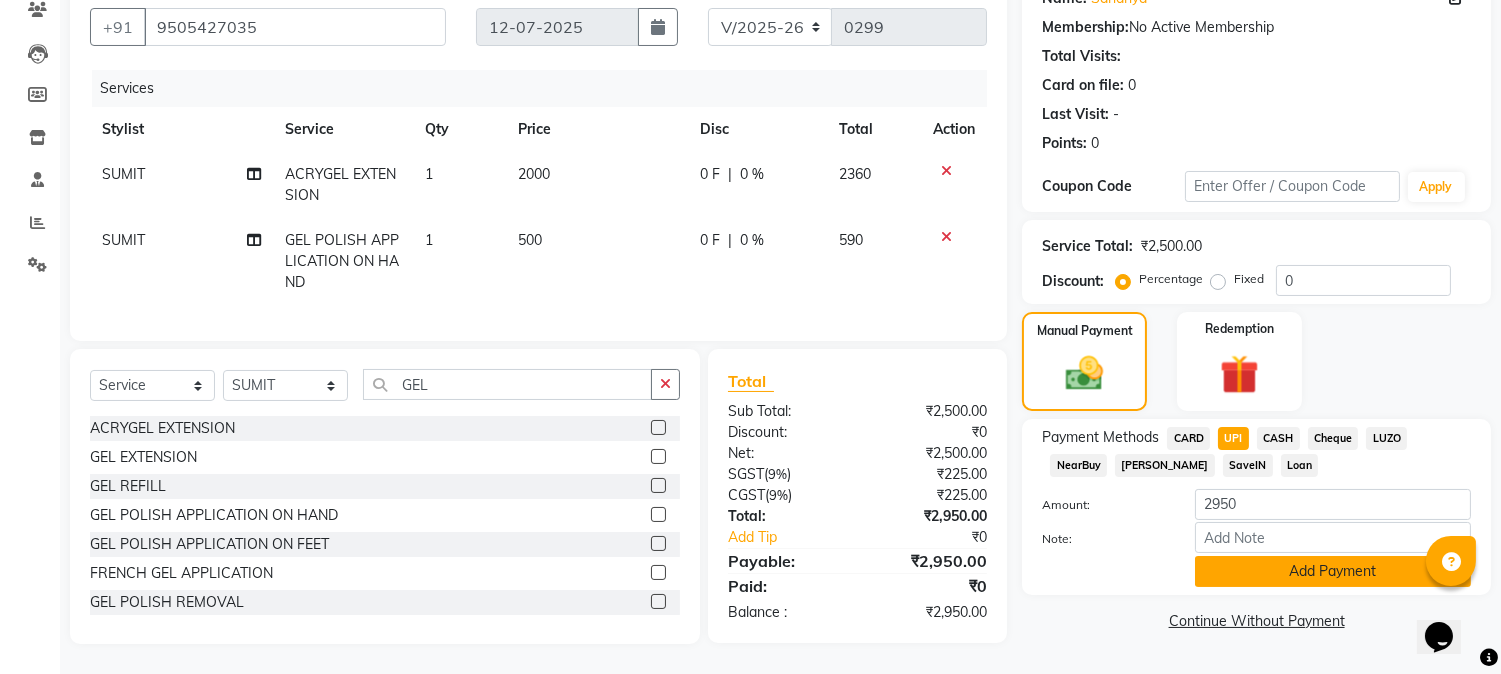 click on "Add Payment" 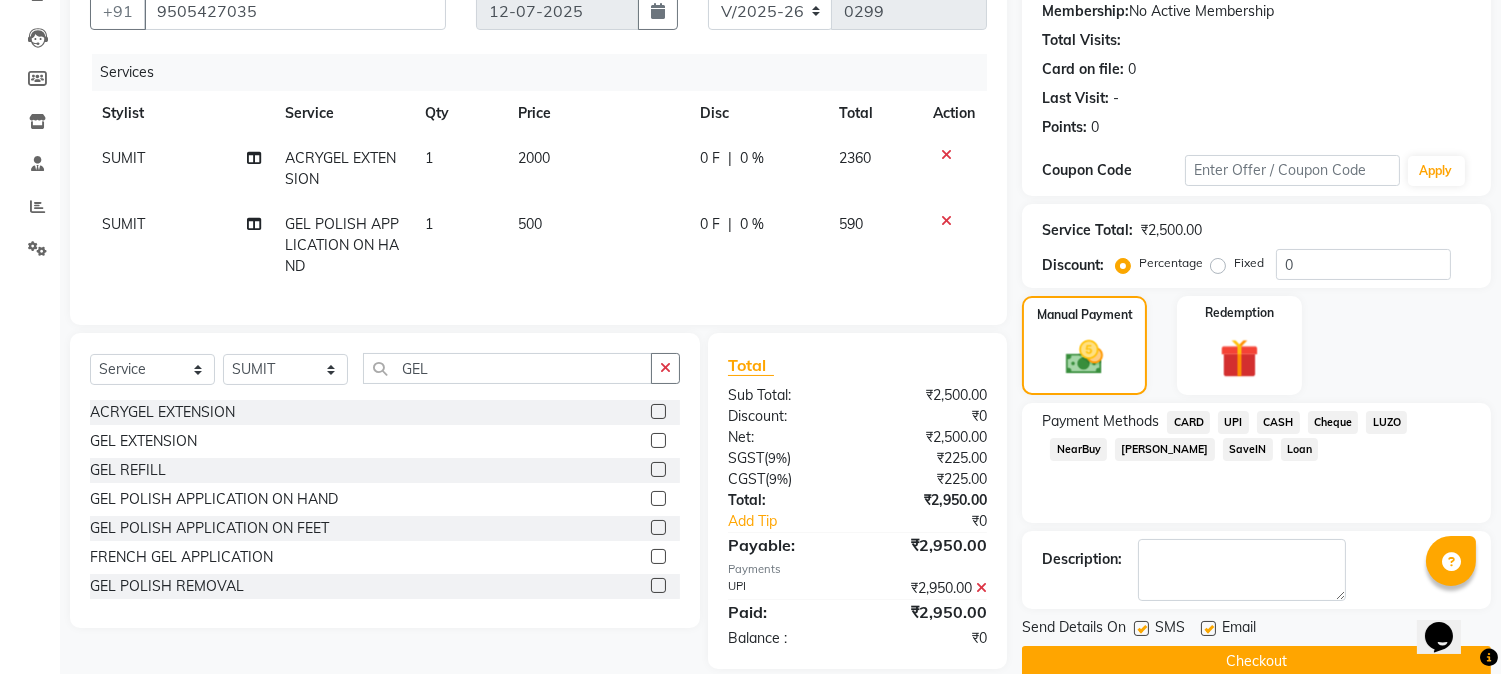 scroll, scrollTop: 235, scrollLeft: 0, axis: vertical 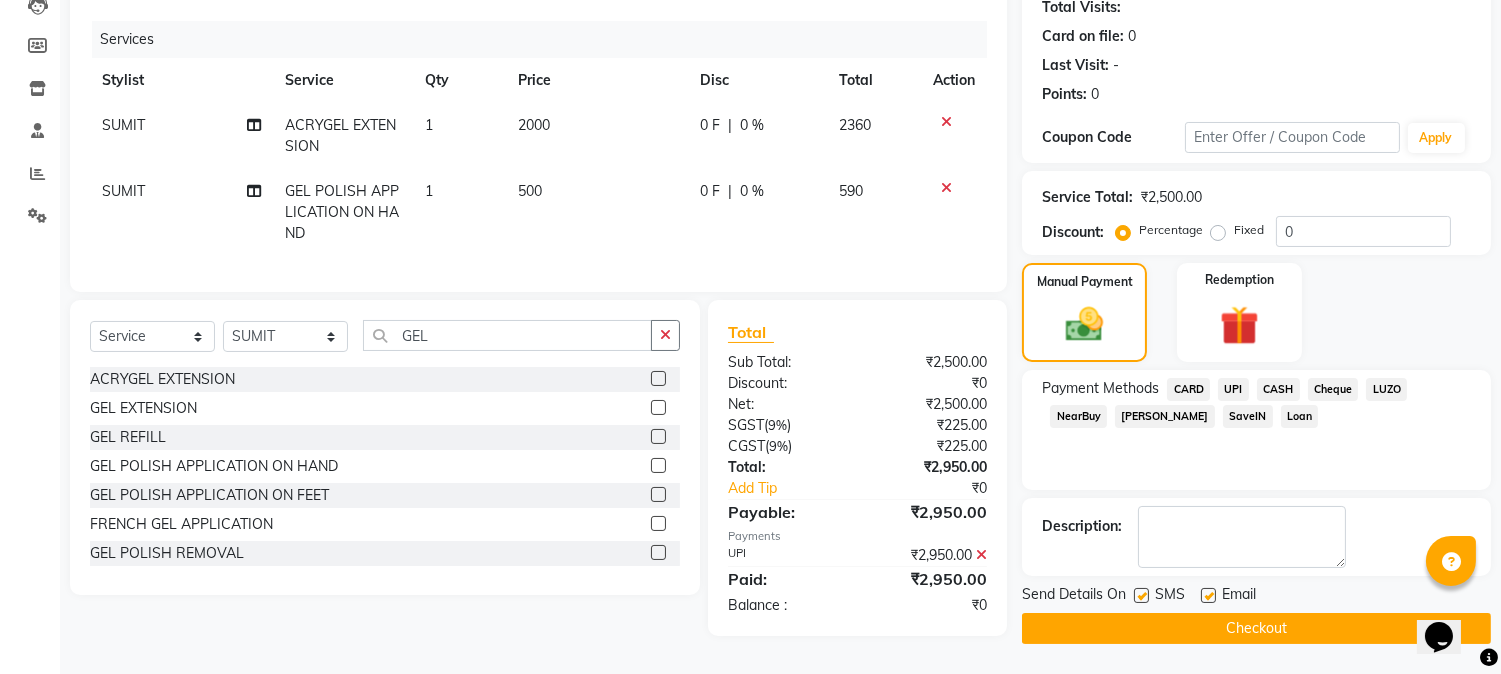 click on "Checkout" 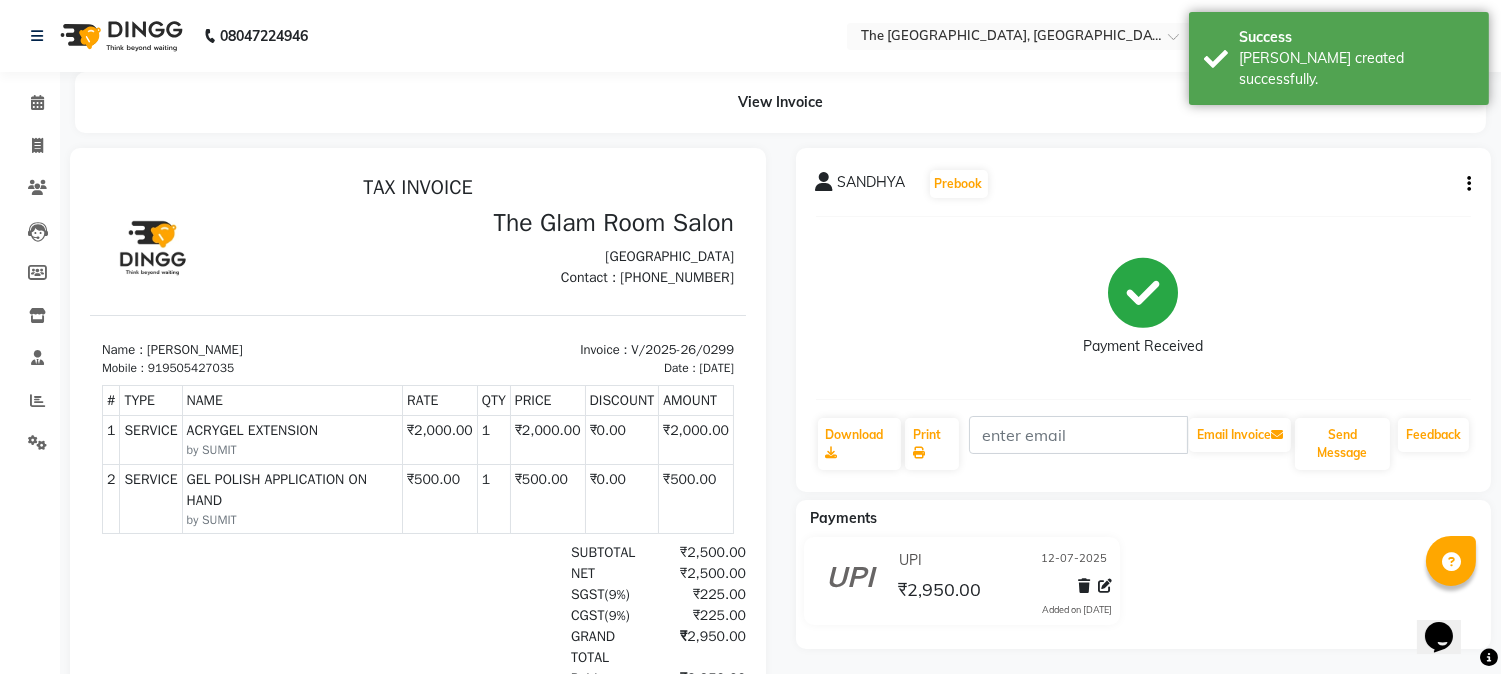 scroll, scrollTop: 0, scrollLeft: 0, axis: both 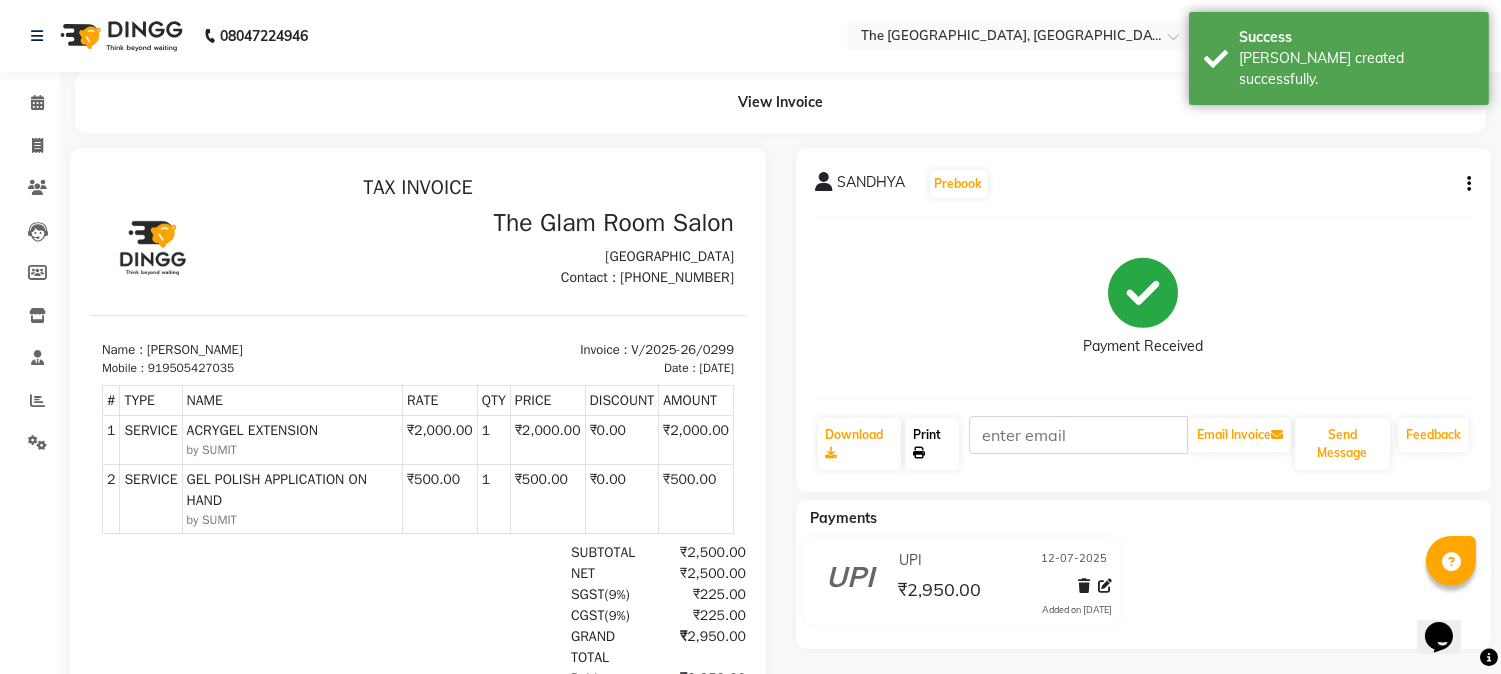 click on "Print" 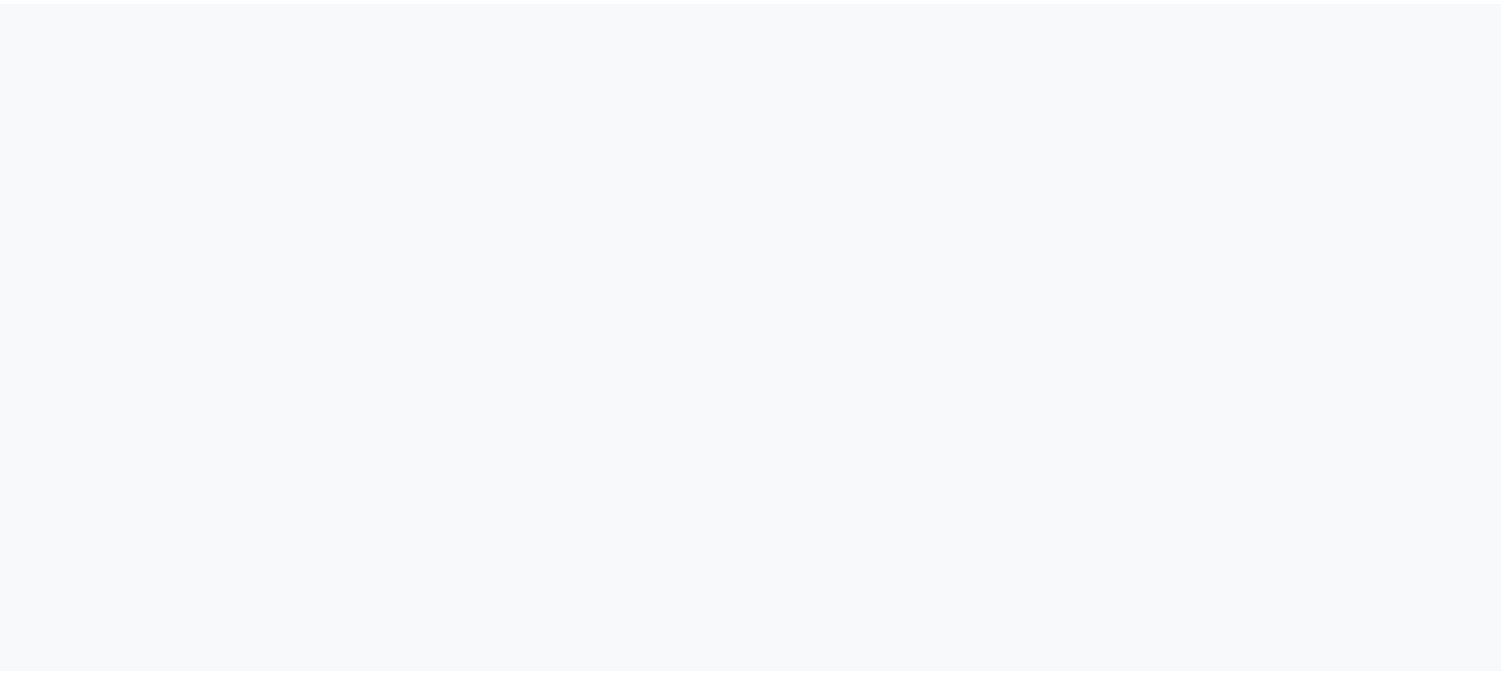 scroll, scrollTop: 0, scrollLeft: 0, axis: both 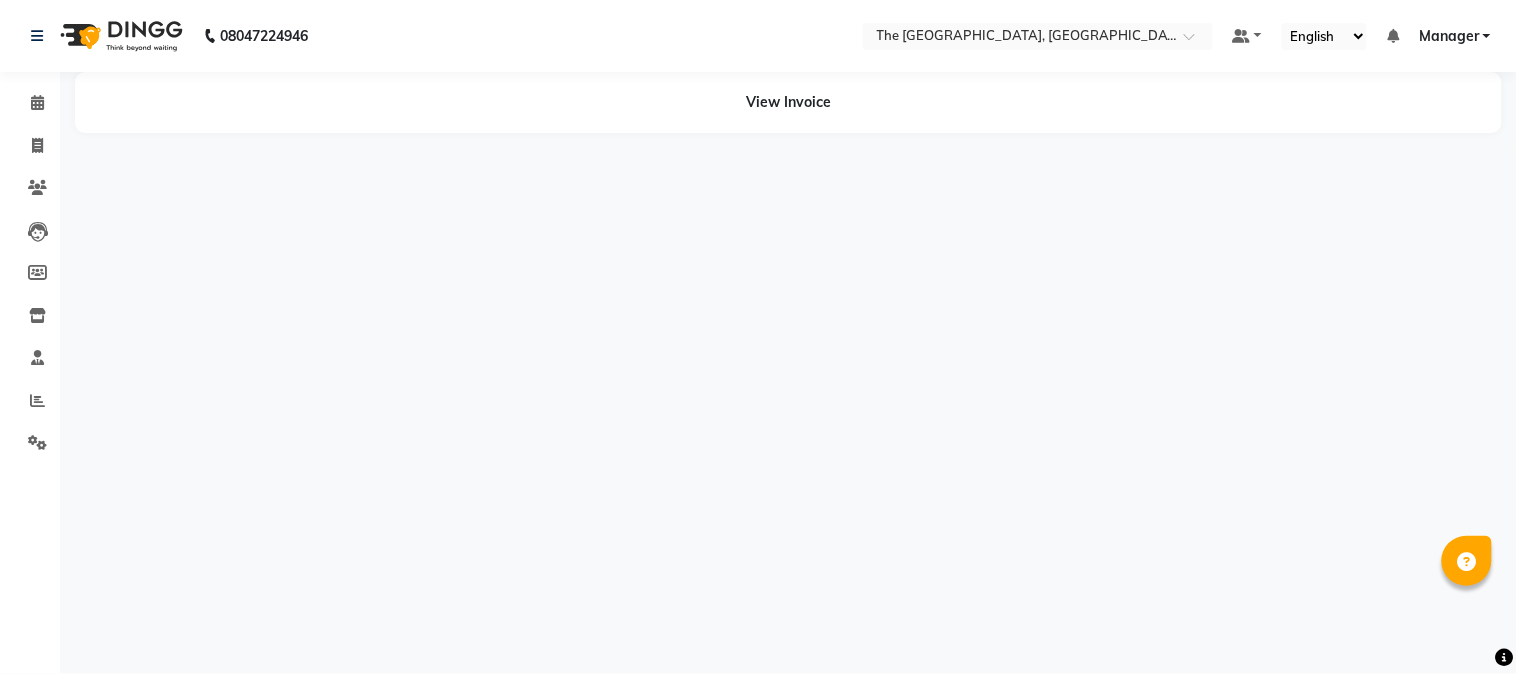 select on "en" 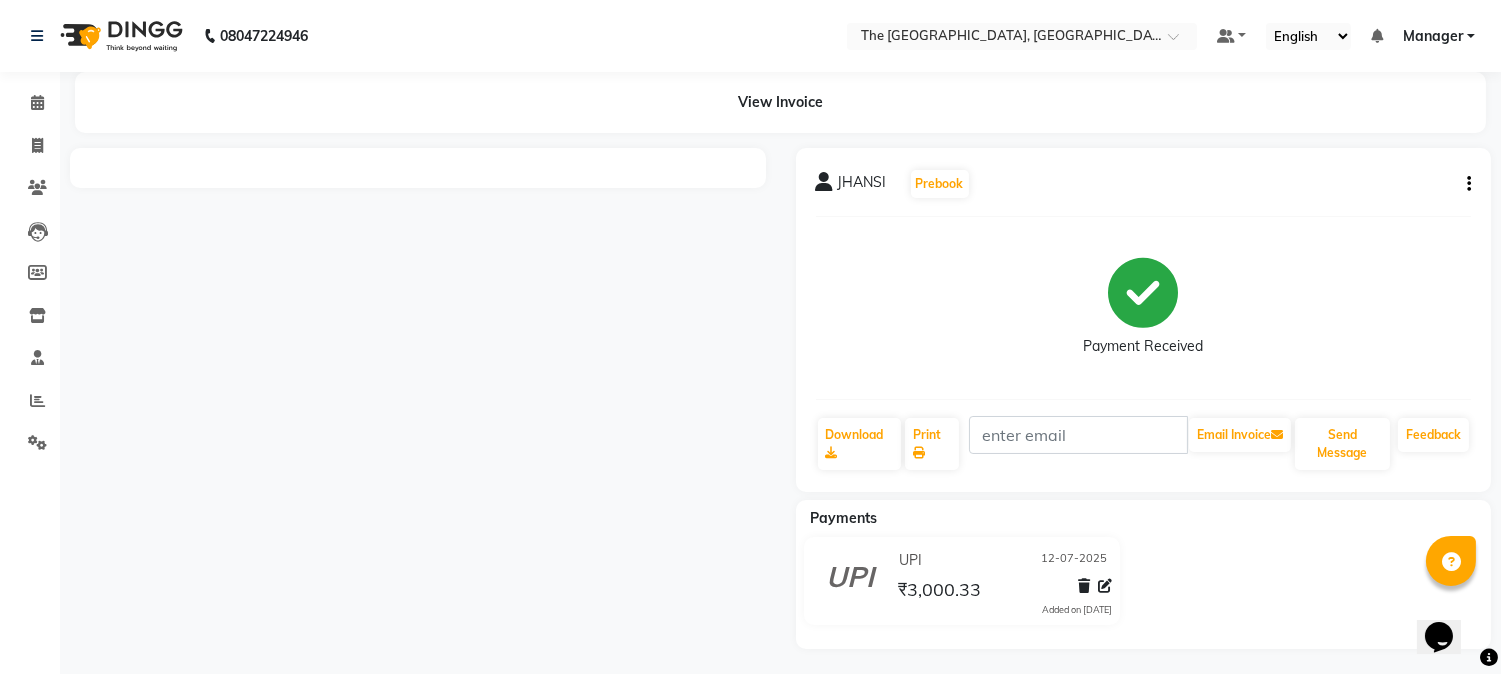 scroll, scrollTop: 0, scrollLeft: 0, axis: both 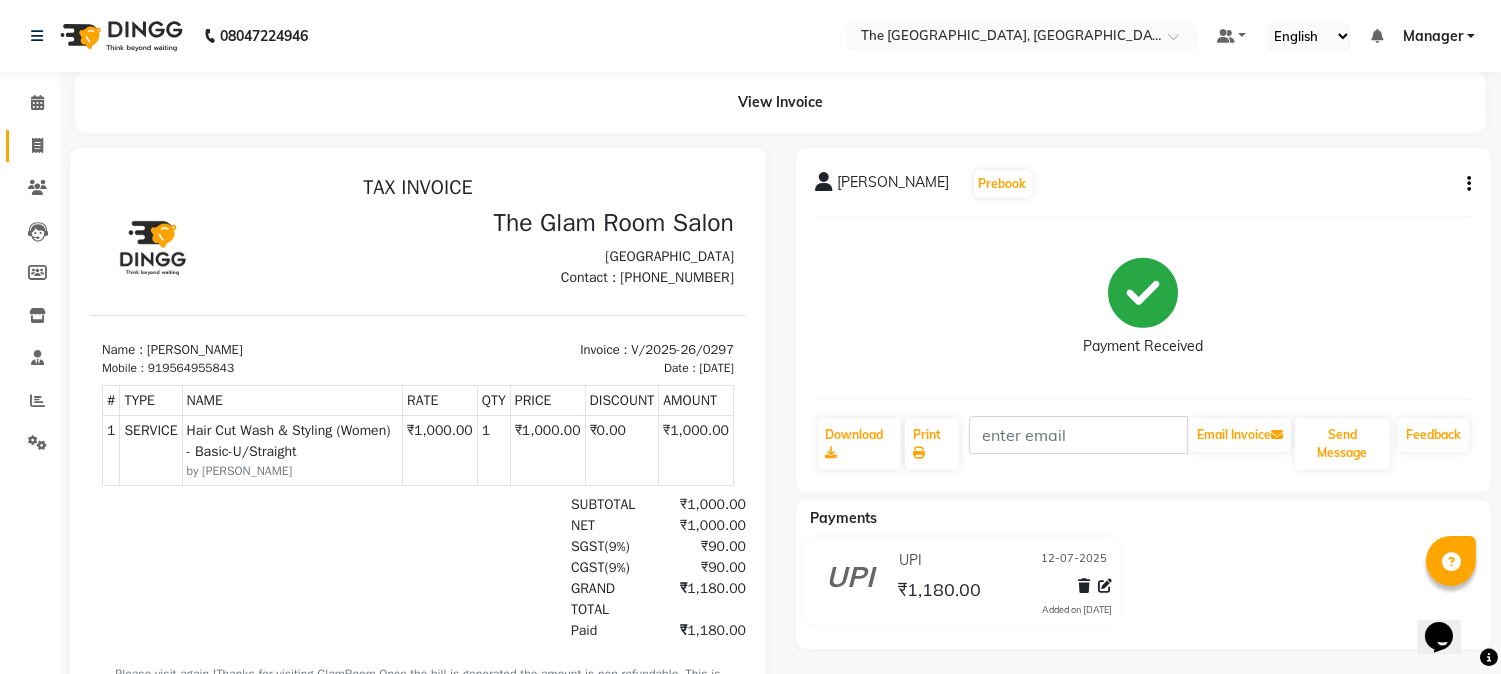 click on "Invoice" 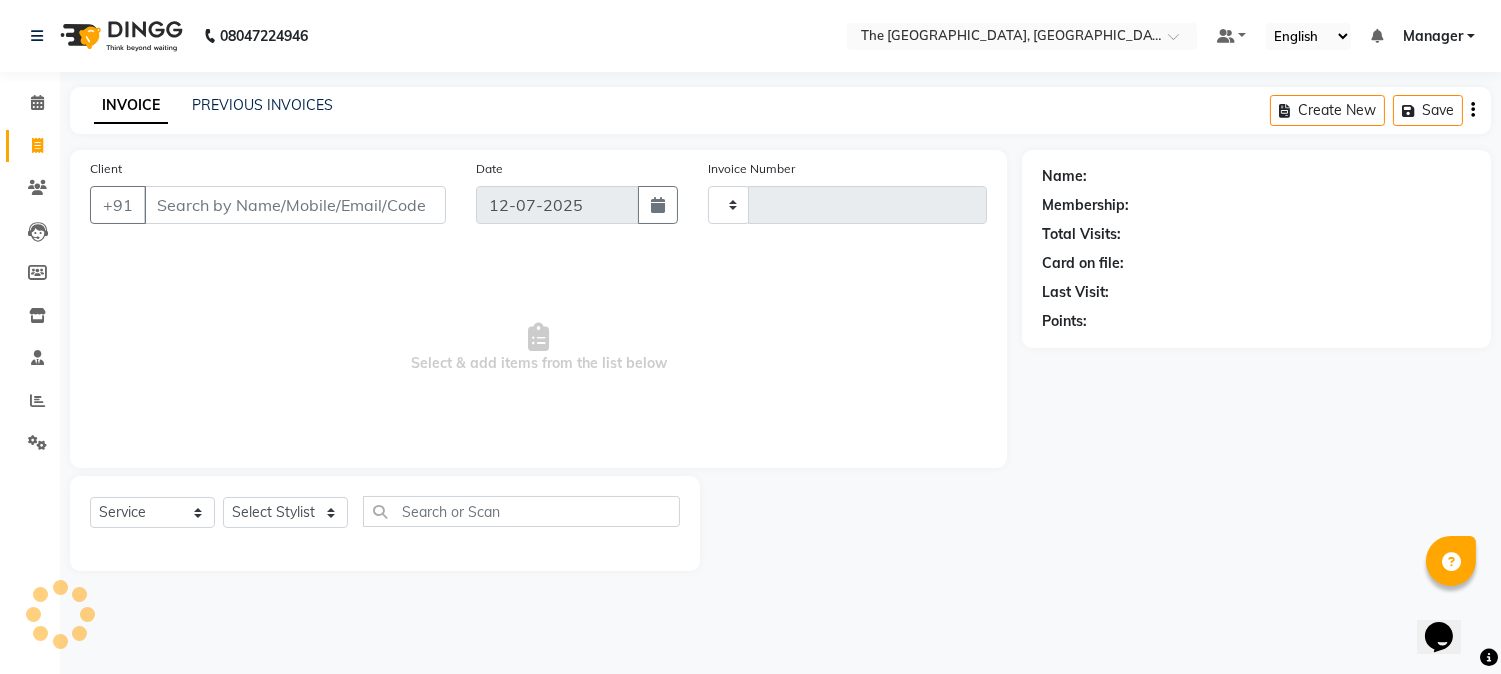 type on "0300" 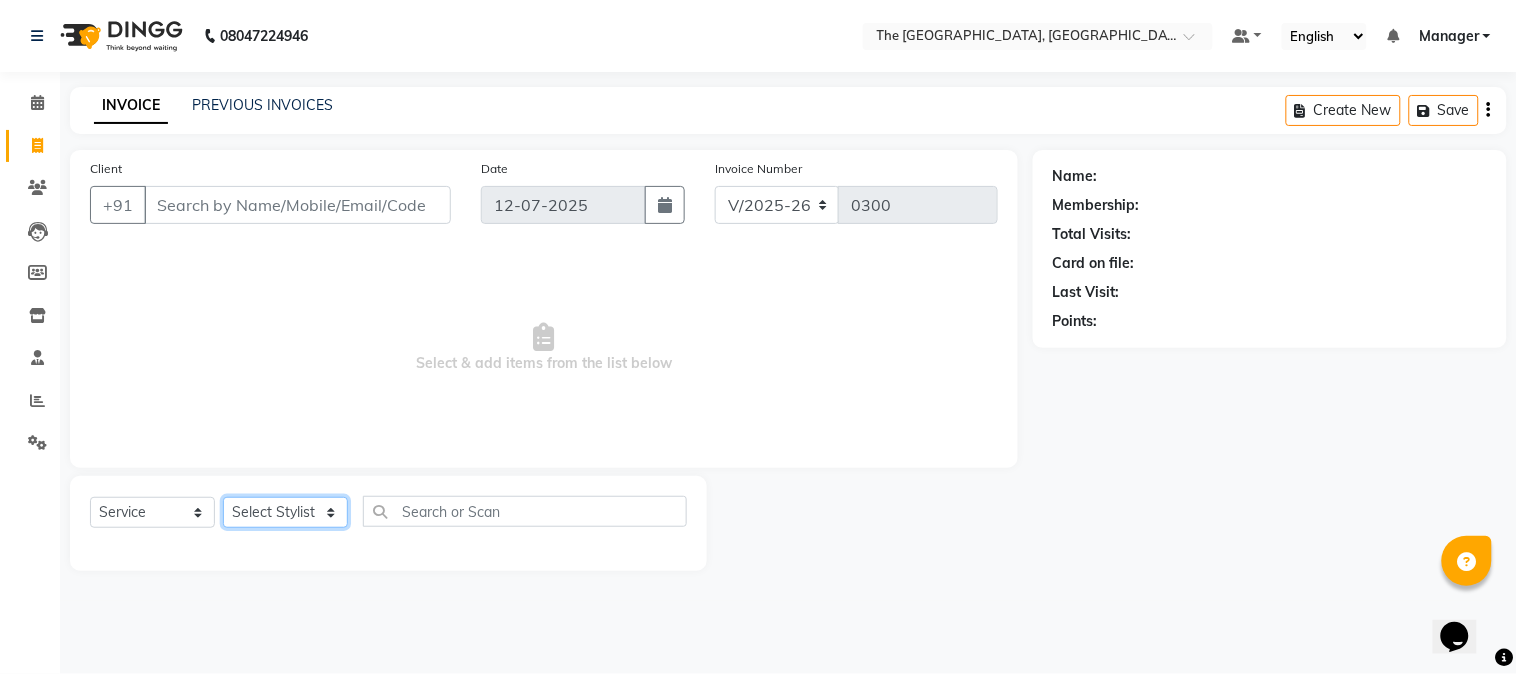click on "Select Stylist FATHIMUNNISA Manager samreen SUMIT SUNNY TANVEER  VEMULA PRAVALIKA" 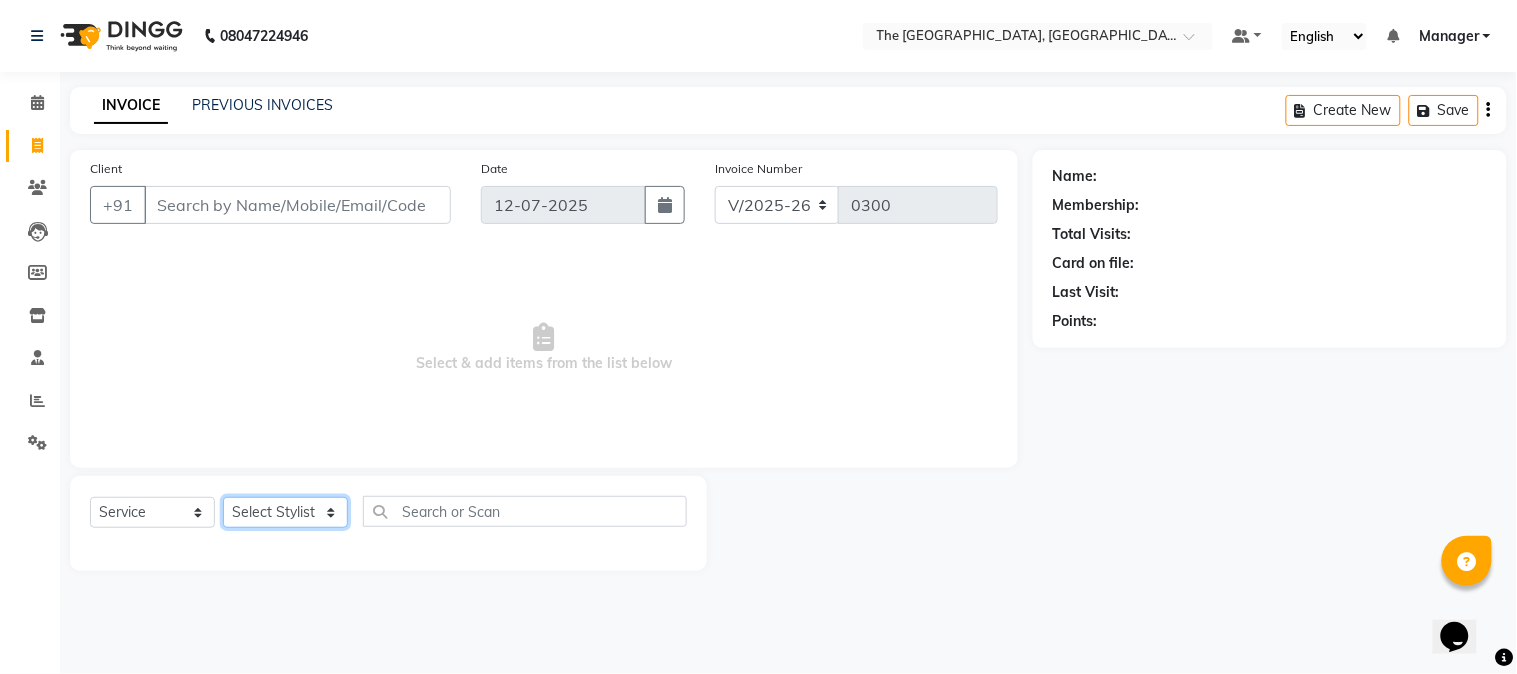 select on "82951" 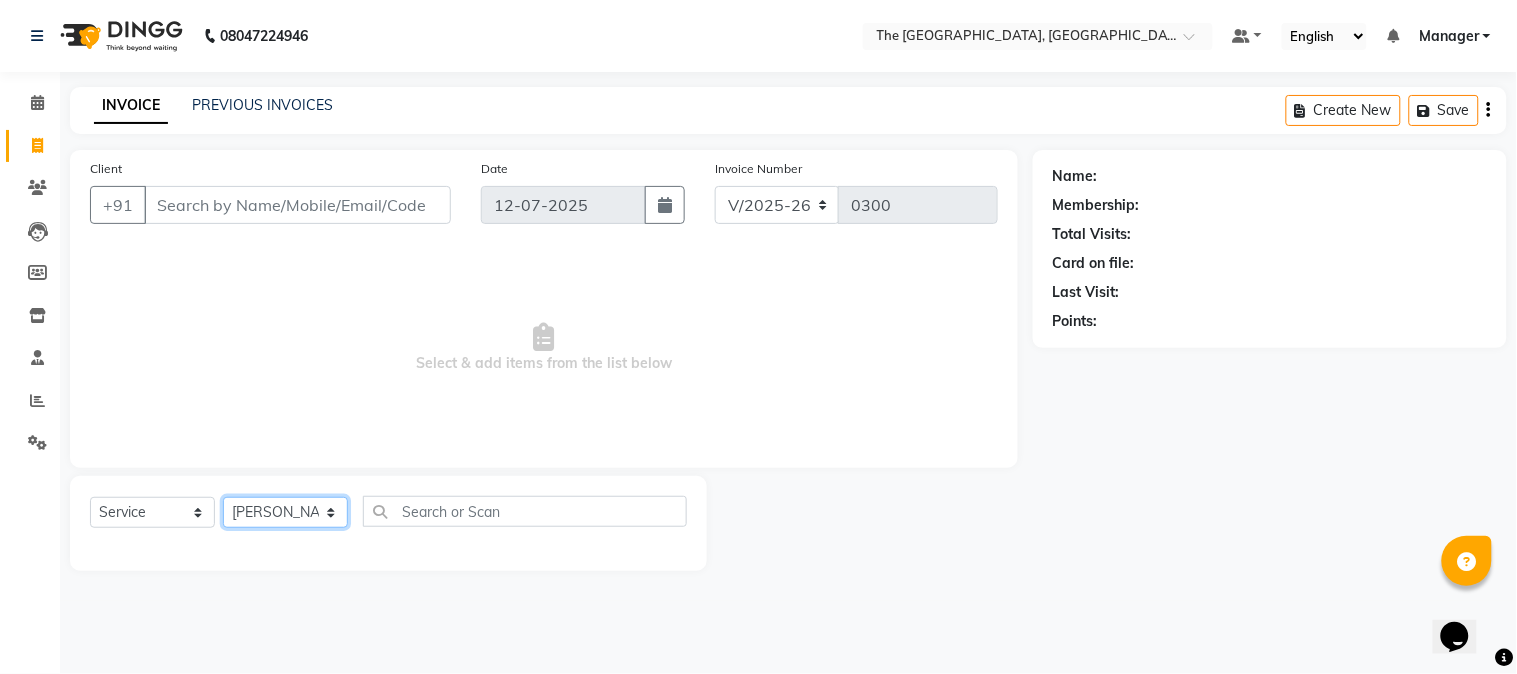 click on "Select Stylist FATHIMUNNISA Manager samreen SUMIT SUNNY TANVEER  VEMULA PRAVALIKA" 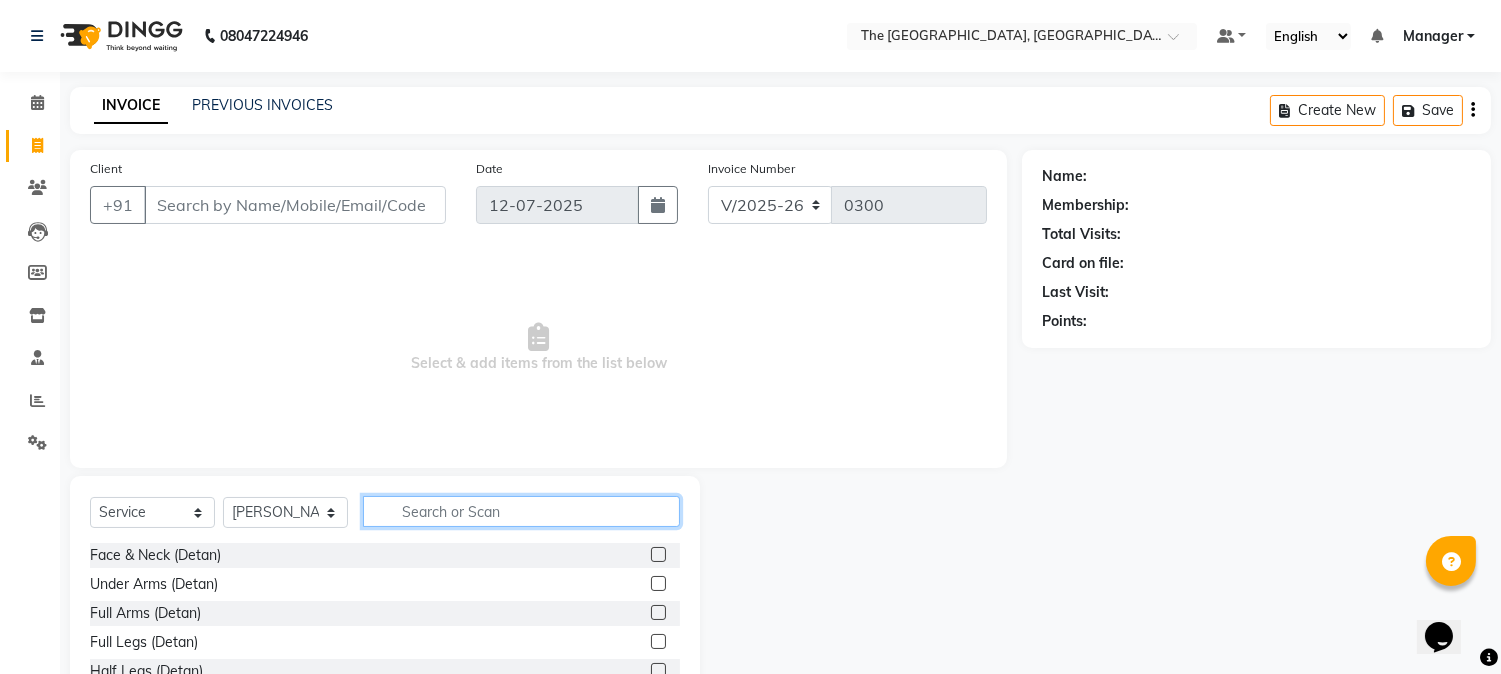 click 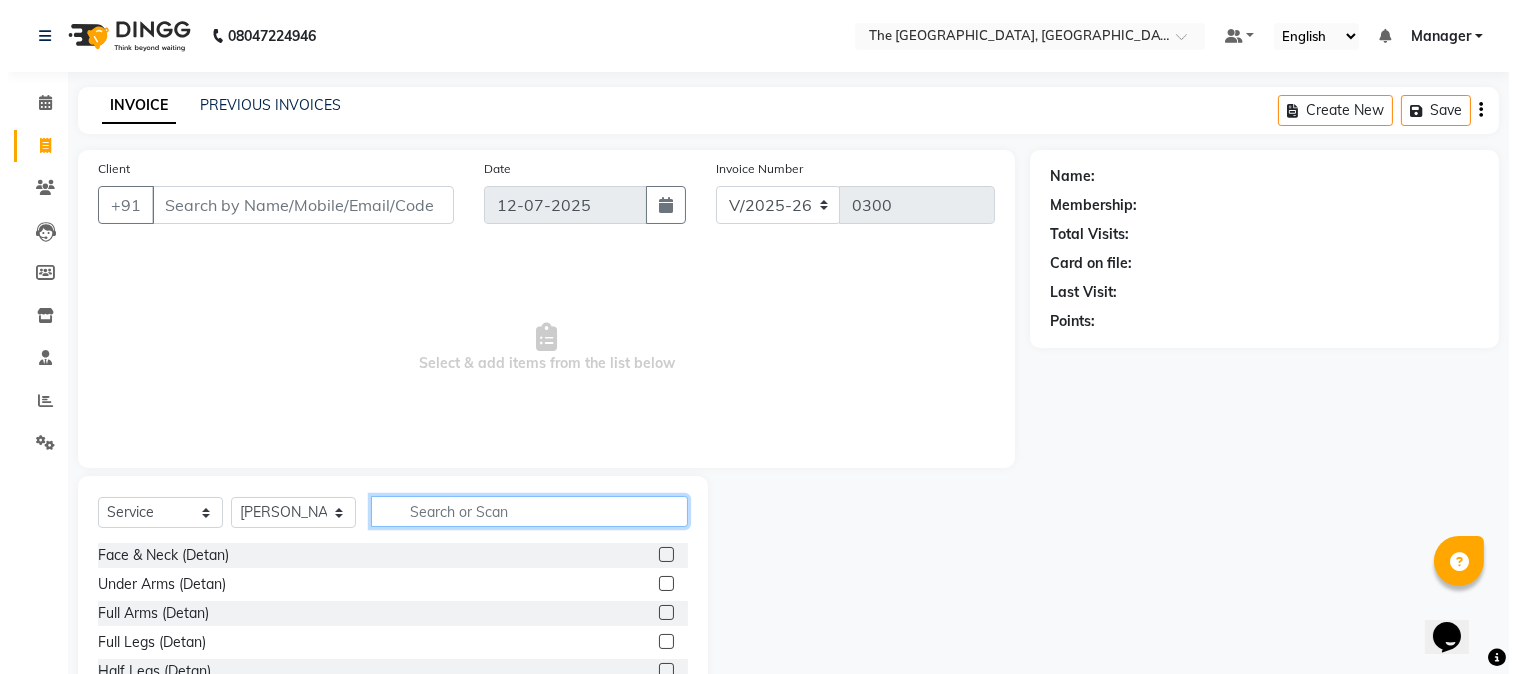 scroll, scrollTop: 126, scrollLeft: 0, axis: vertical 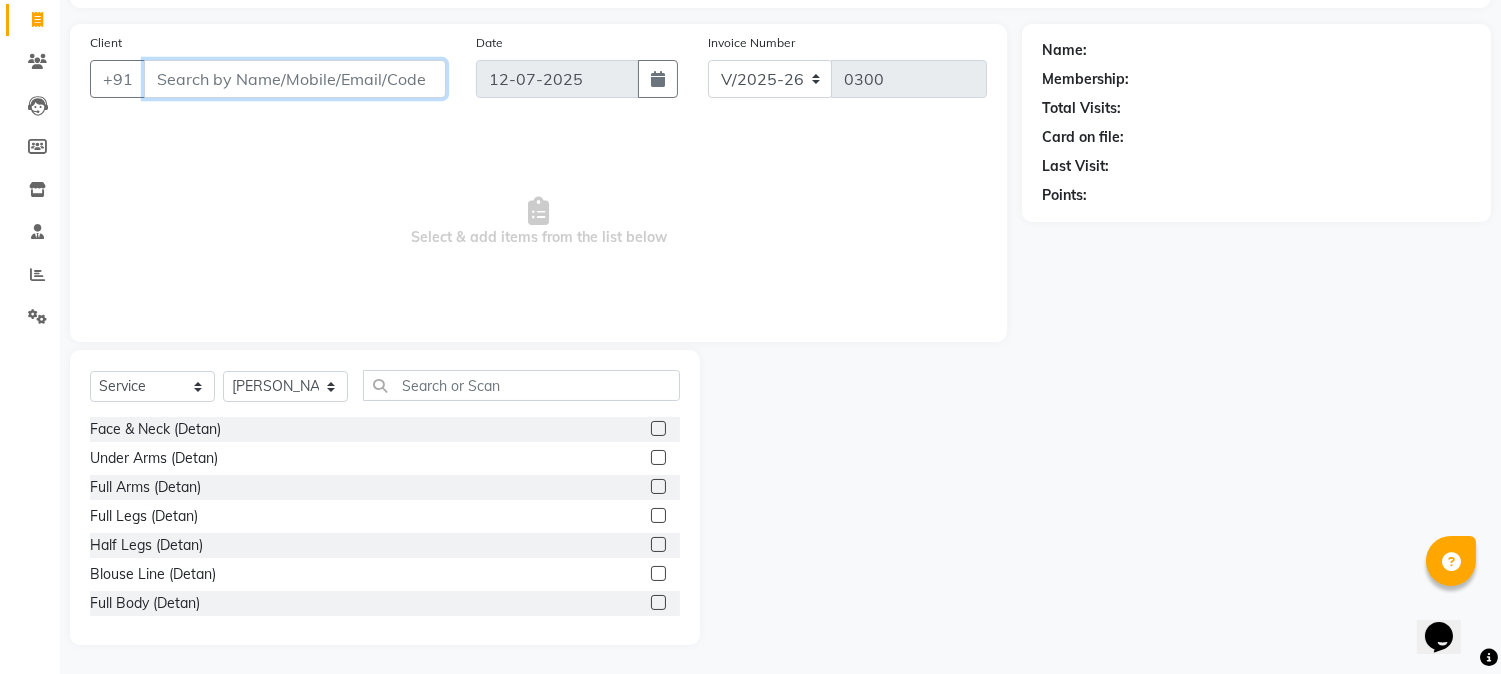 click on "Client" at bounding box center (295, 79) 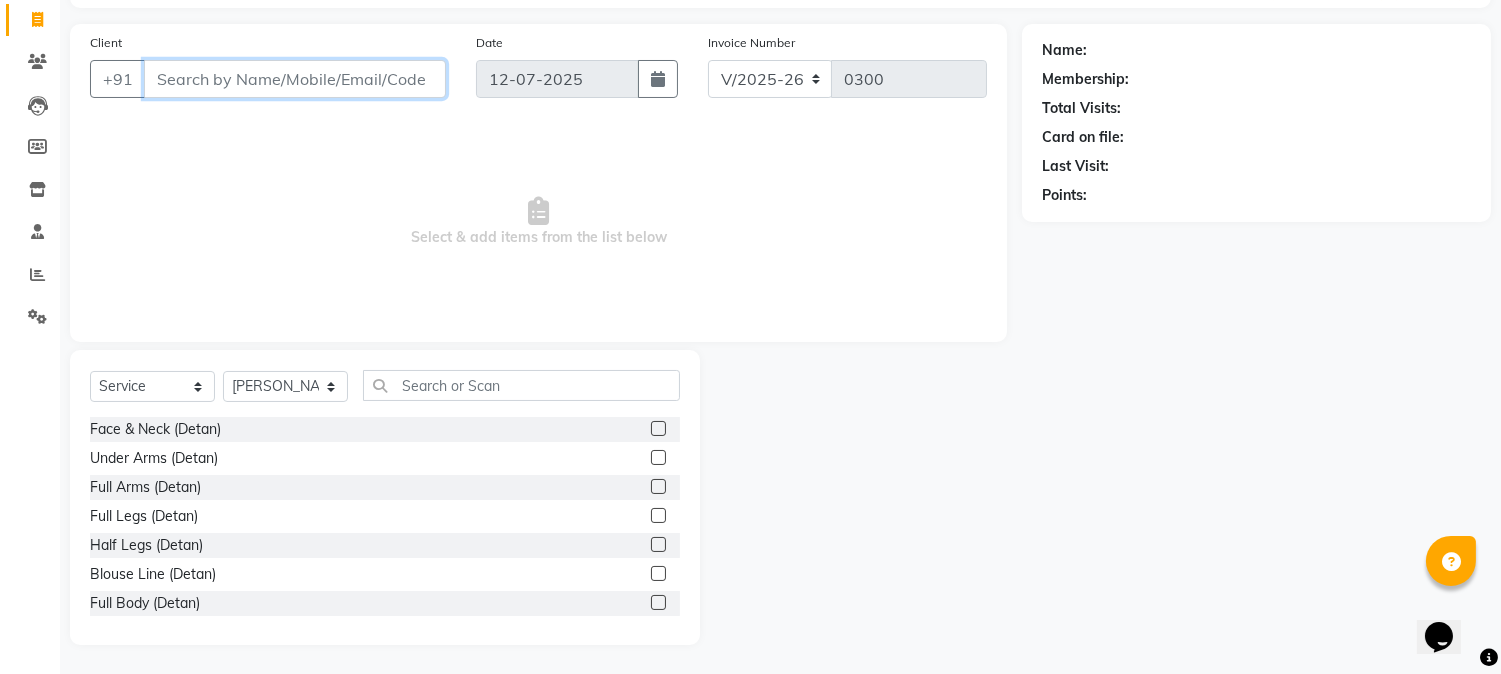 click on "Client" at bounding box center [295, 79] 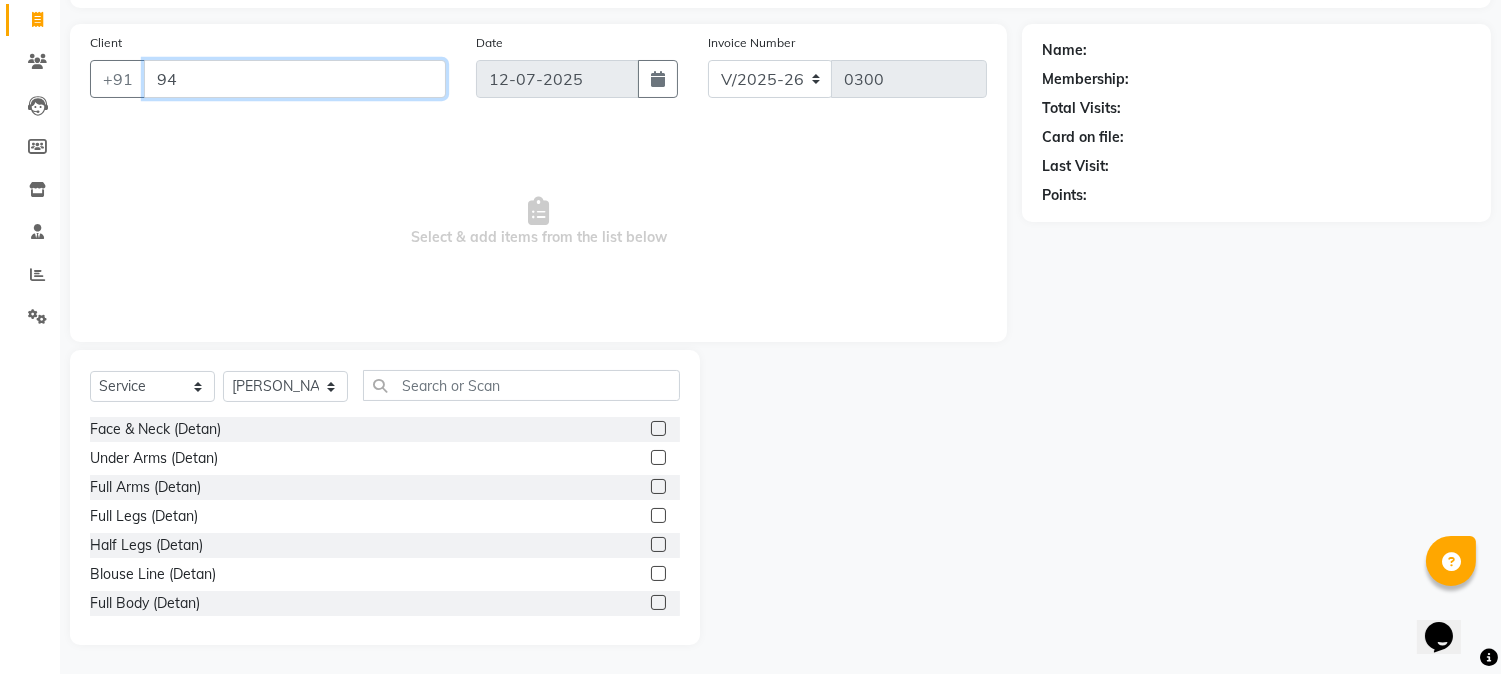 type on "9" 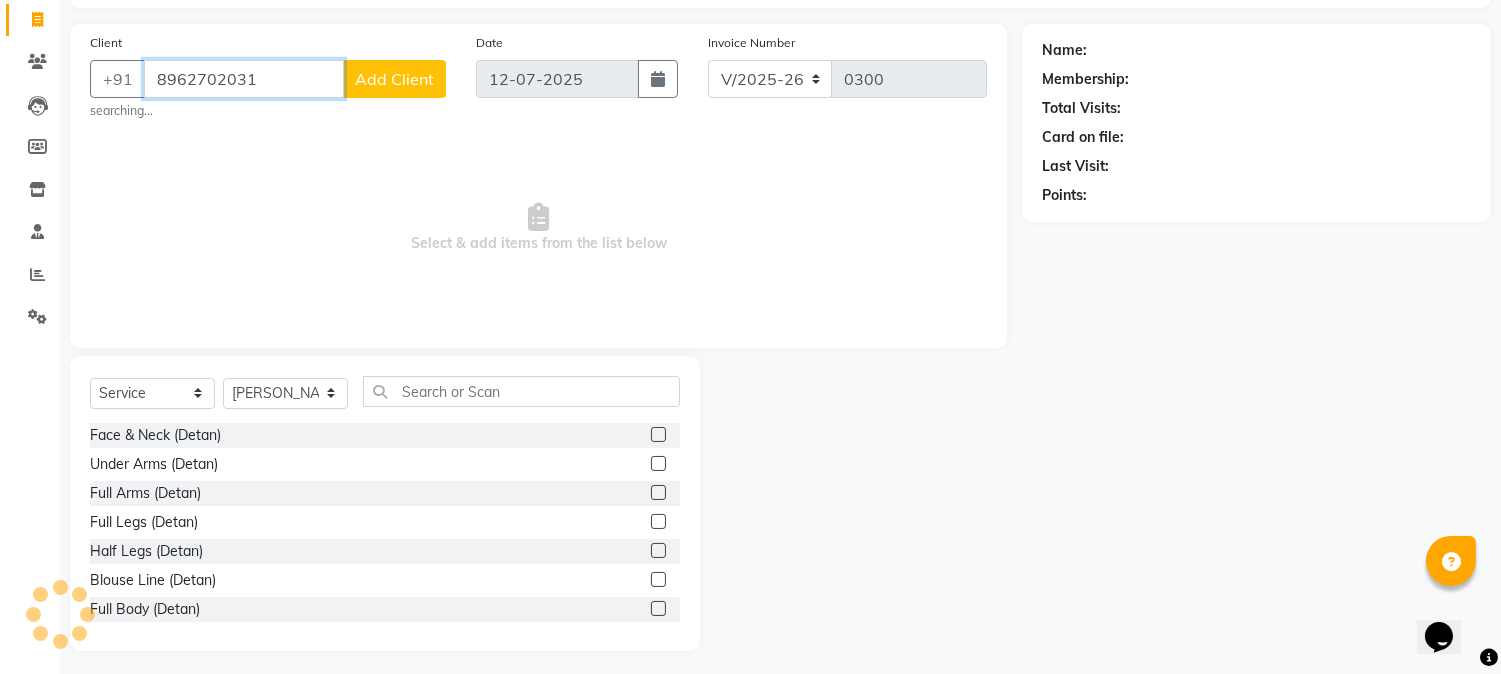 type on "8962702031" 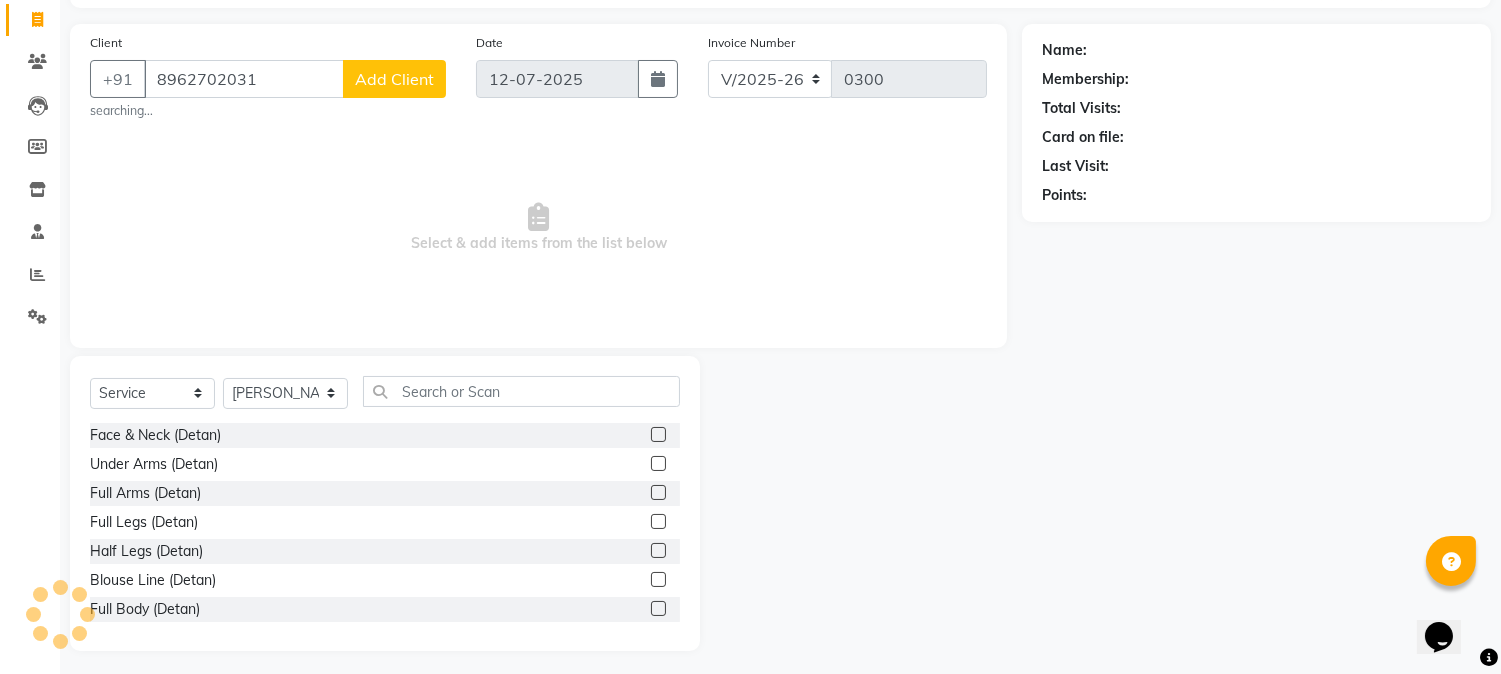 click on "Add Client" 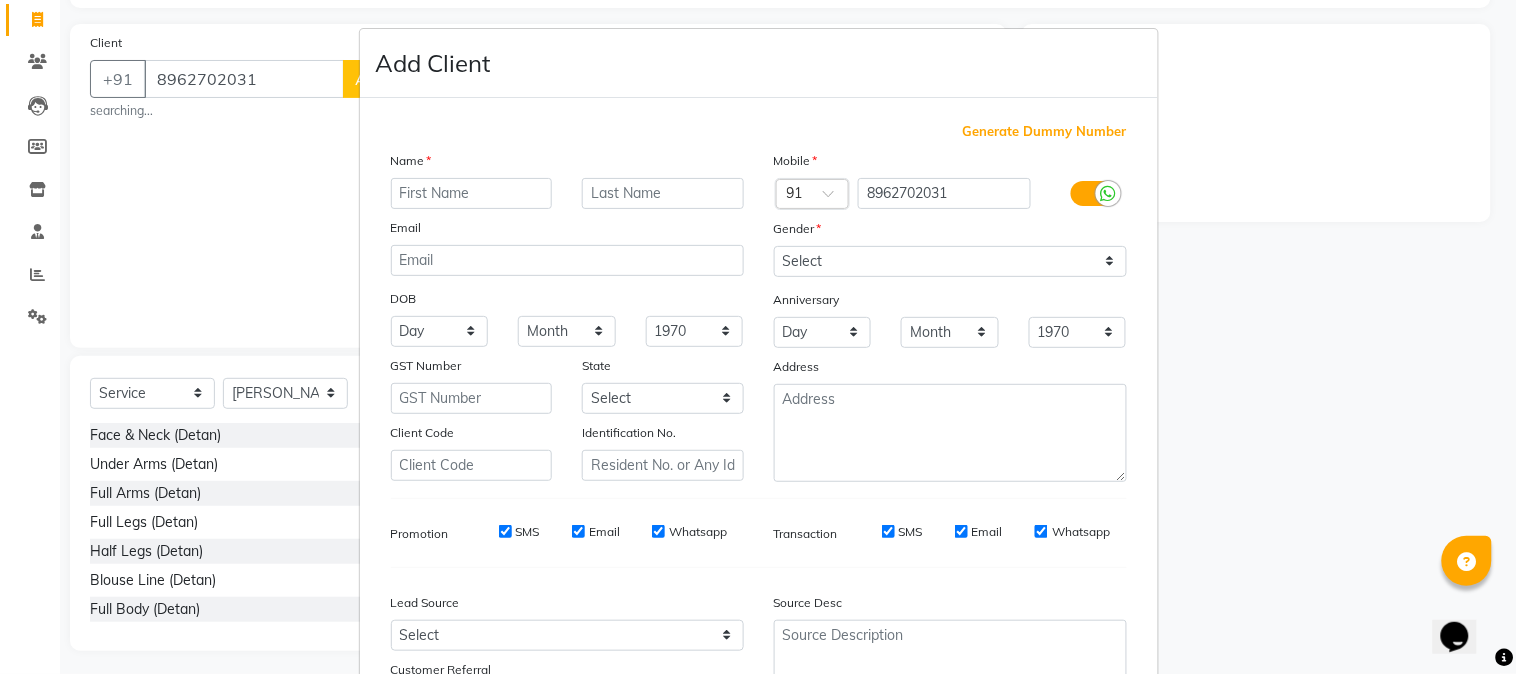 scroll, scrollTop: 176, scrollLeft: 0, axis: vertical 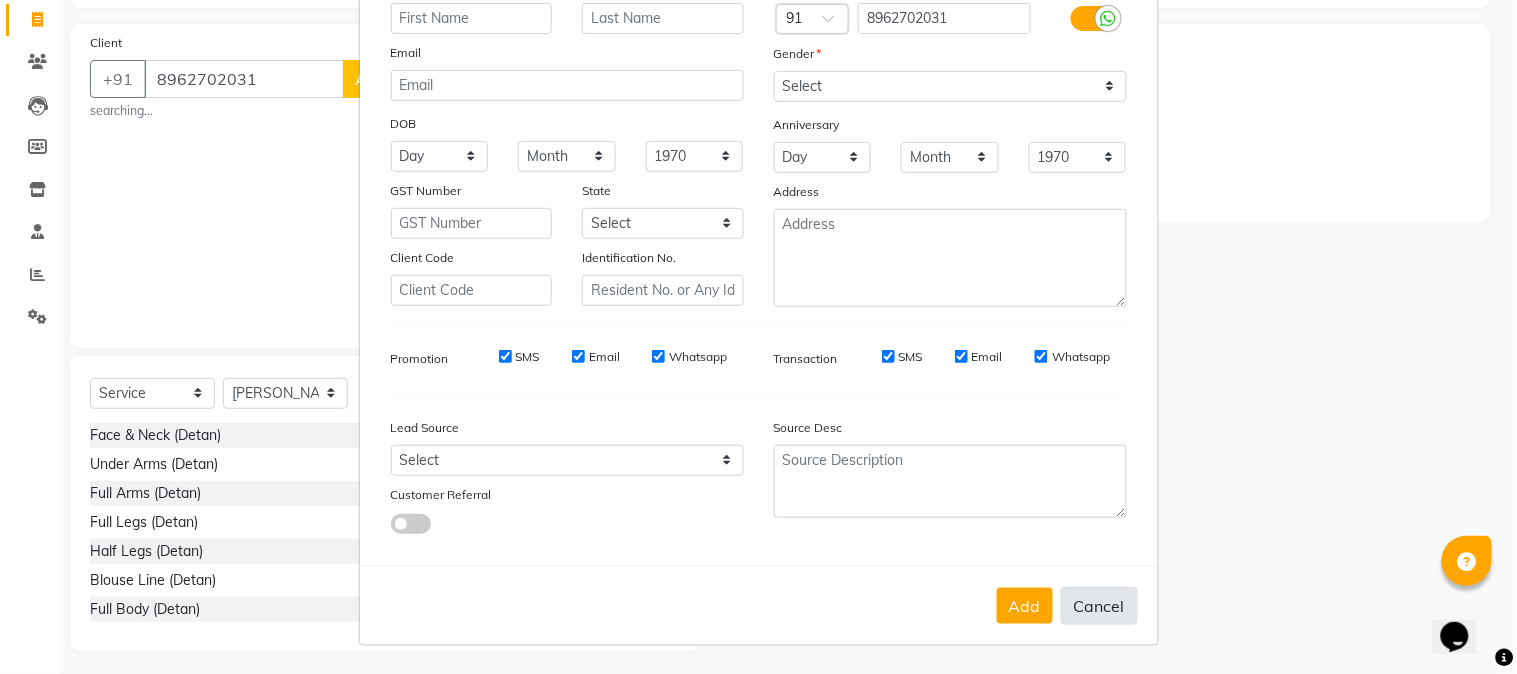 click on "Cancel" at bounding box center (1099, 606) 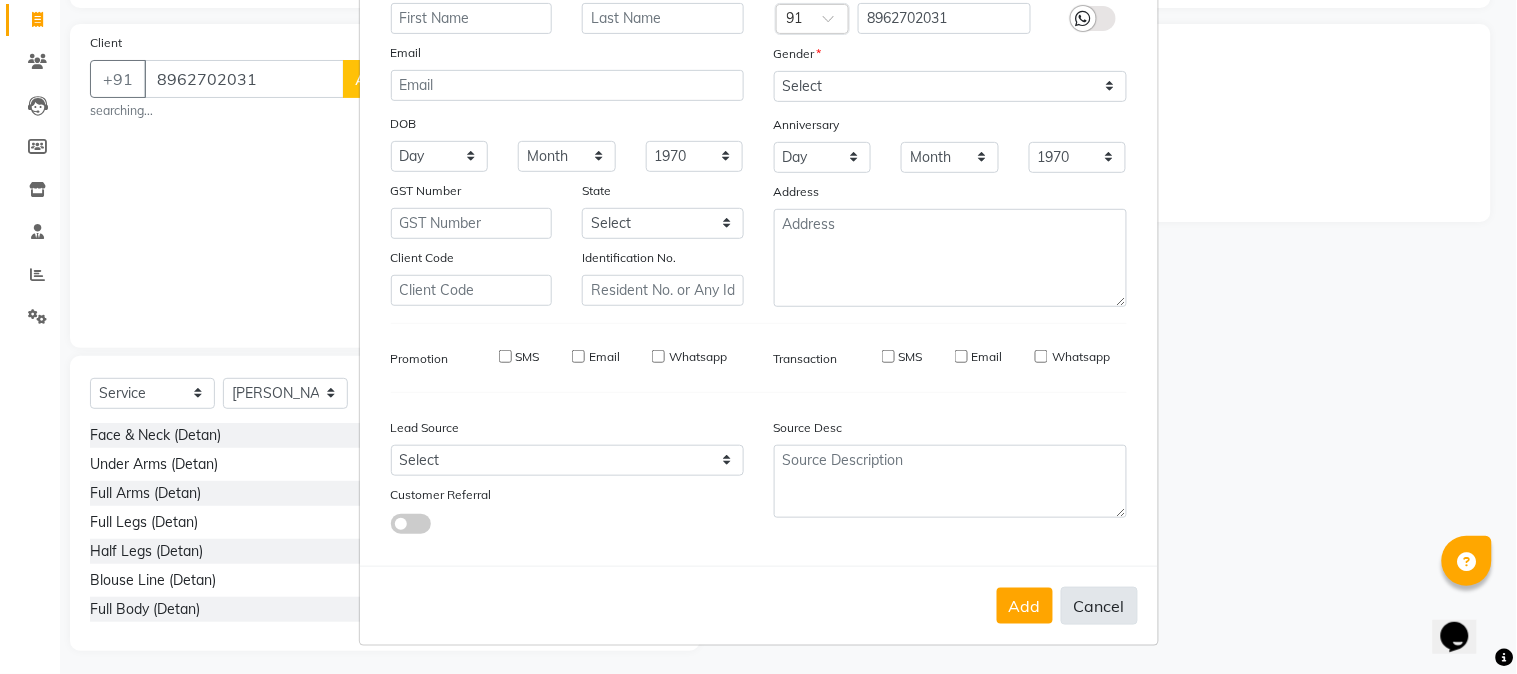 select 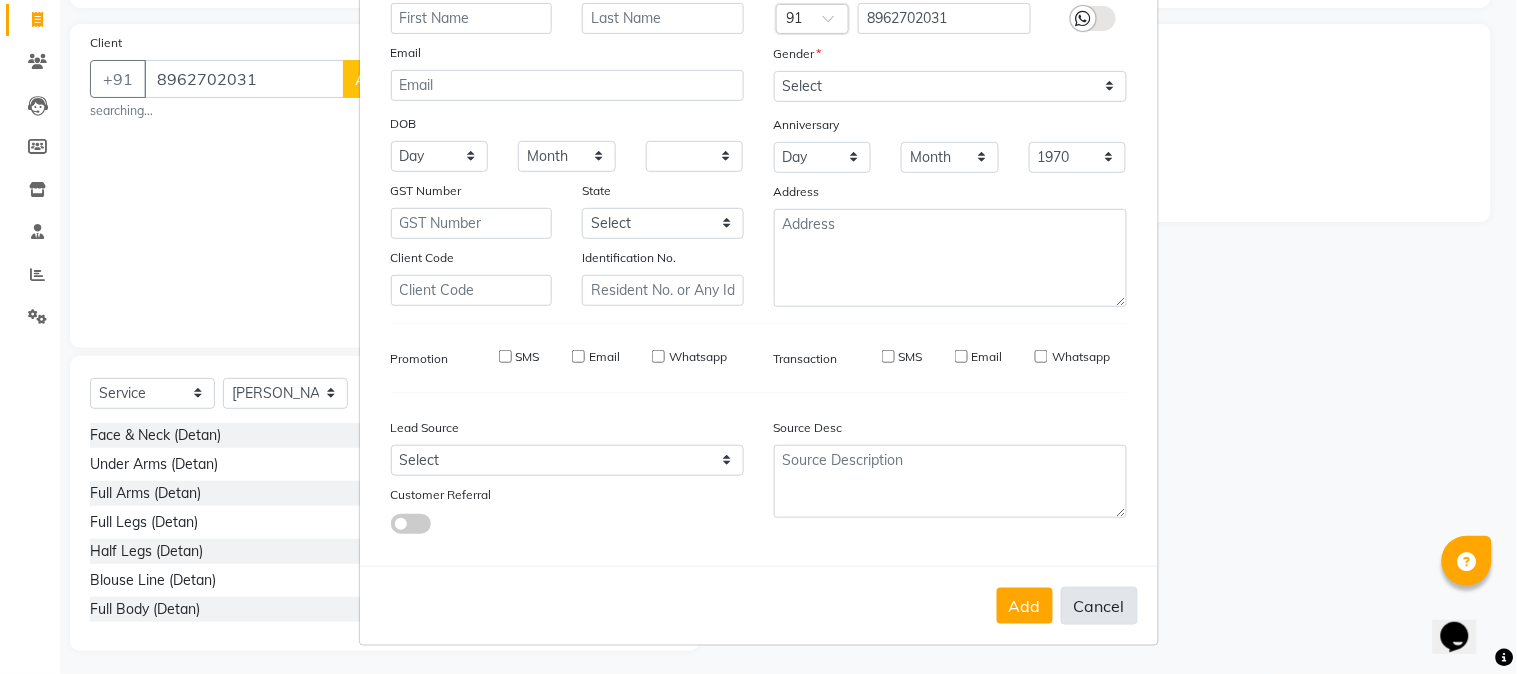 type 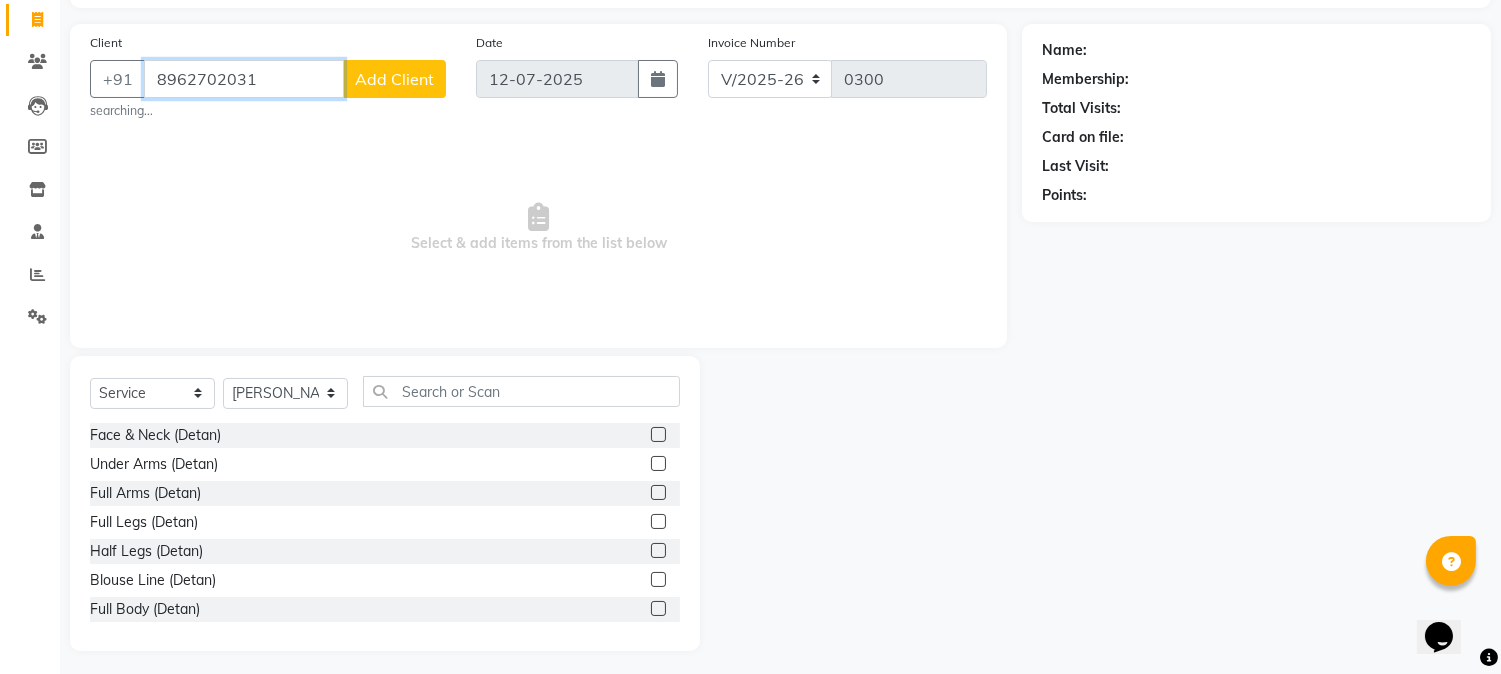 click on "8962702031" at bounding box center [244, 79] 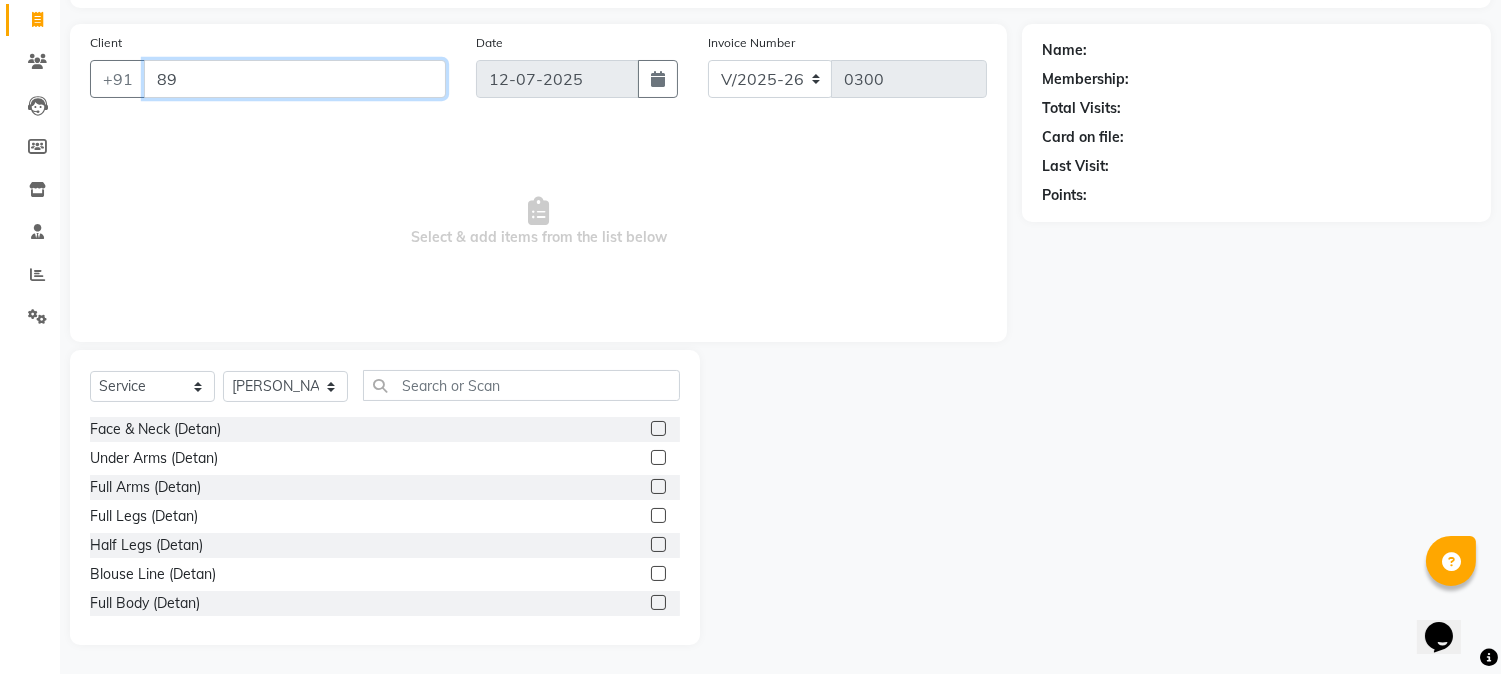 type on "8" 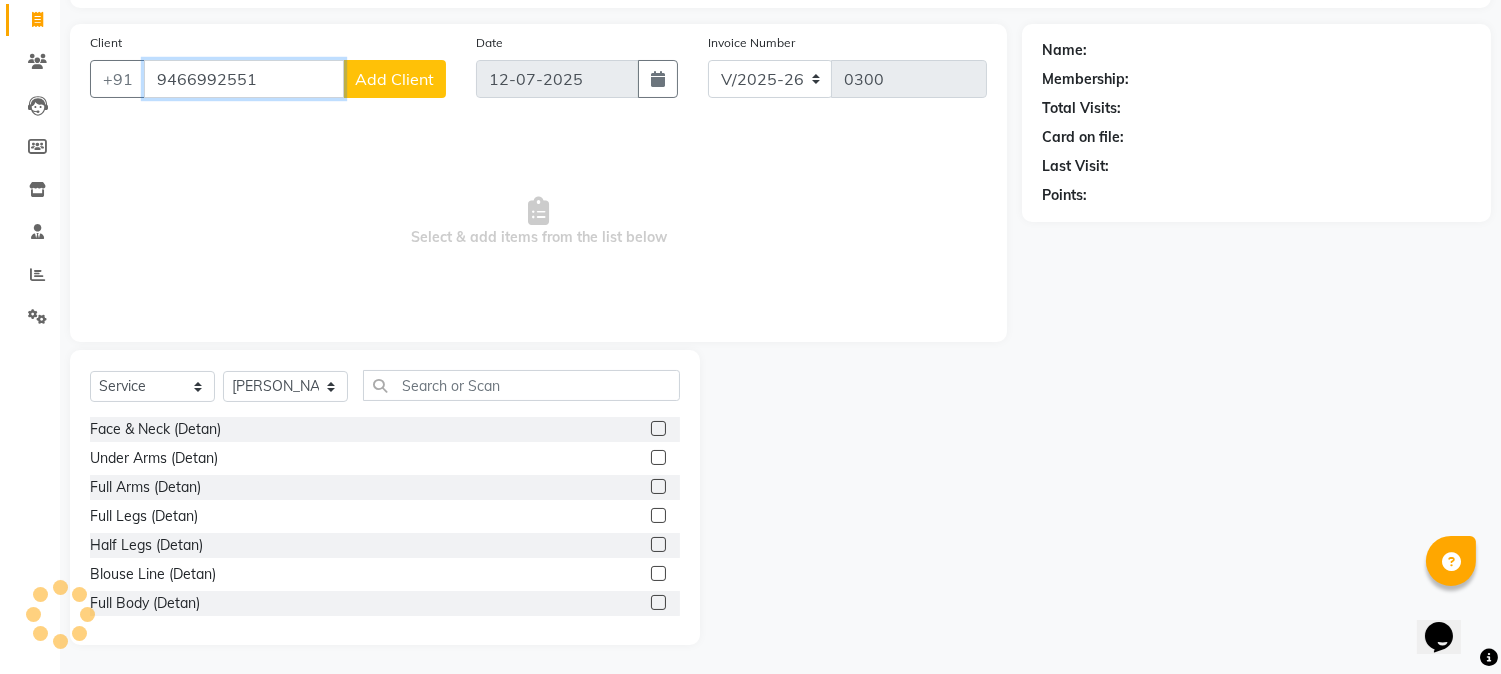 type on "9466992551" 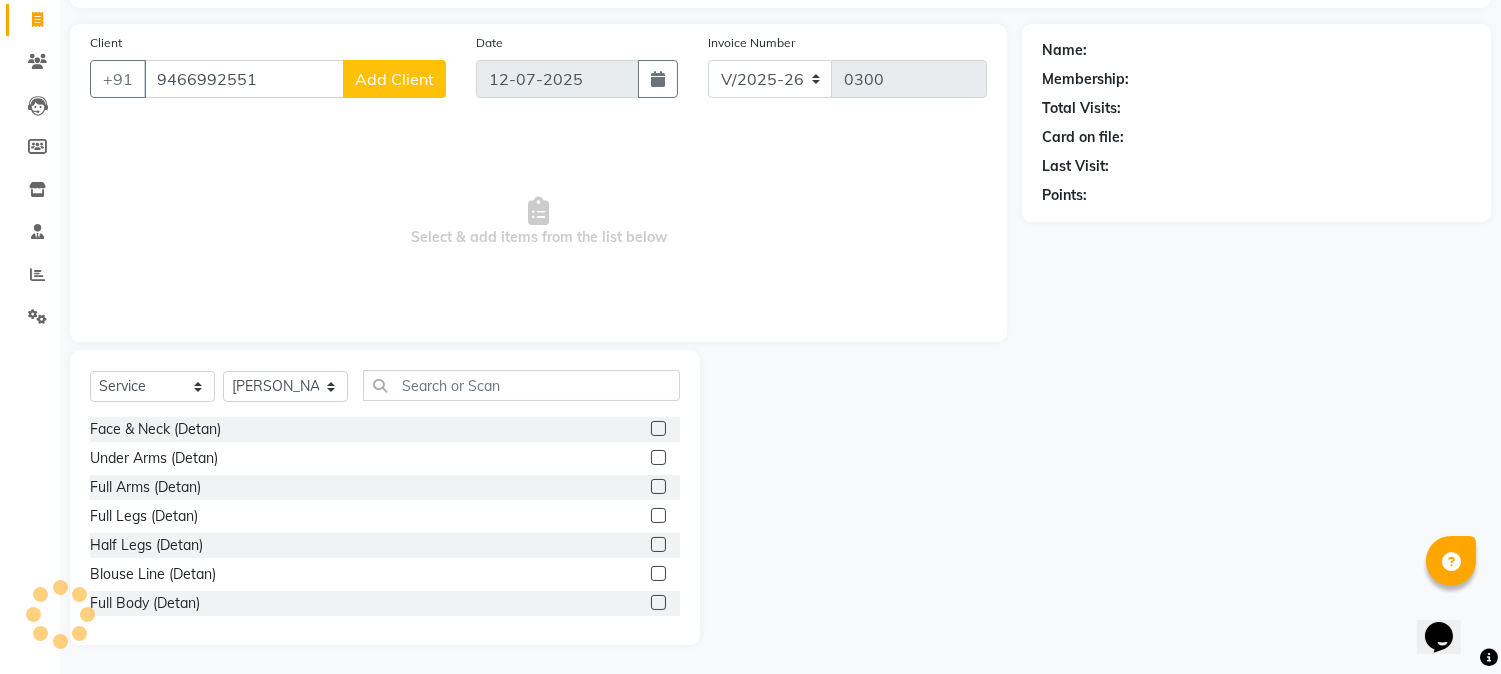 click on "Add Client" 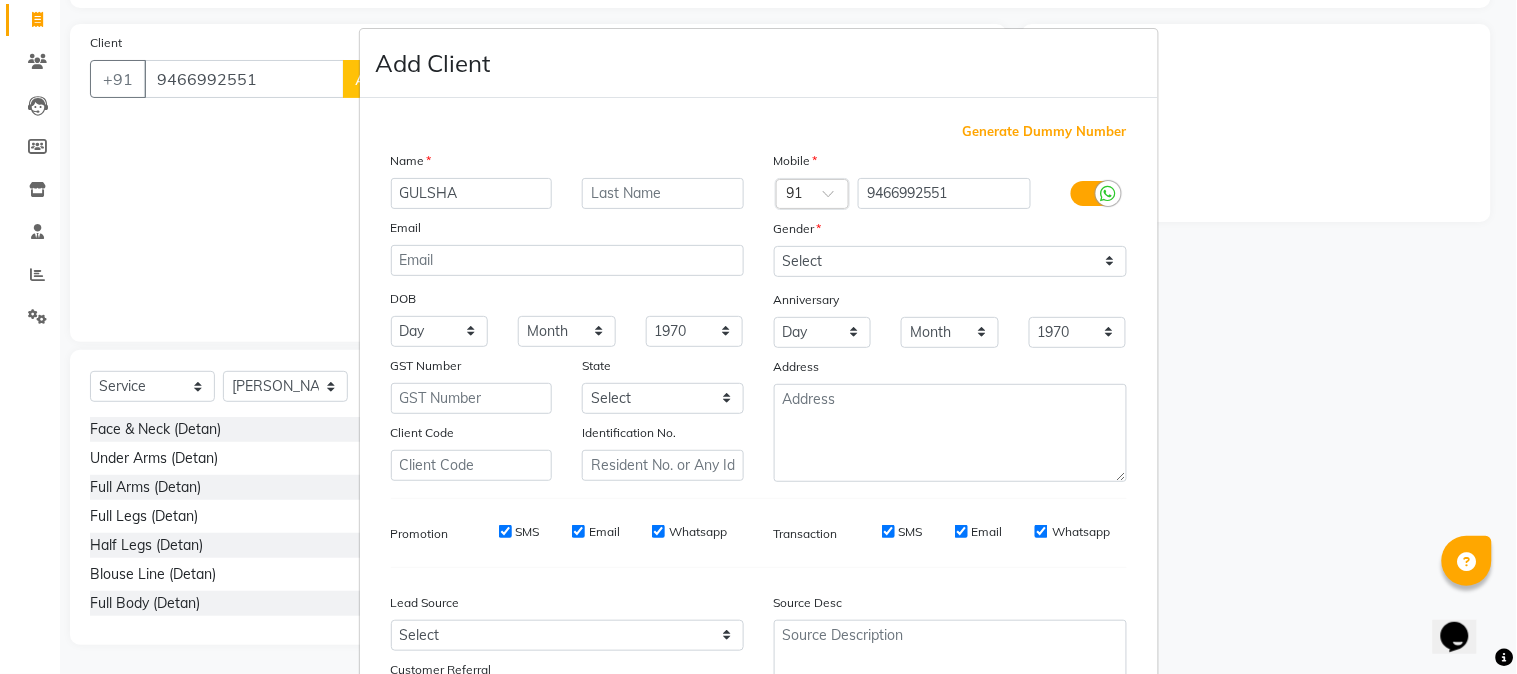 type on "GULSHA" 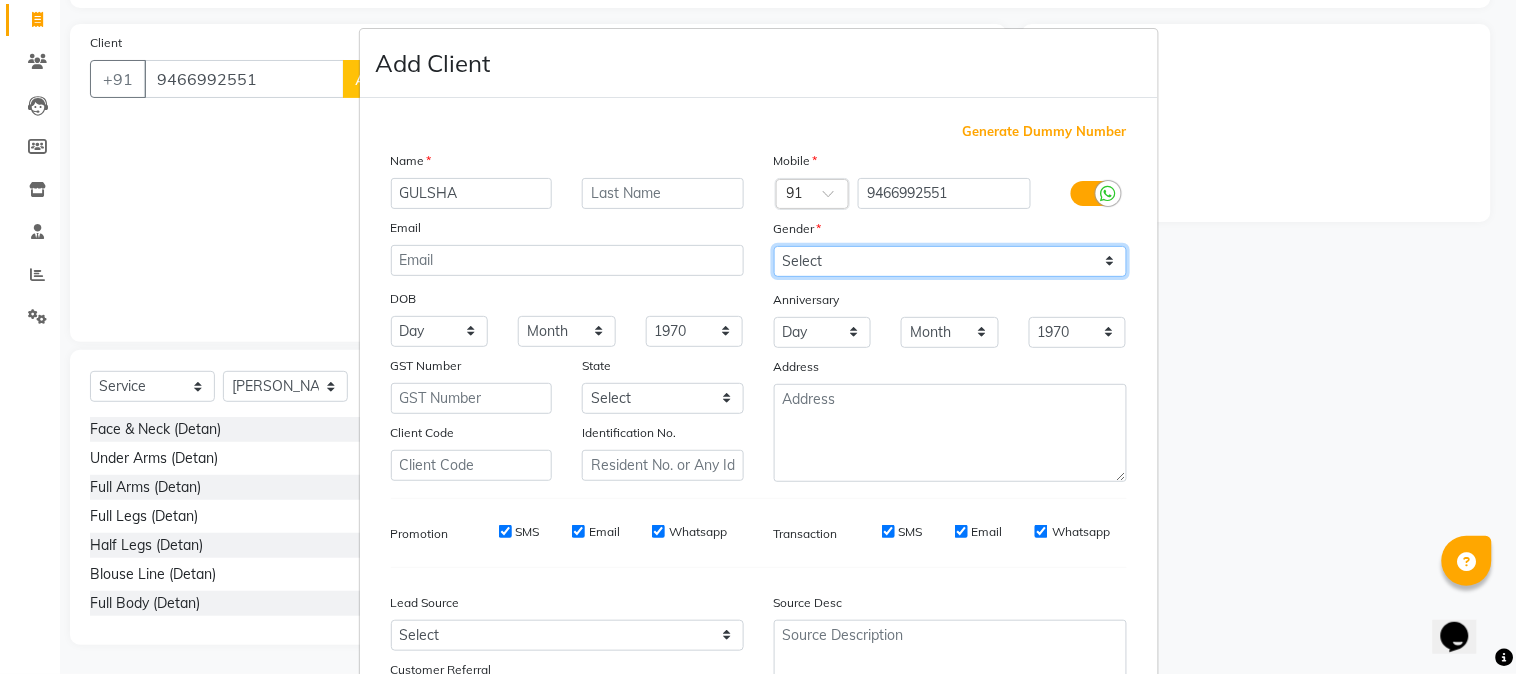 click on "Select Male Female Other Prefer Not To Say" at bounding box center (950, 261) 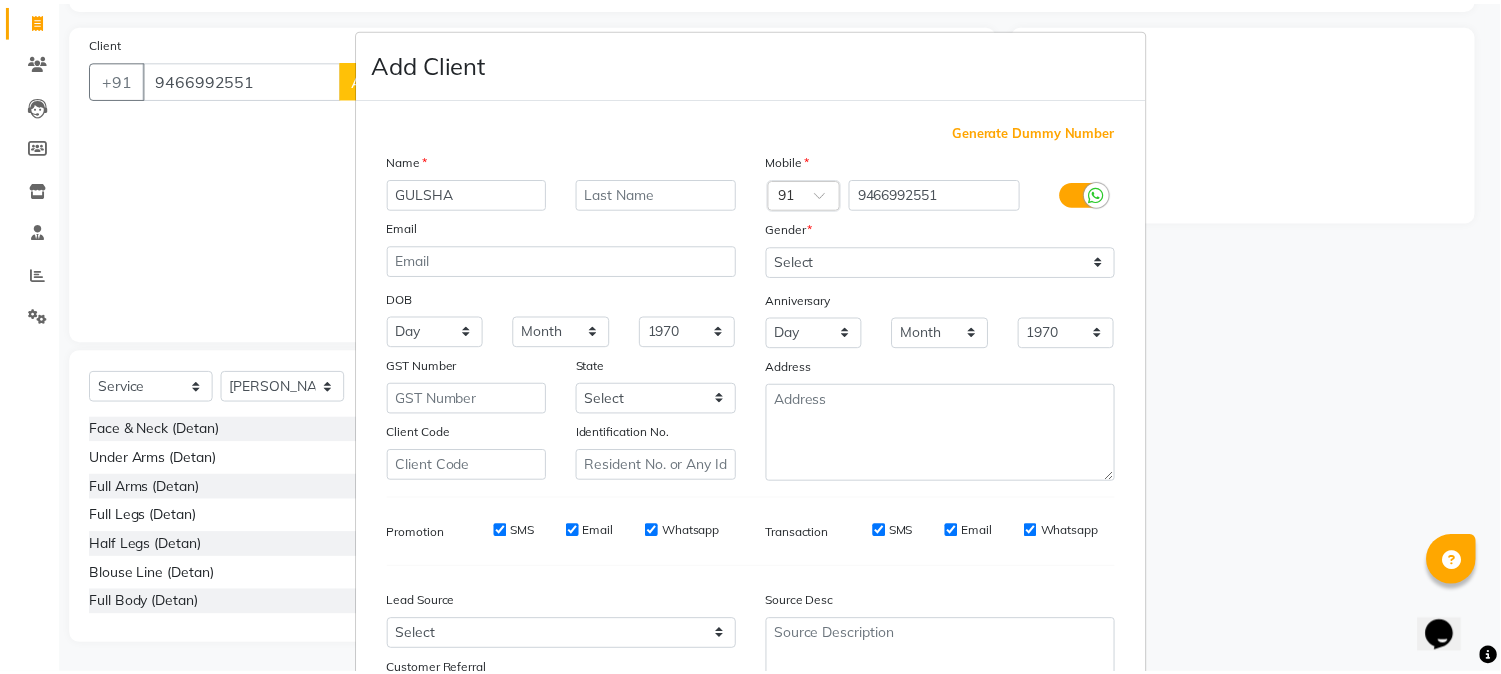 scroll, scrollTop: 176, scrollLeft: 0, axis: vertical 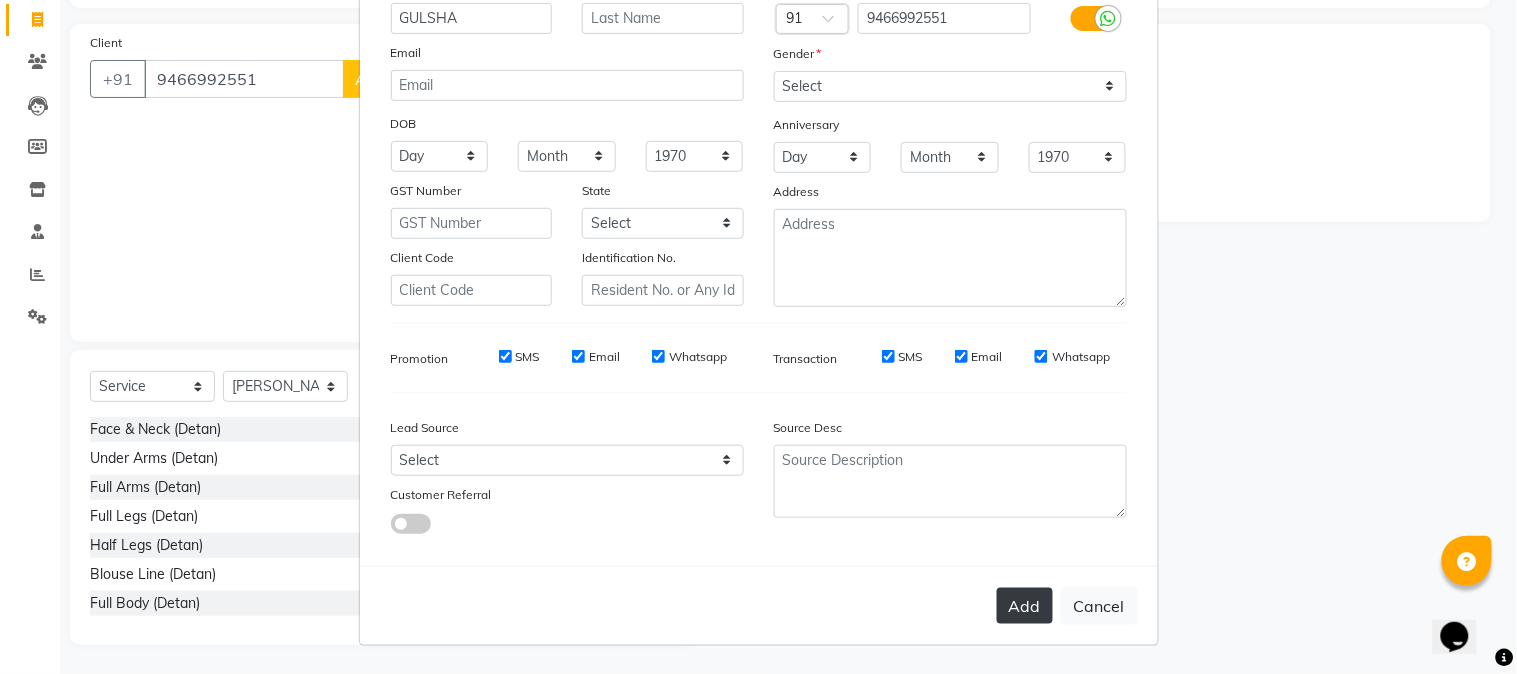 click on "Add" at bounding box center [1025, 606] 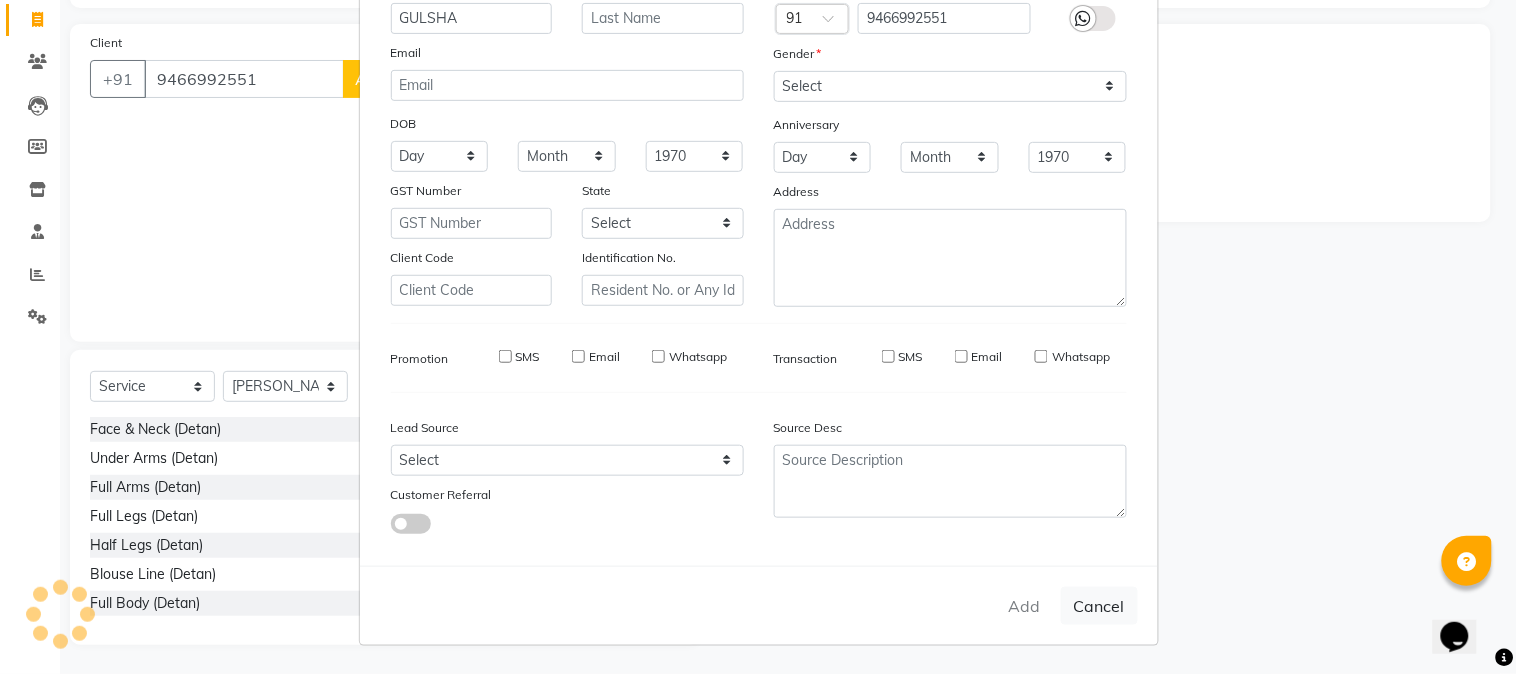 type 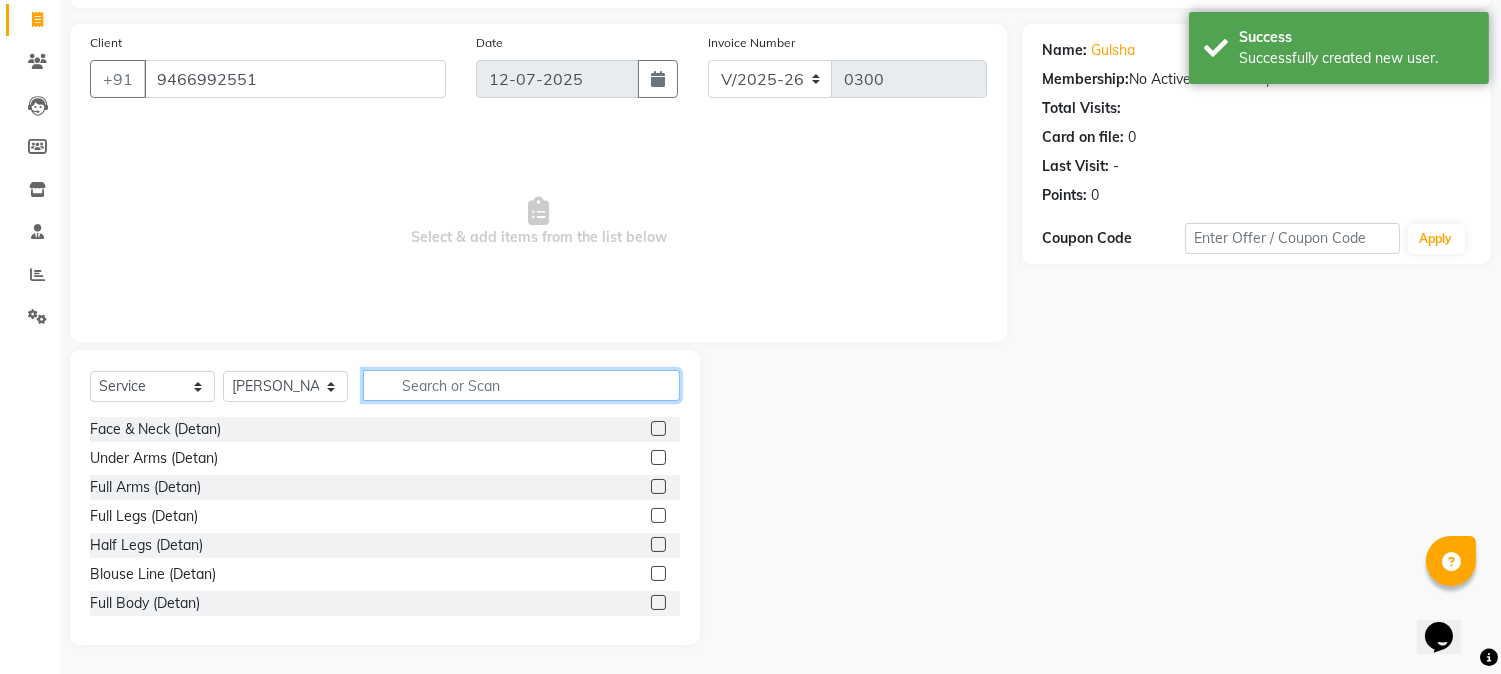 click 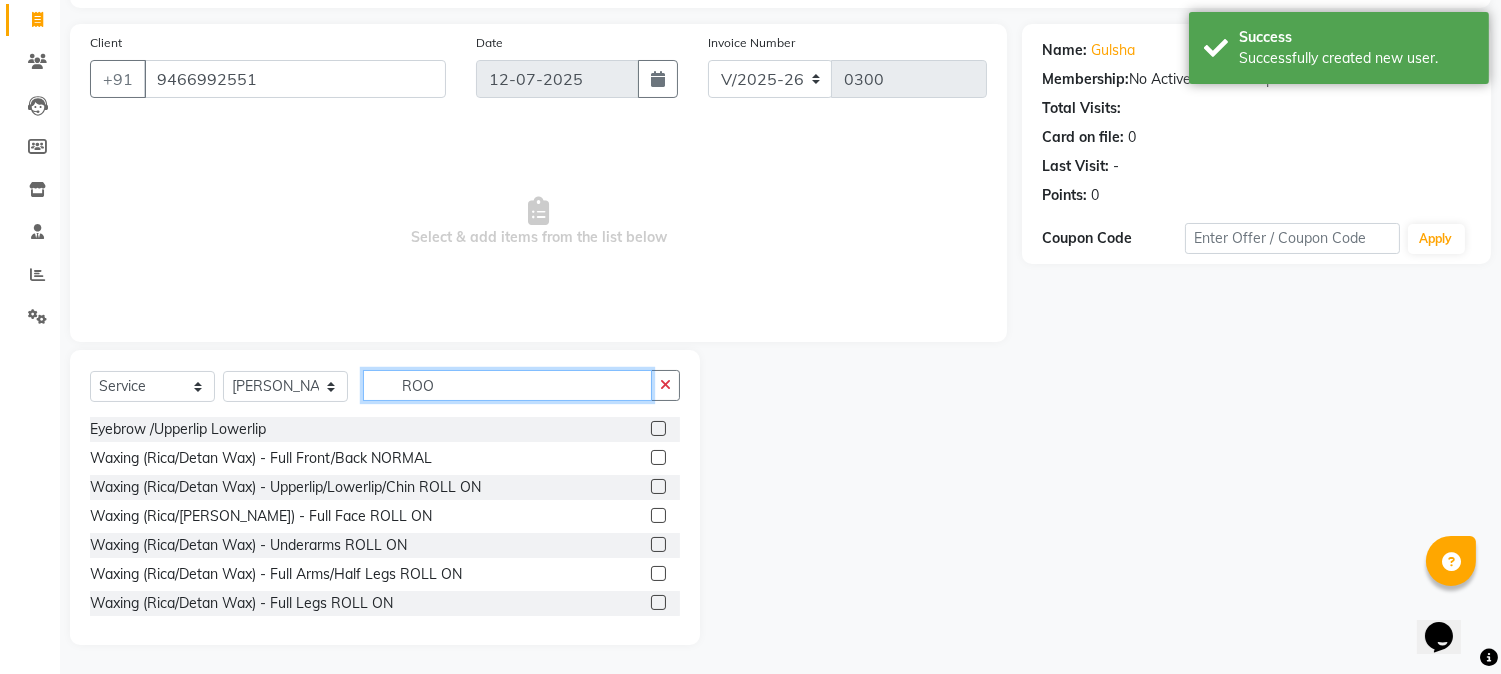 scroll, scrollTop: 0, scrollLeft: 0, axis: both 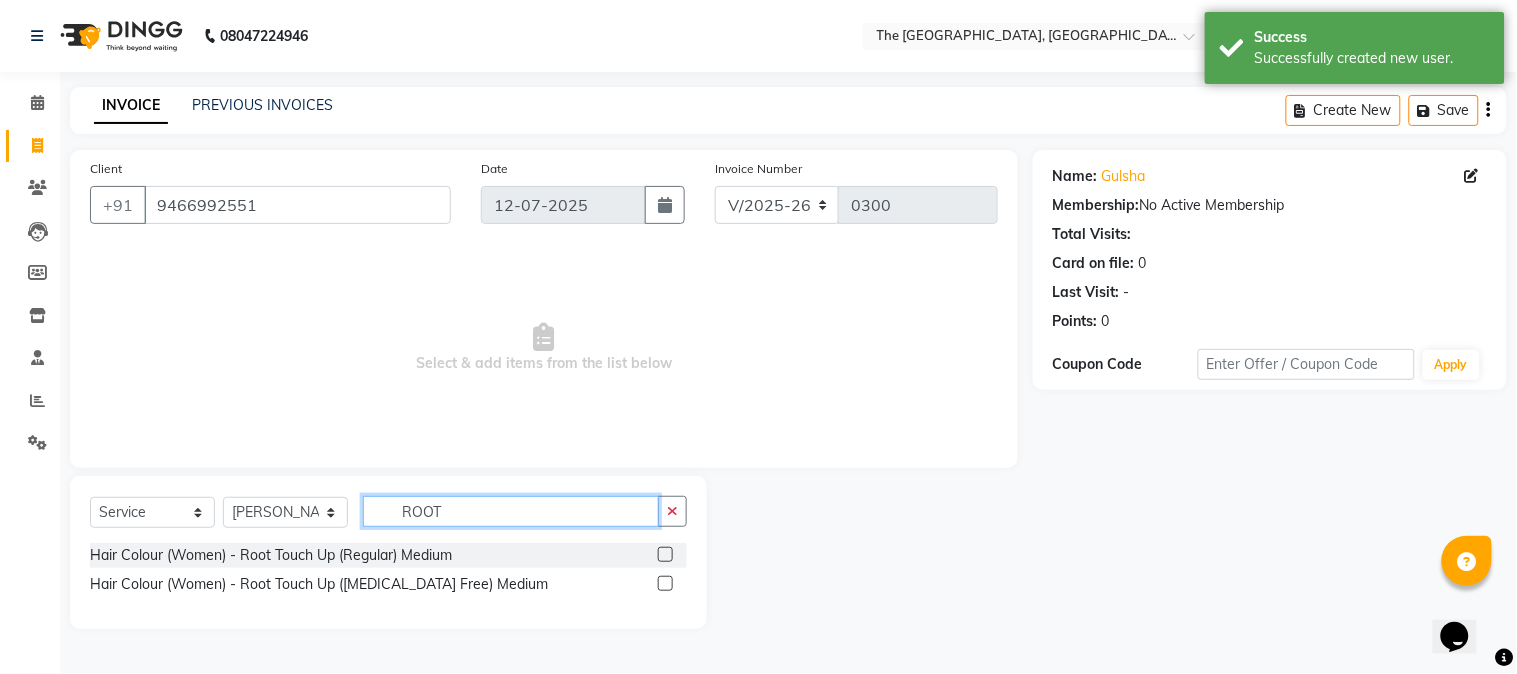 type on "ROOT" 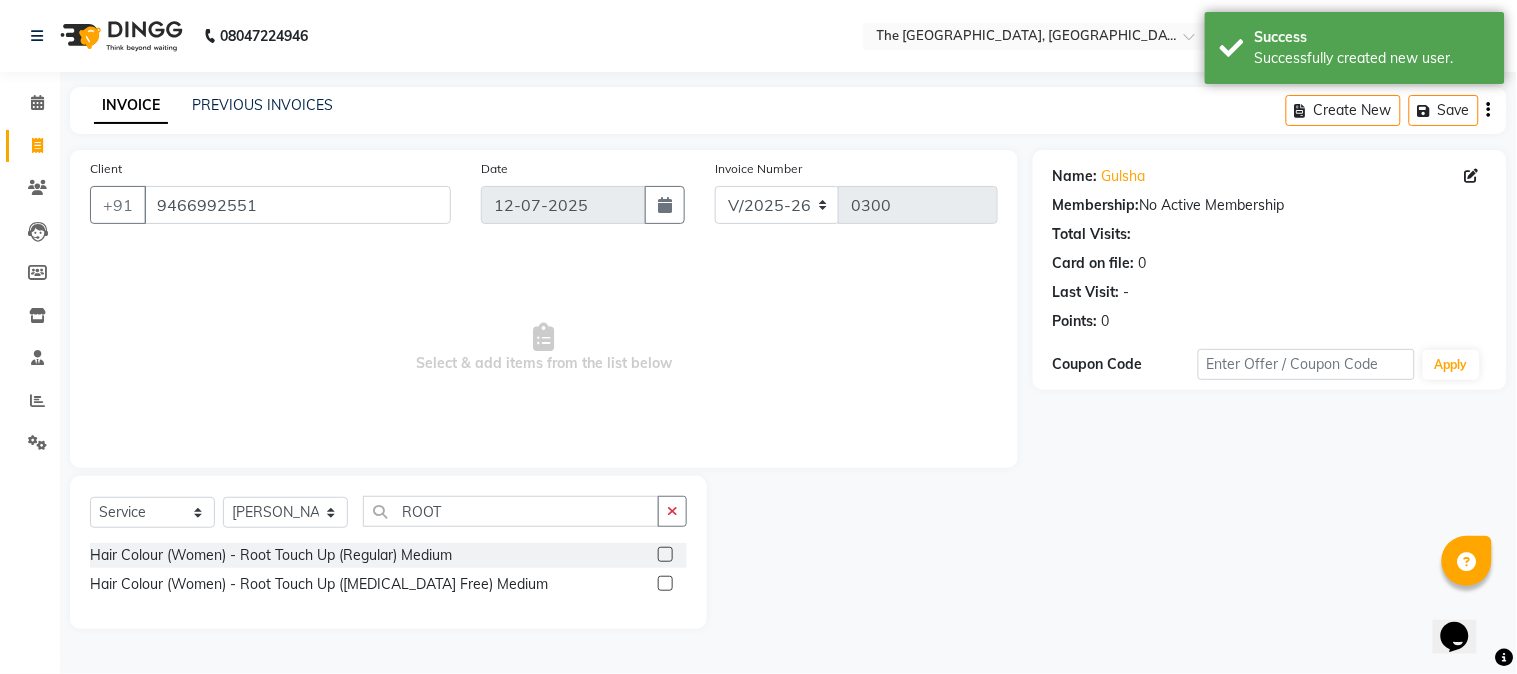 click 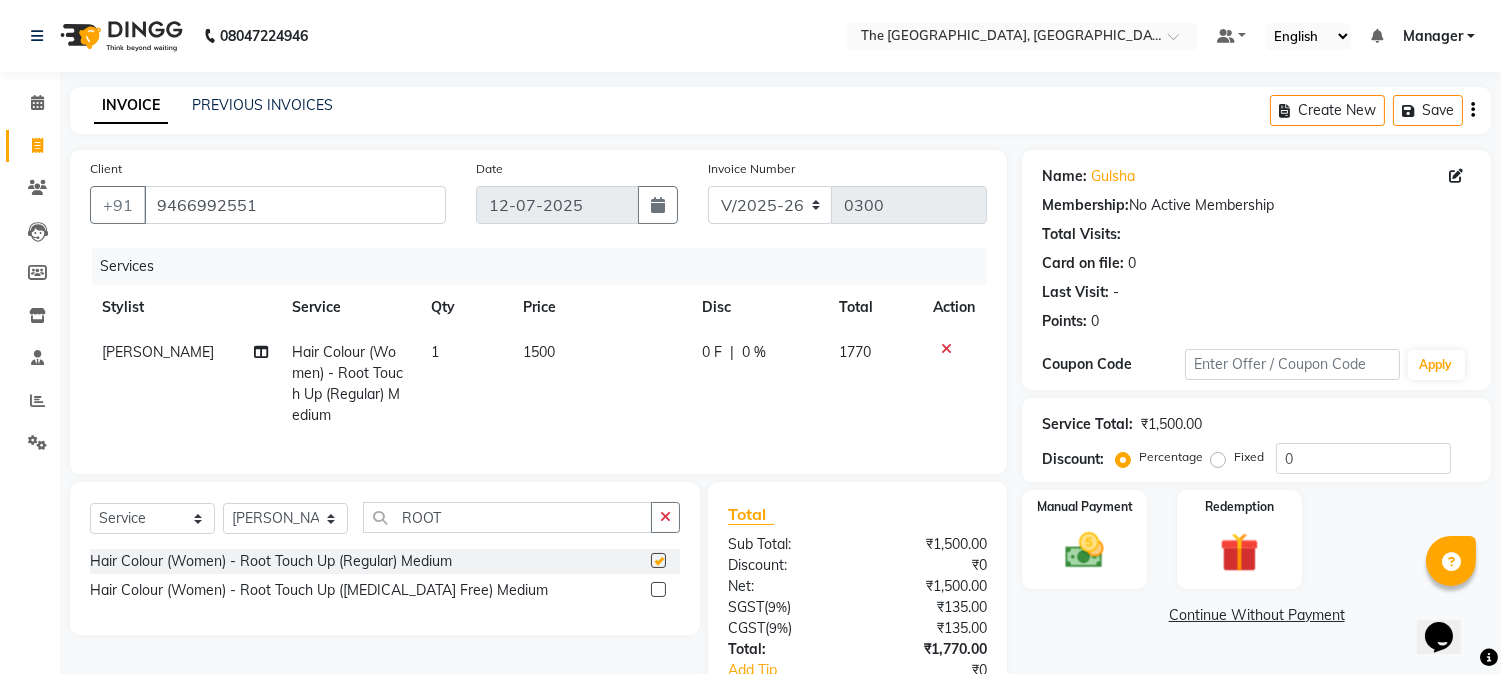 checkbox on "false" 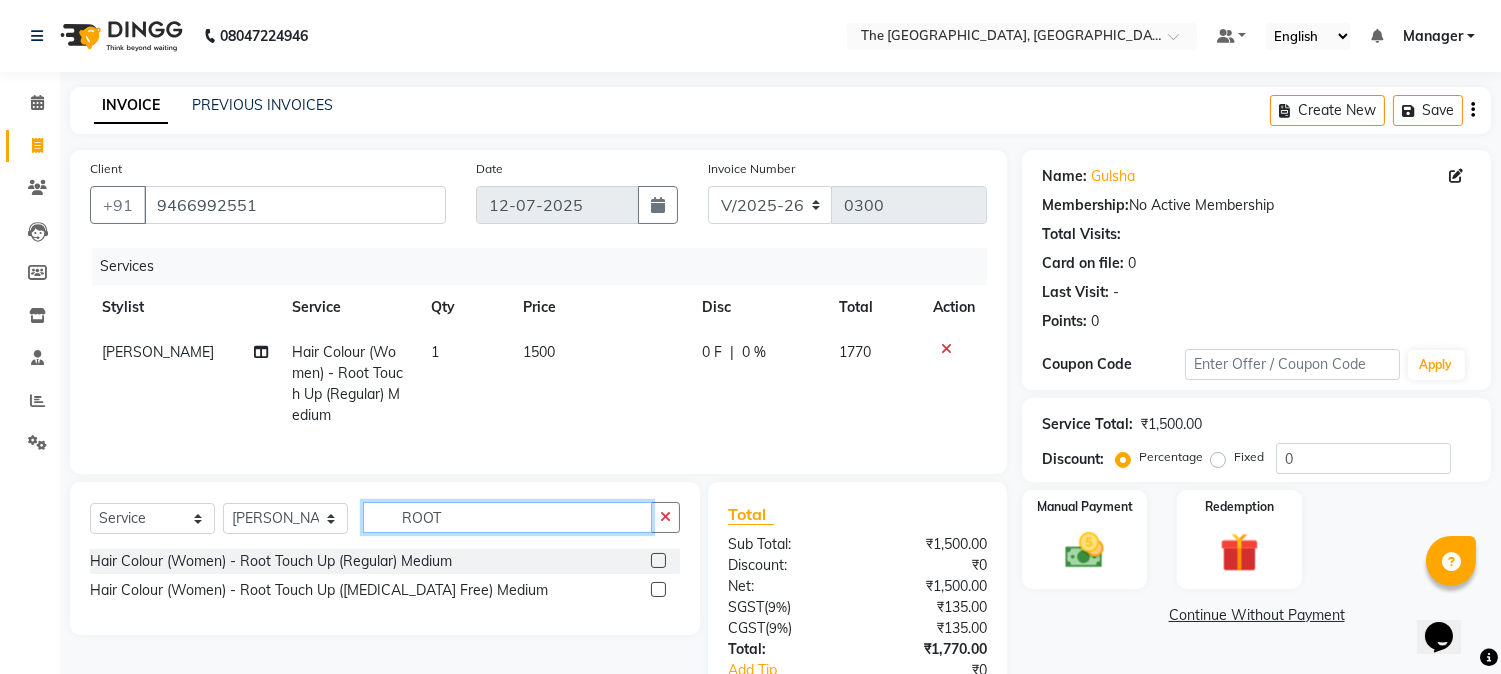 click on "ROOT" 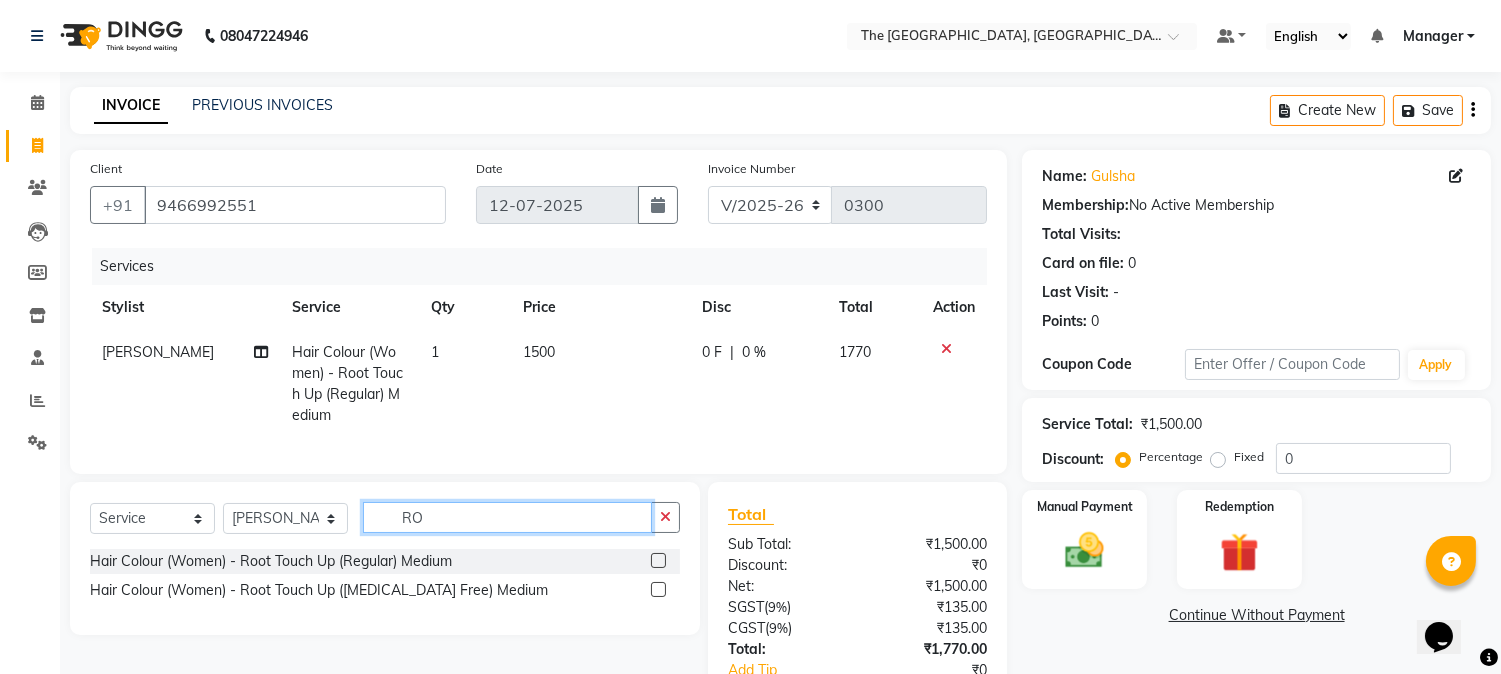 type on "R" 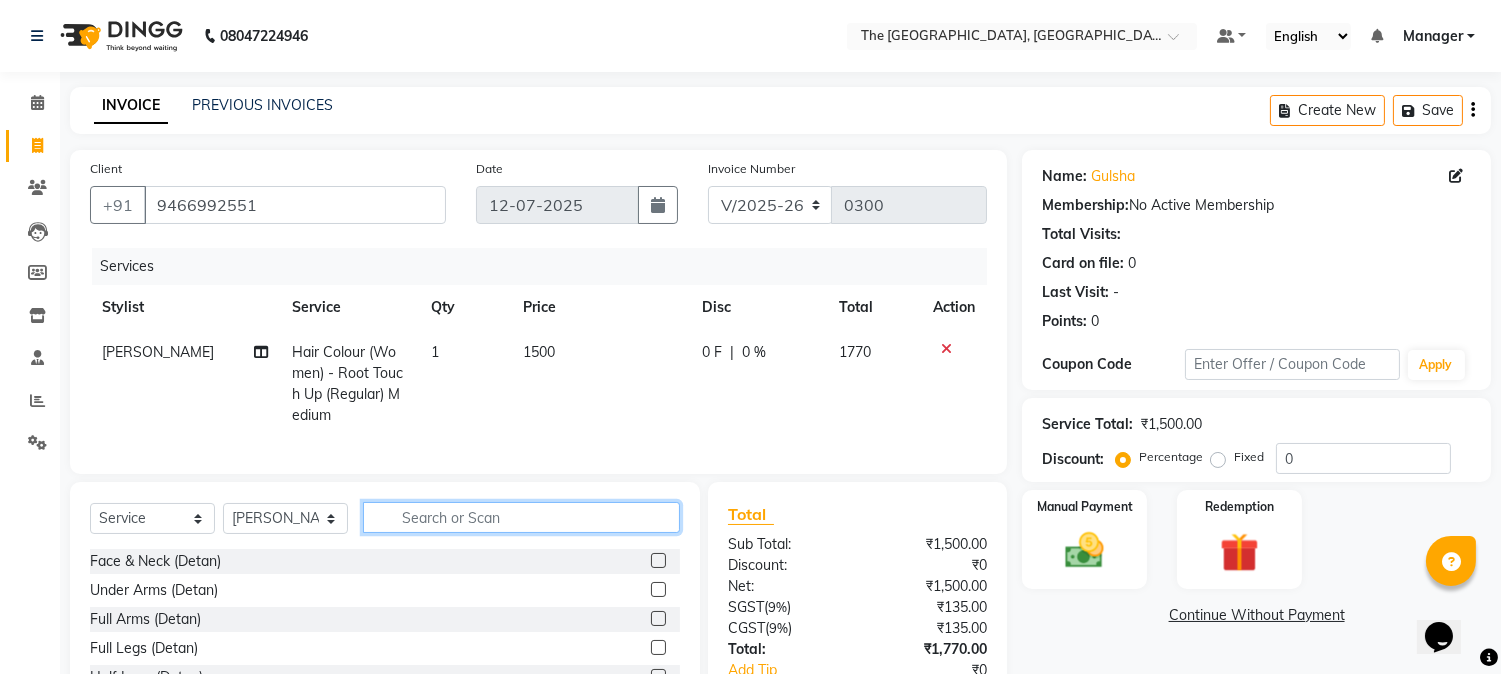 type on "G" 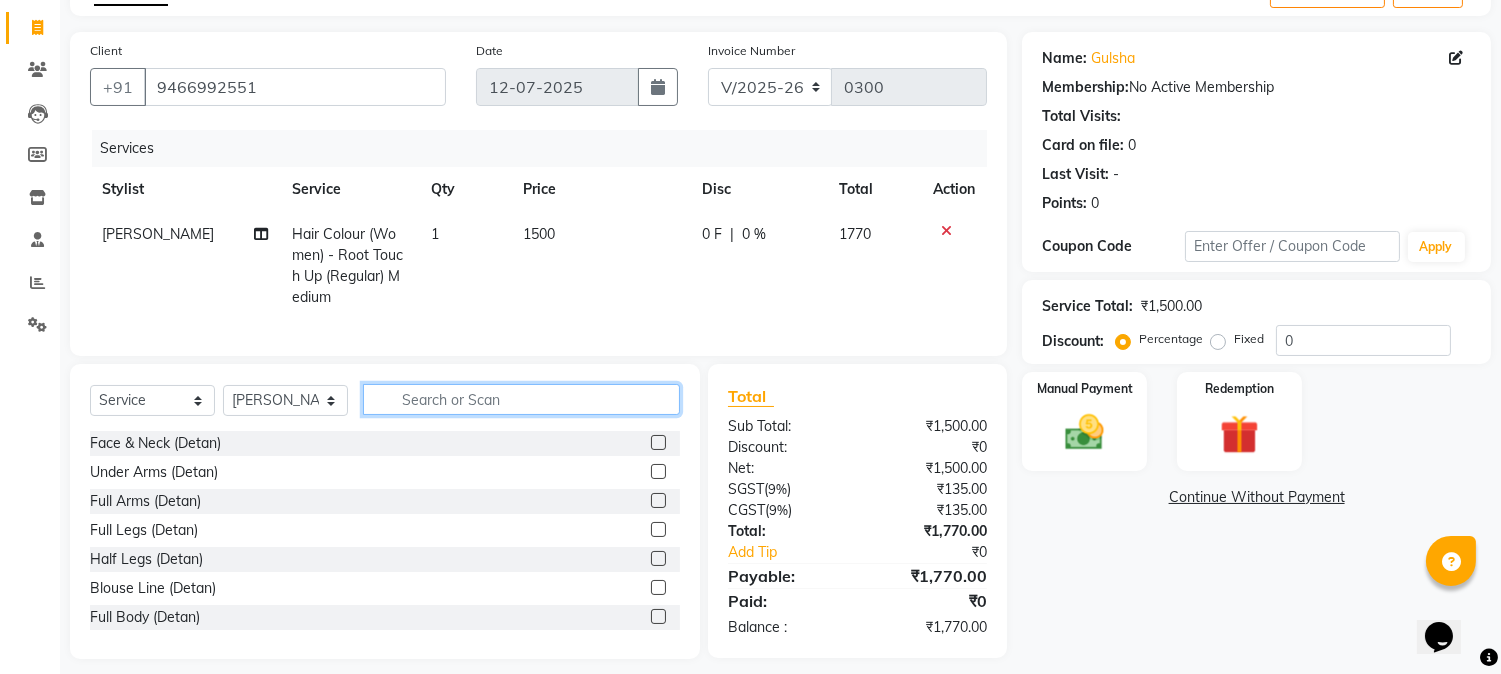 scroll, scrollTop: 148, scrollLeft: 0, axis: vertical 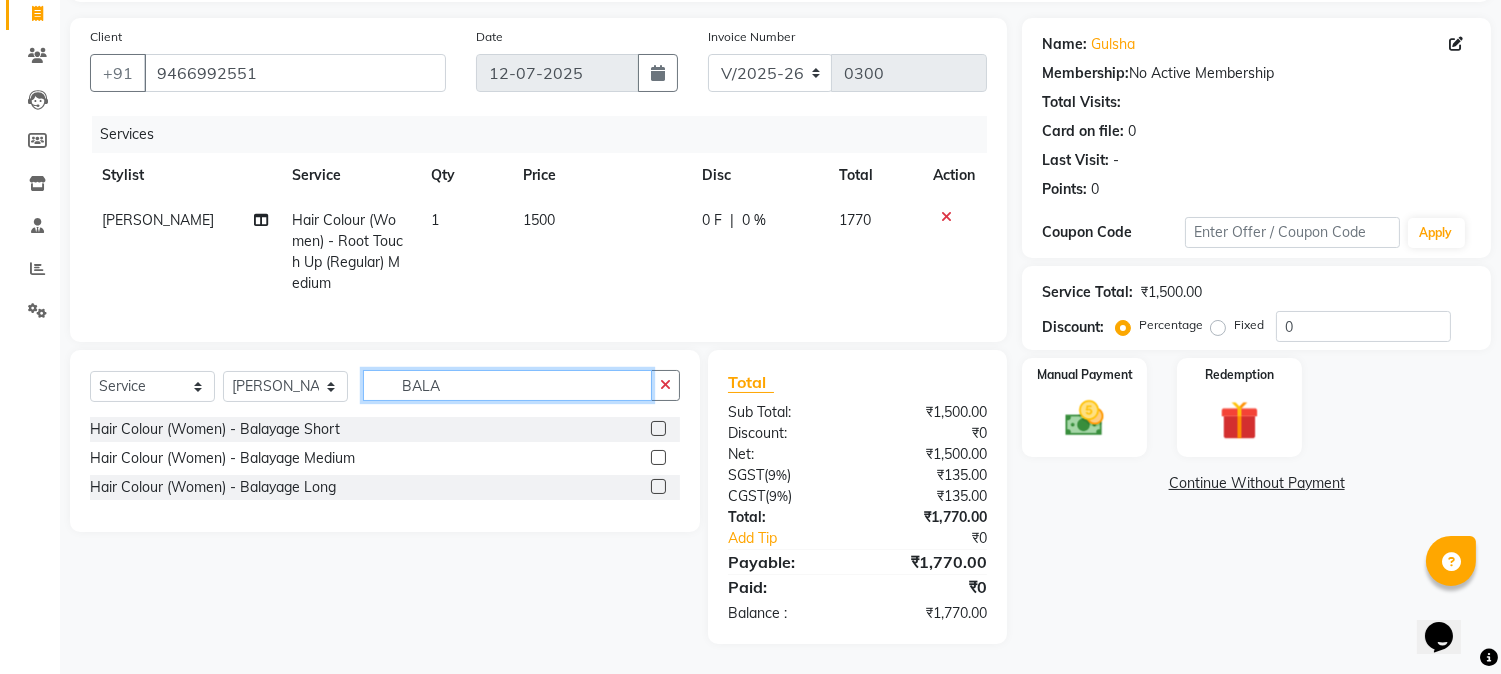 type on "BALA" 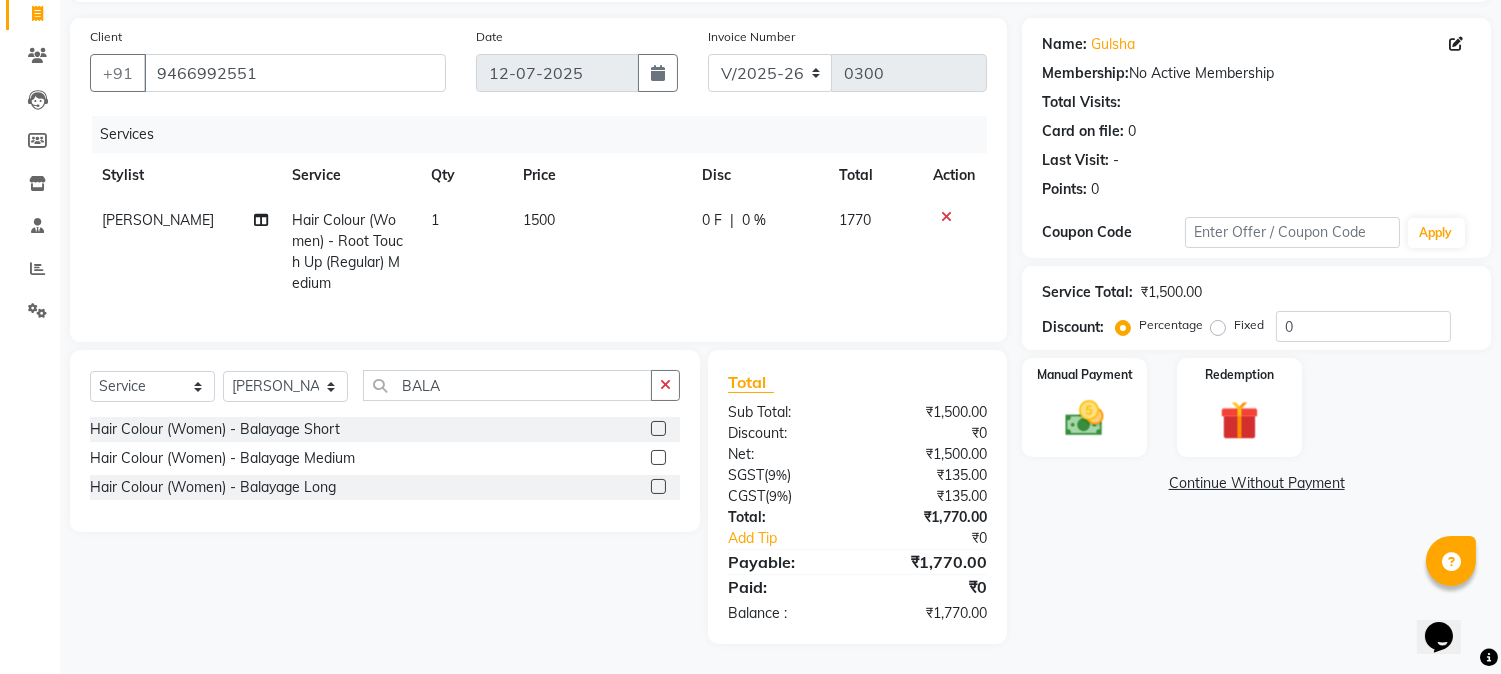click 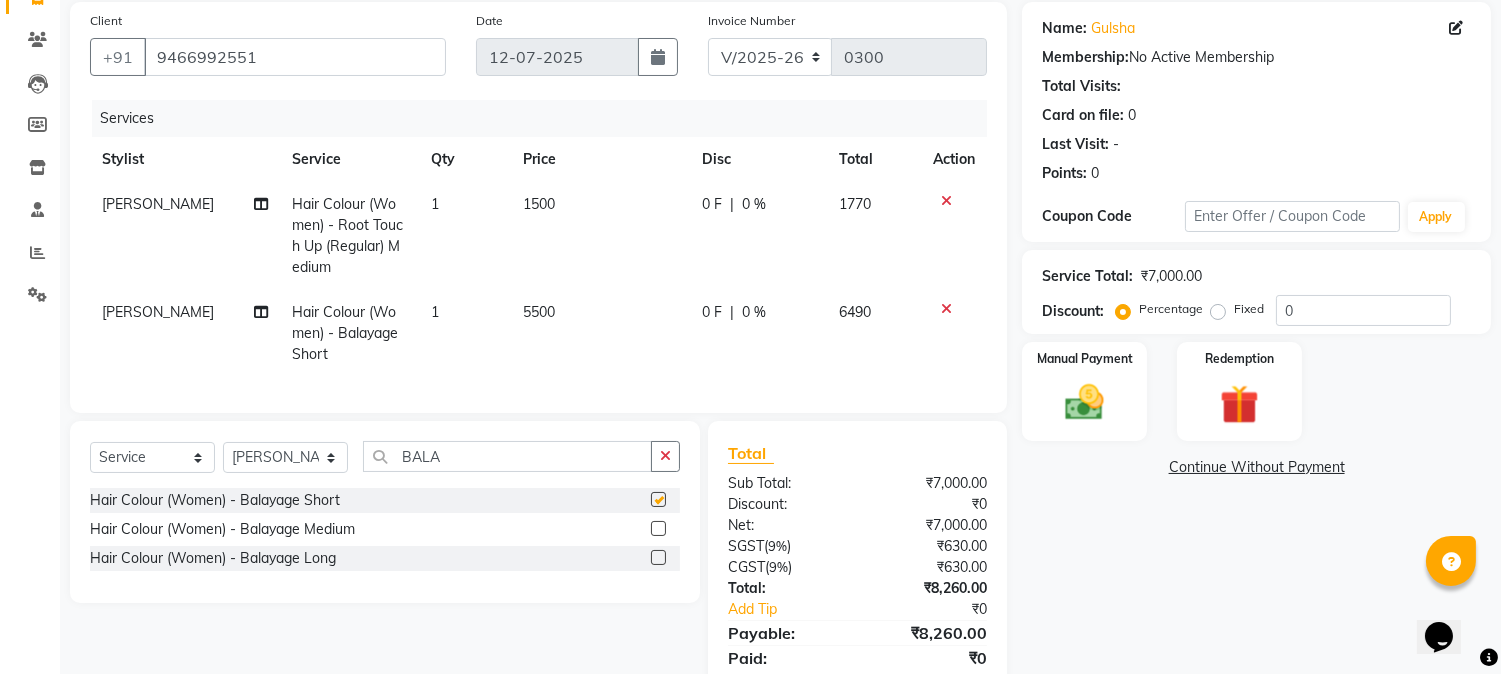 checkbox on "false" 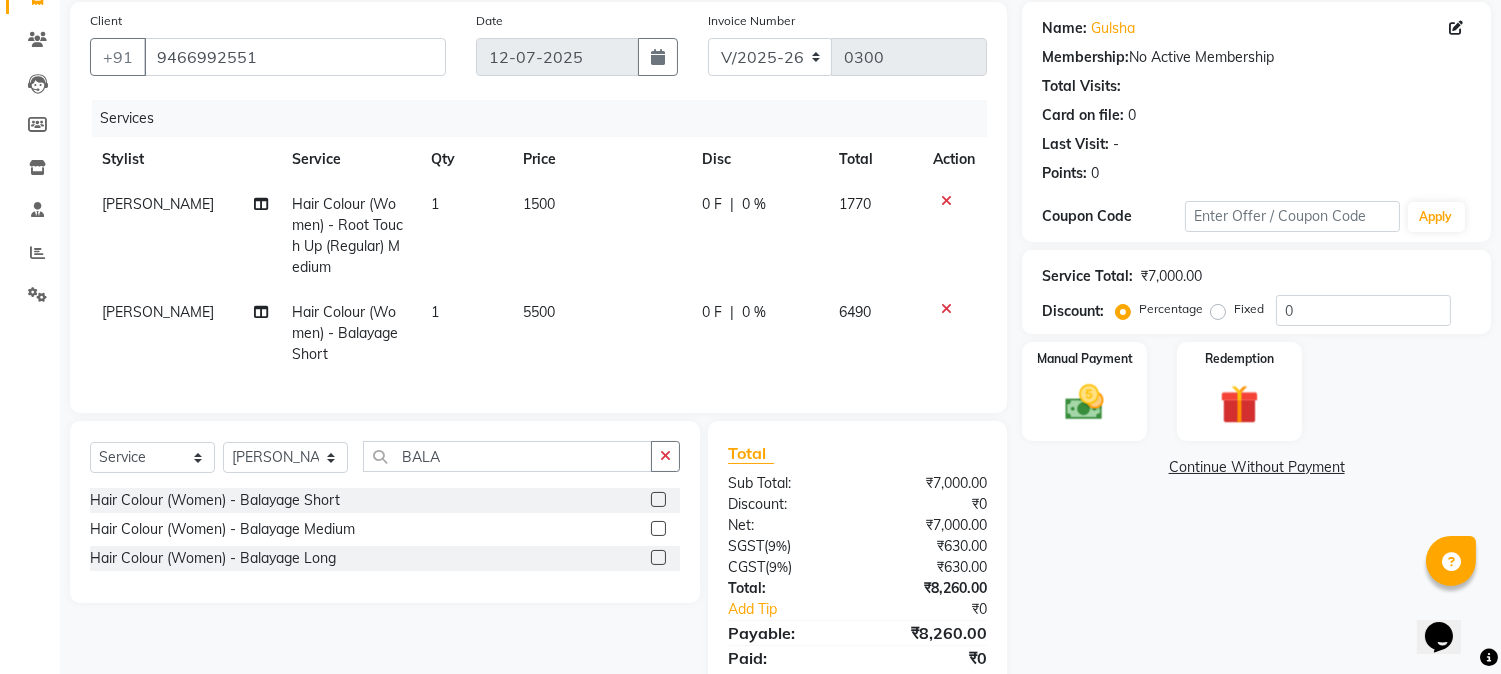 scroll, scrollTop: 235, scrollLeft: 0, axis: vertical 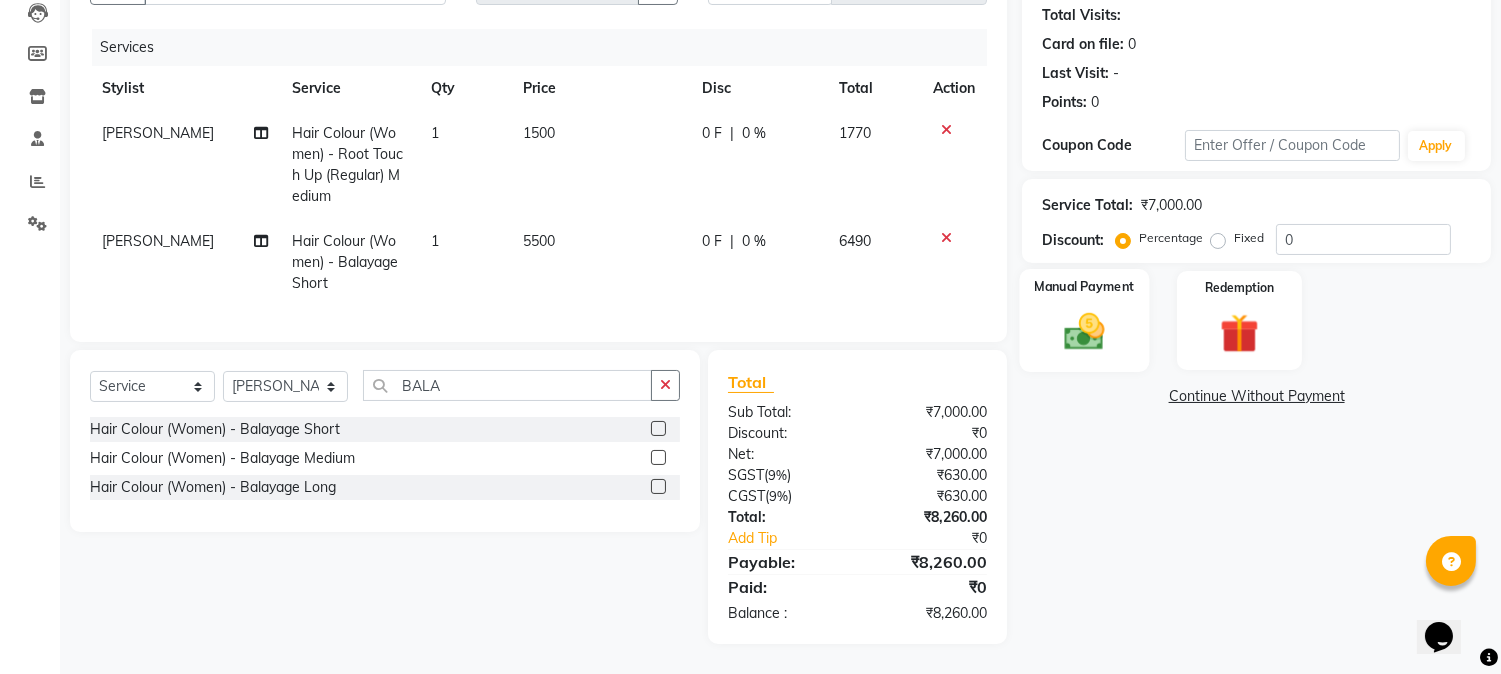 click 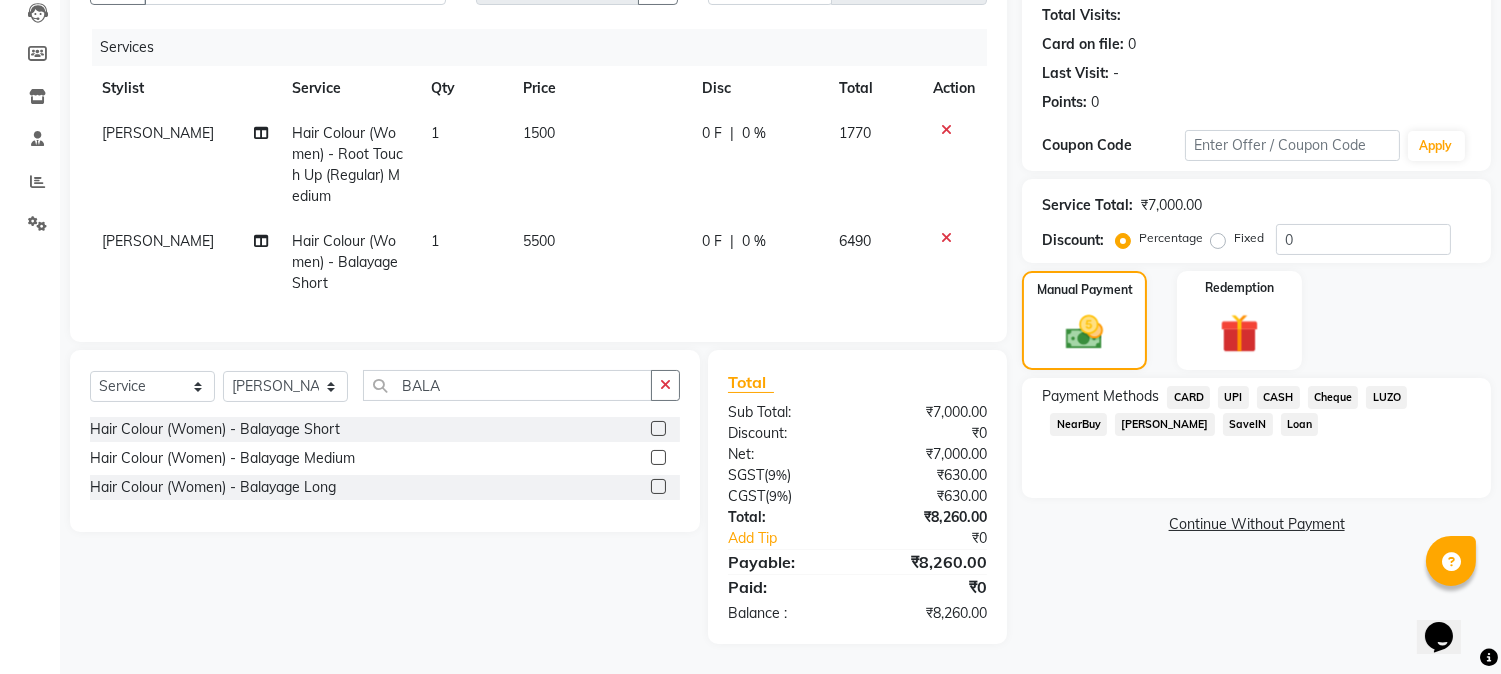 click on "CARD" 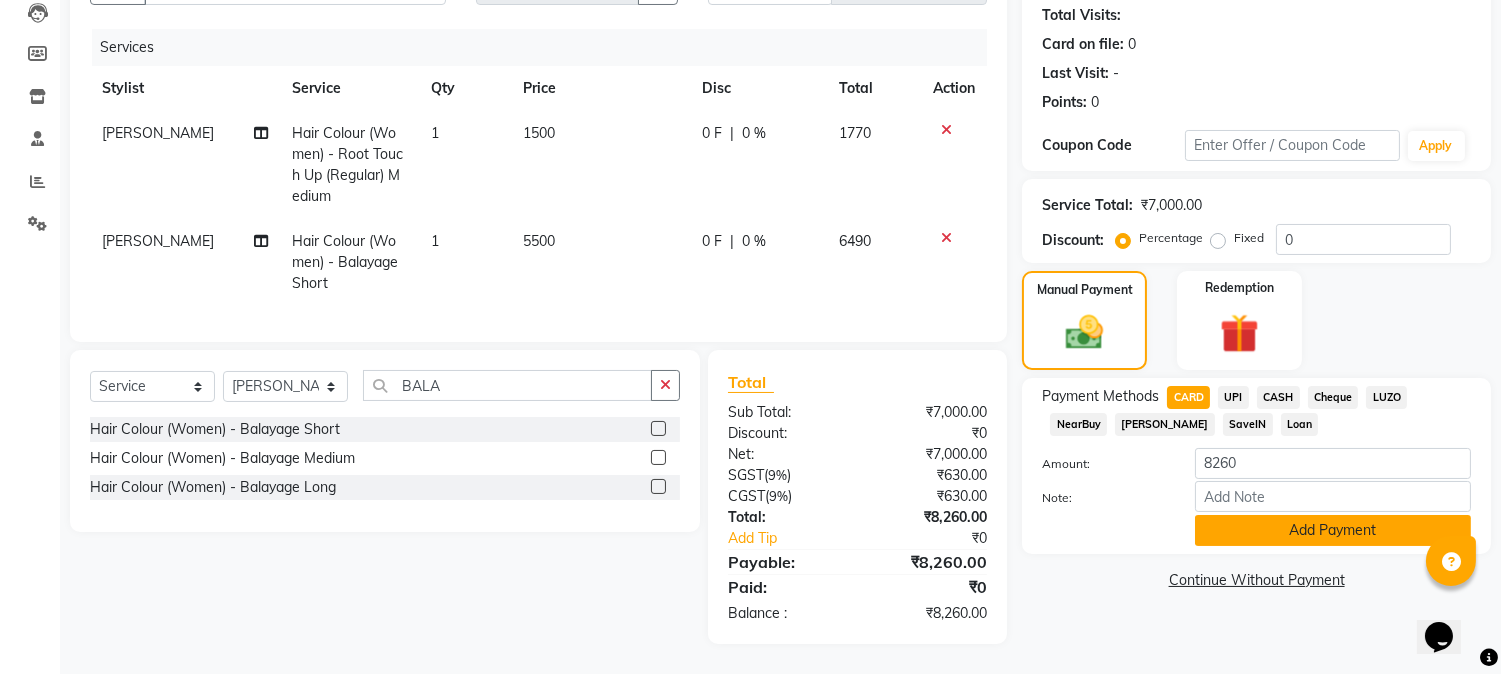click on "Add Payment" 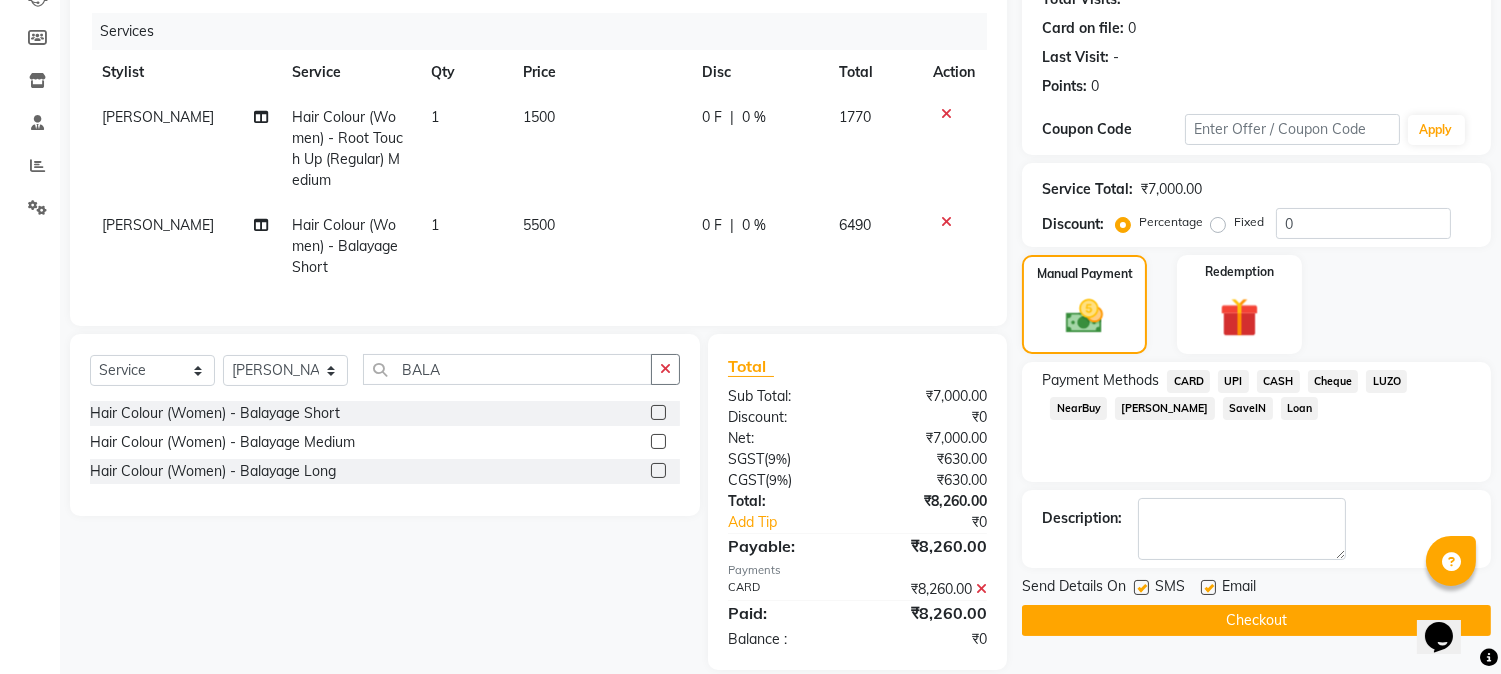 click on "Checkout" 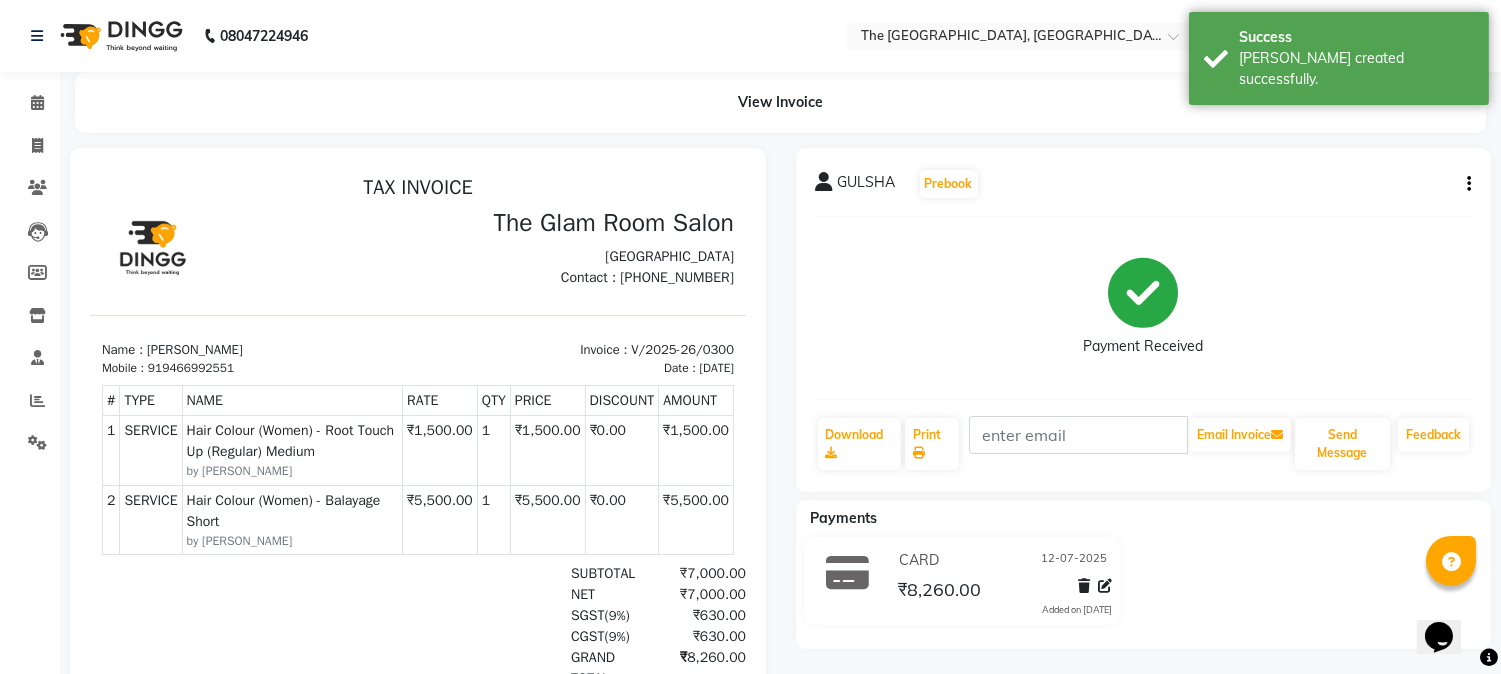 scroll, scrollTop: 0, scrollLeft: 0, axis: both 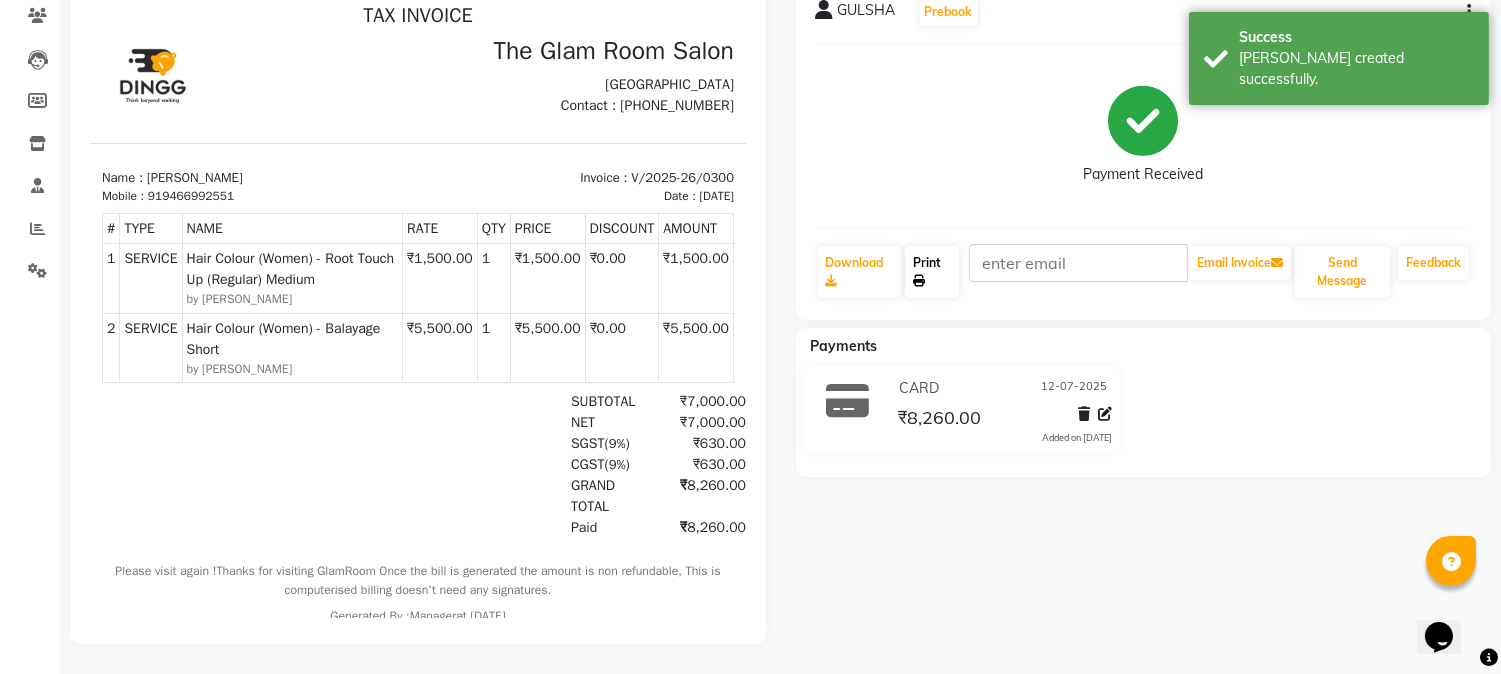 click on "Print" 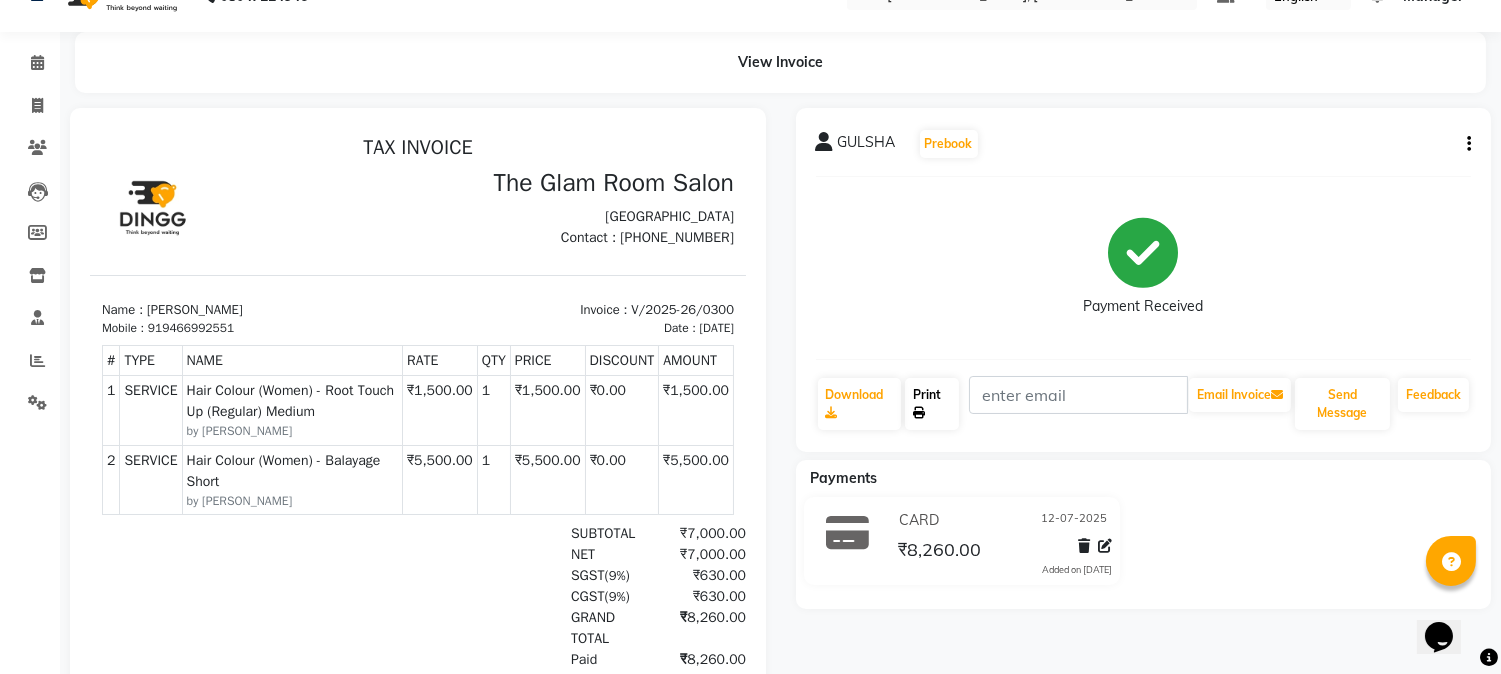 scroll, scrollTop: 0, scrollLeft: 0, axis: both 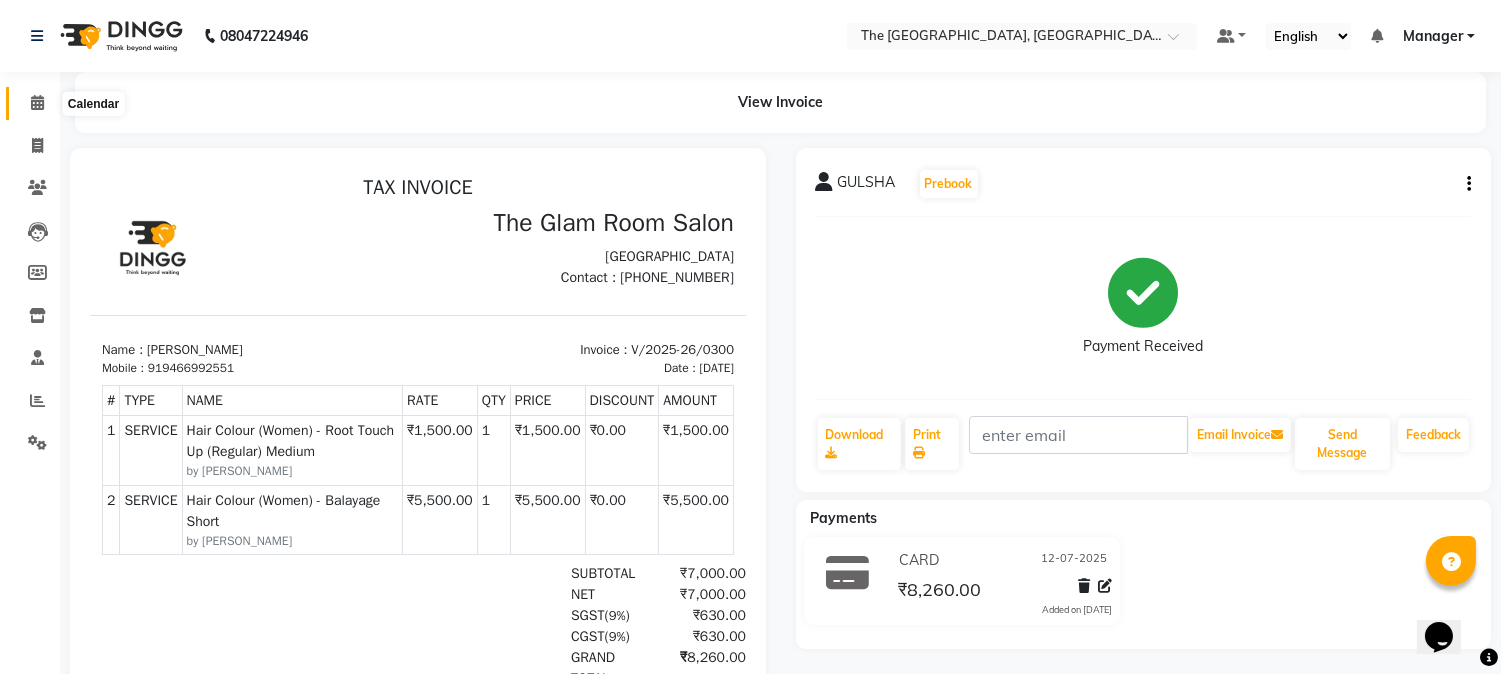 click 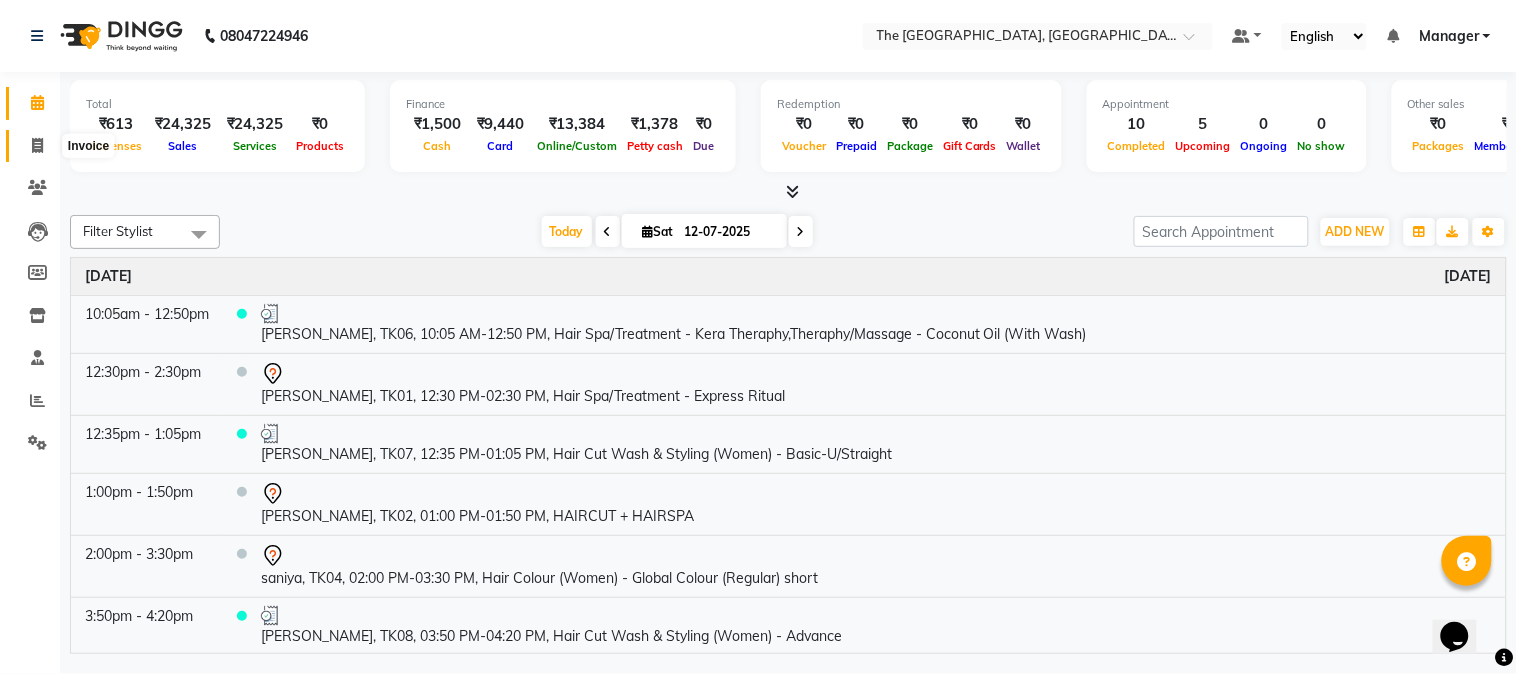 click 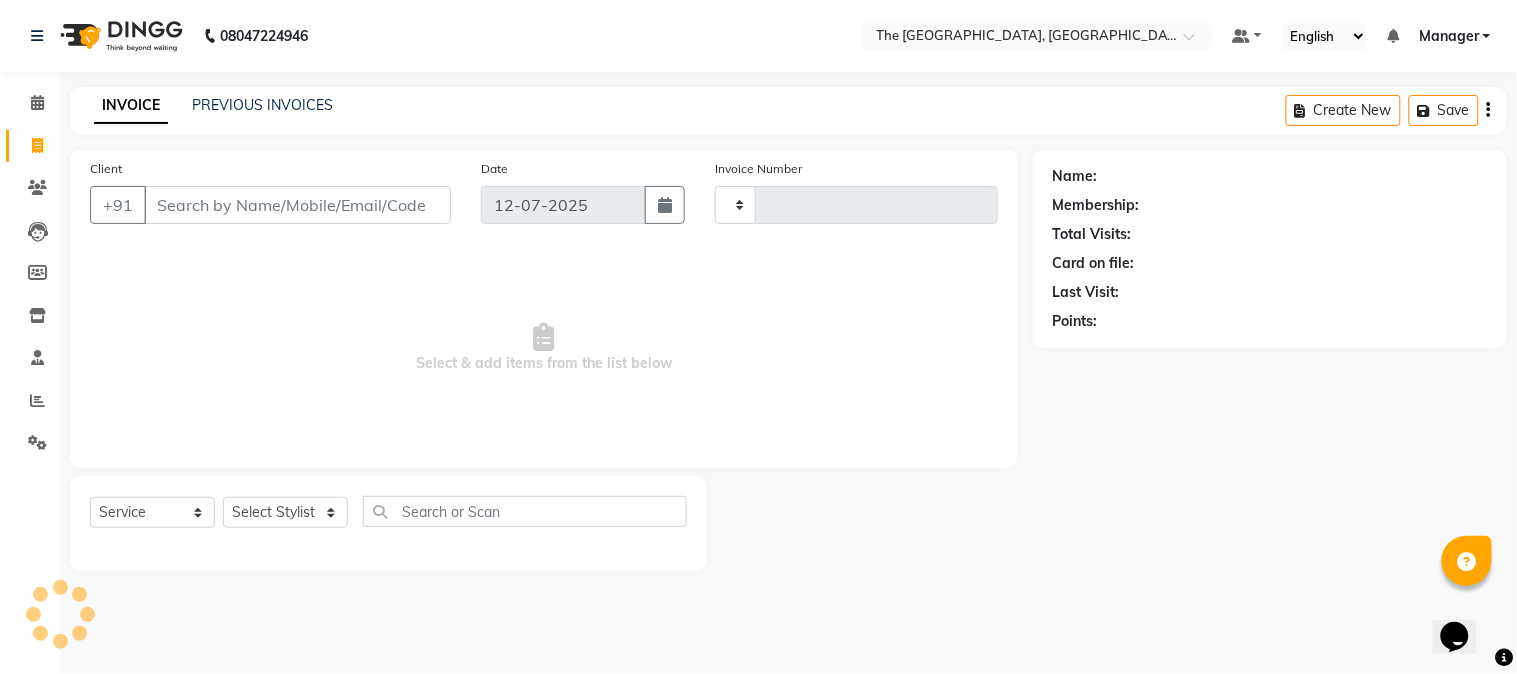 type on "0301" 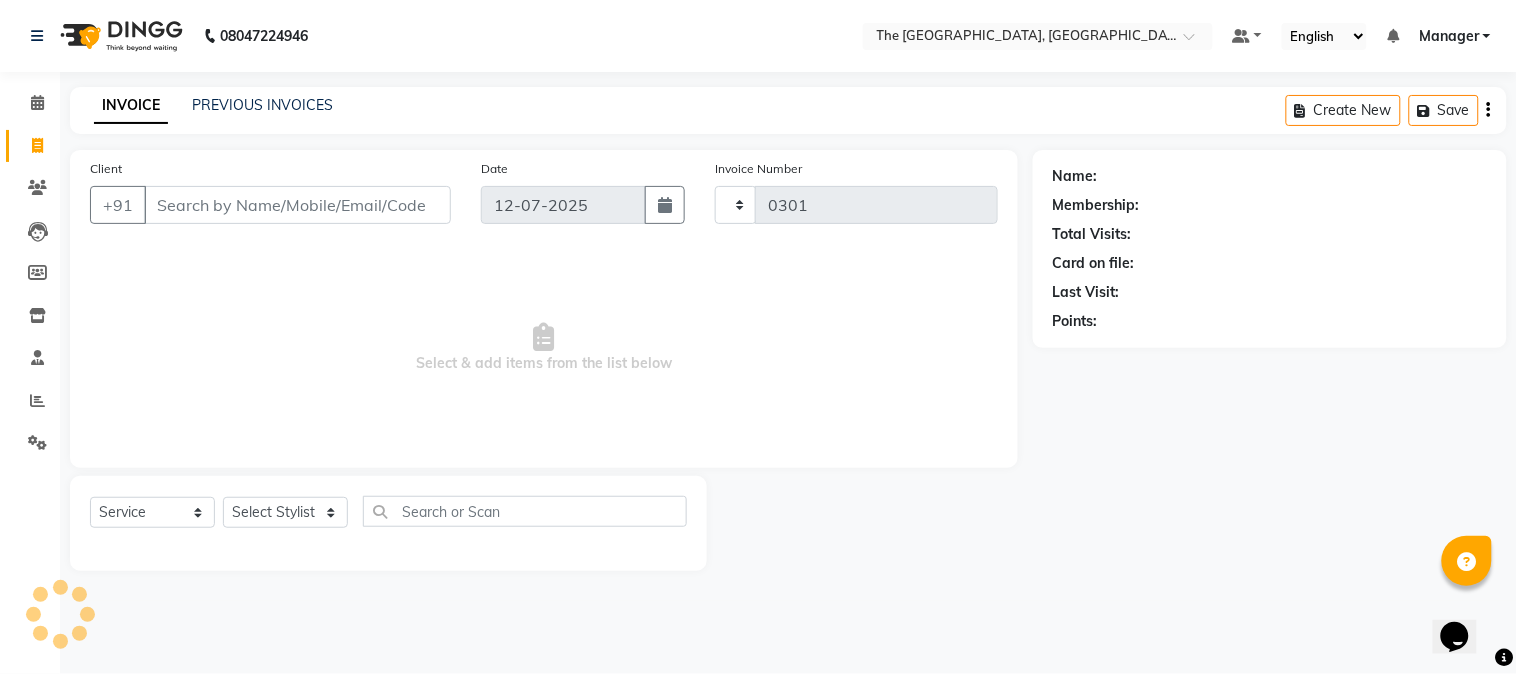 select on "7501" 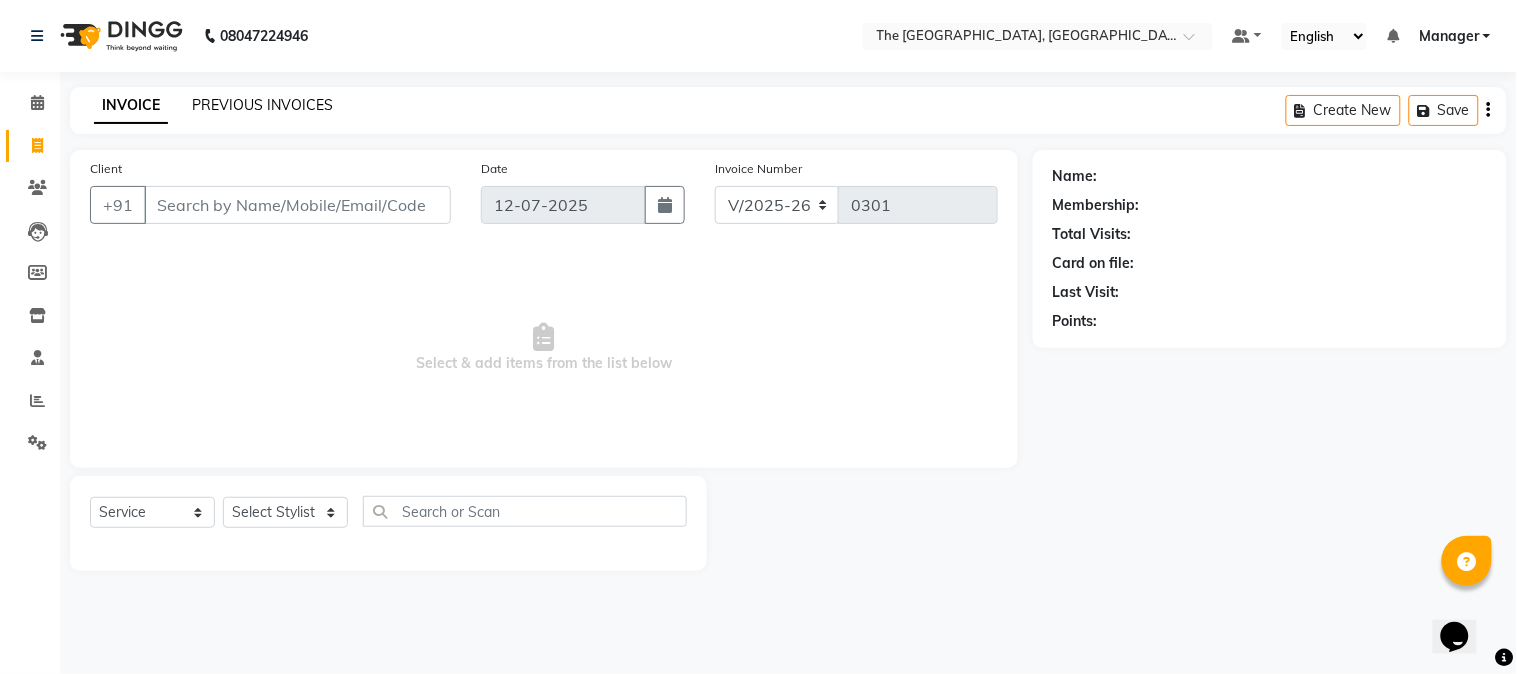 click on "PREVIOUS INVOICES" 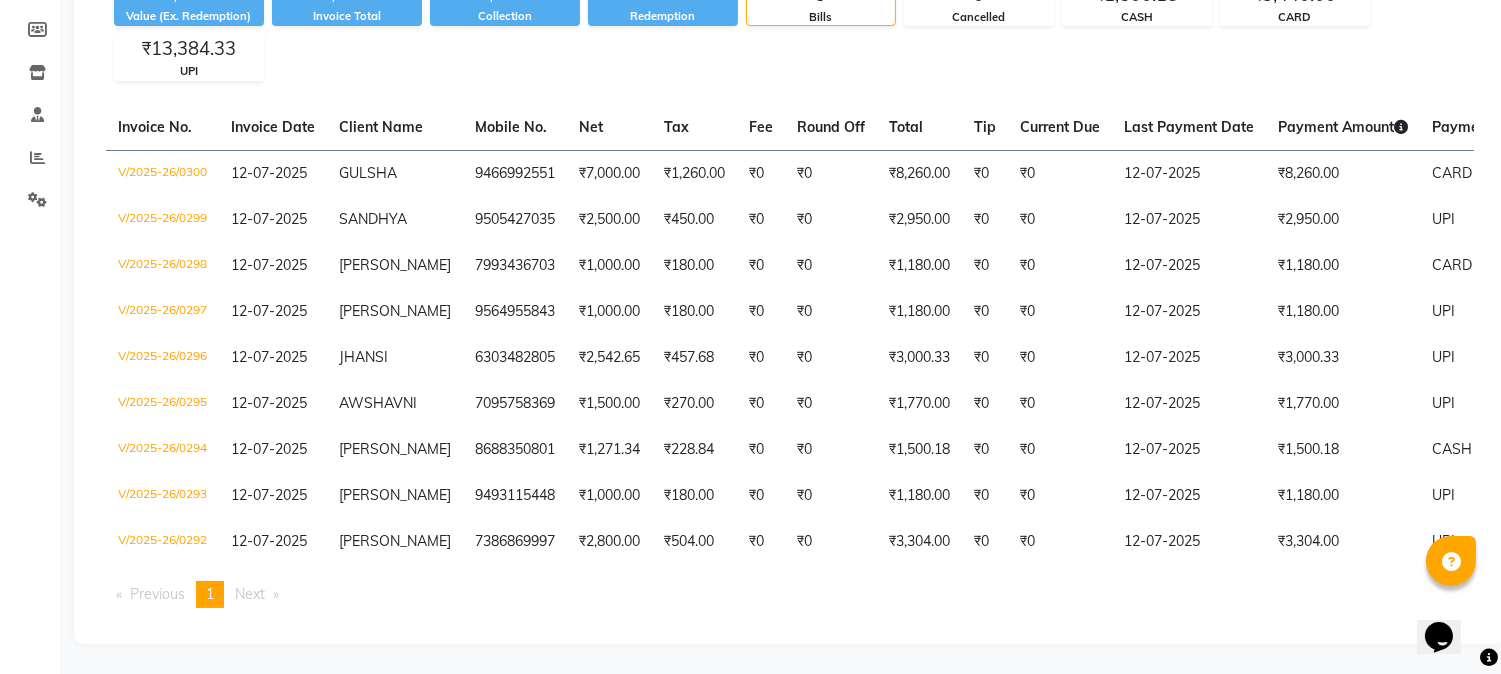 scroll, scrollTop: 276, scrollLeft: 0, axis: vertical 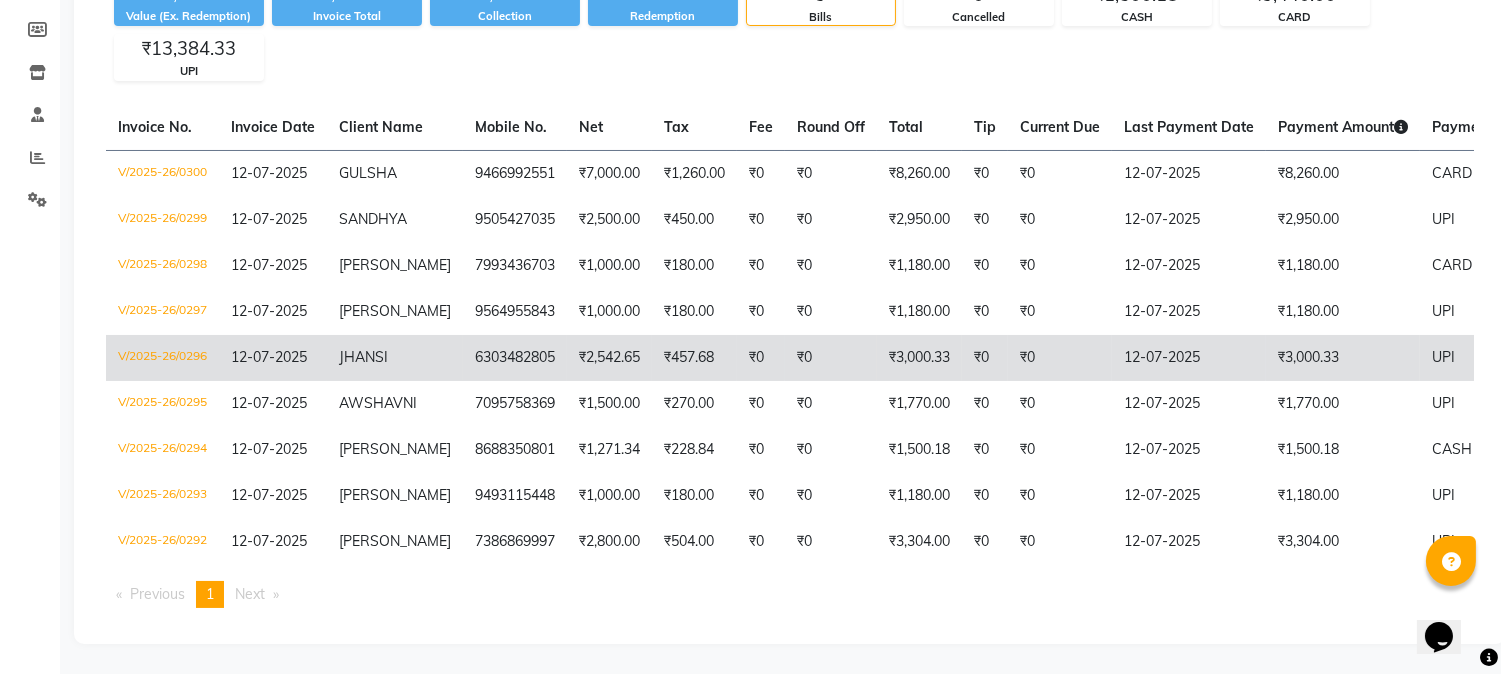 click on "₹457.68" 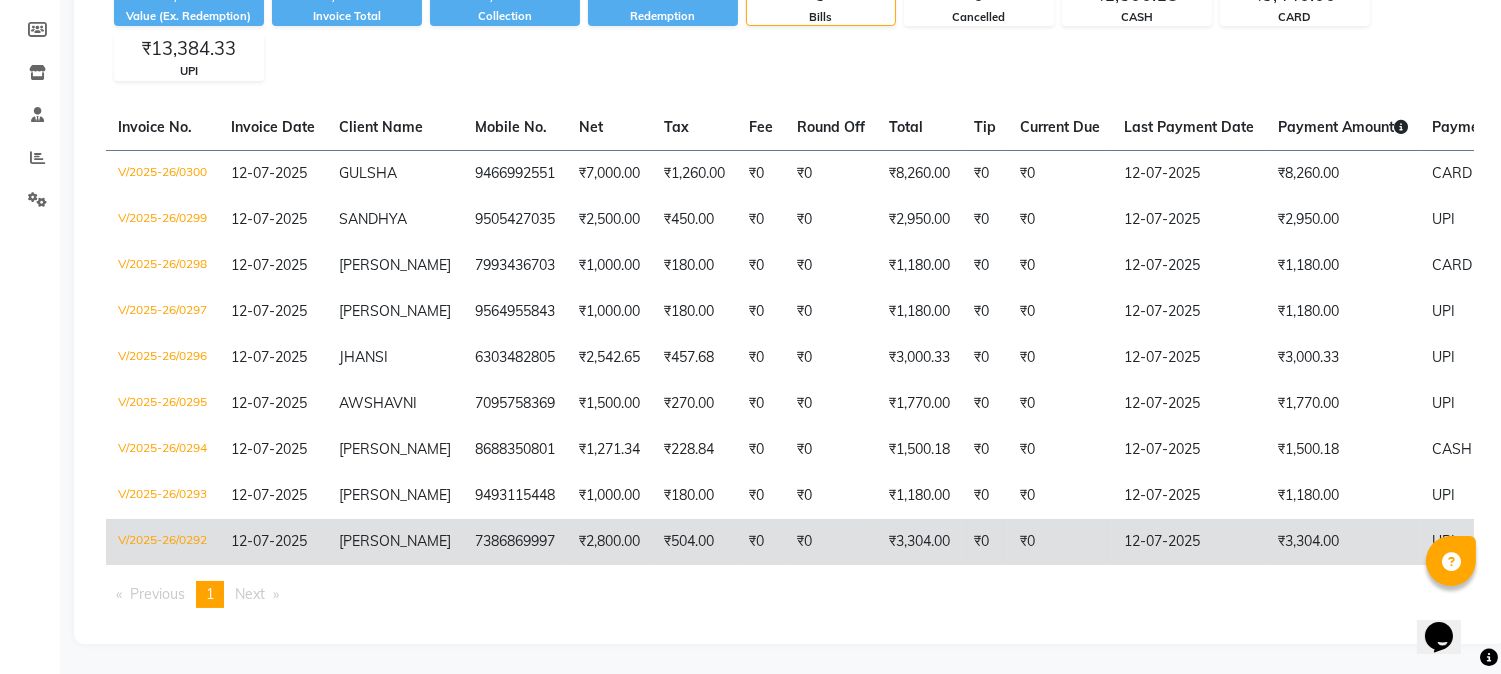 click on "₹2,800.00" 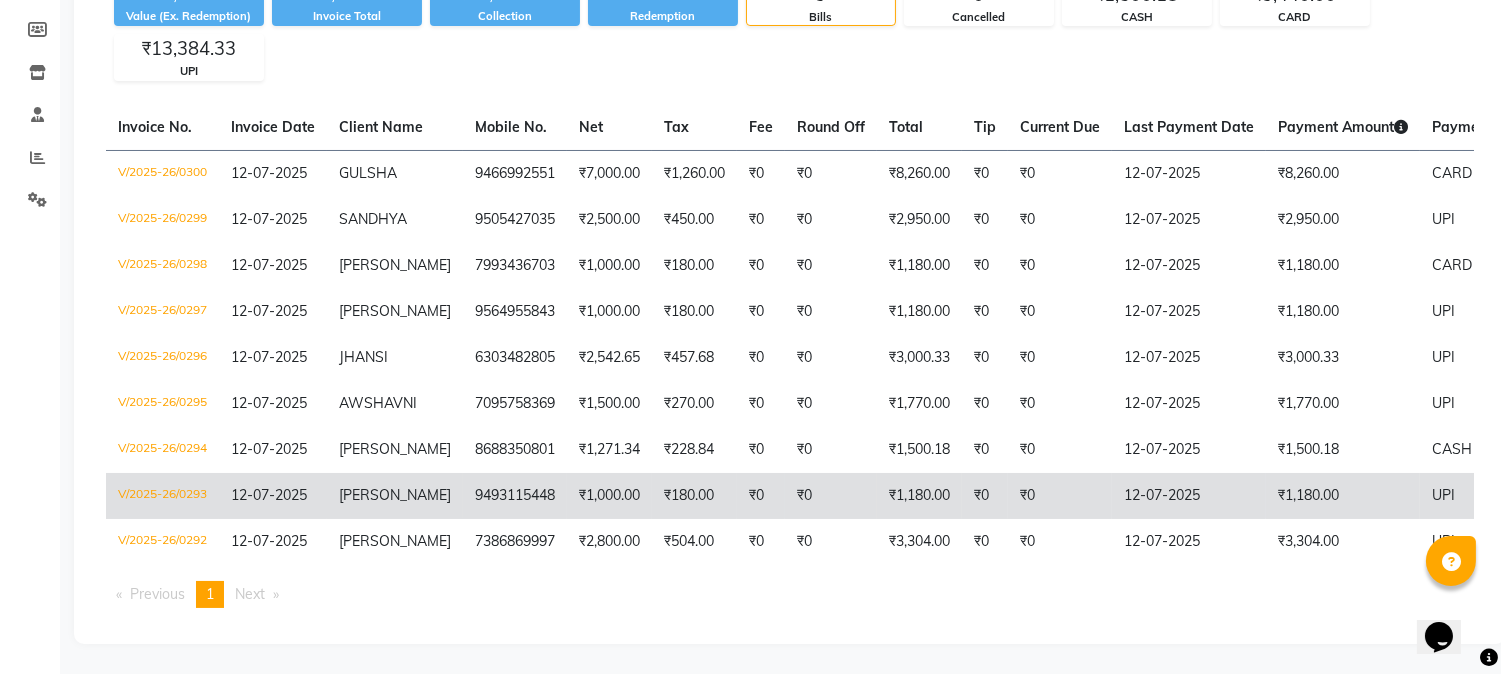 click on "9493115448" 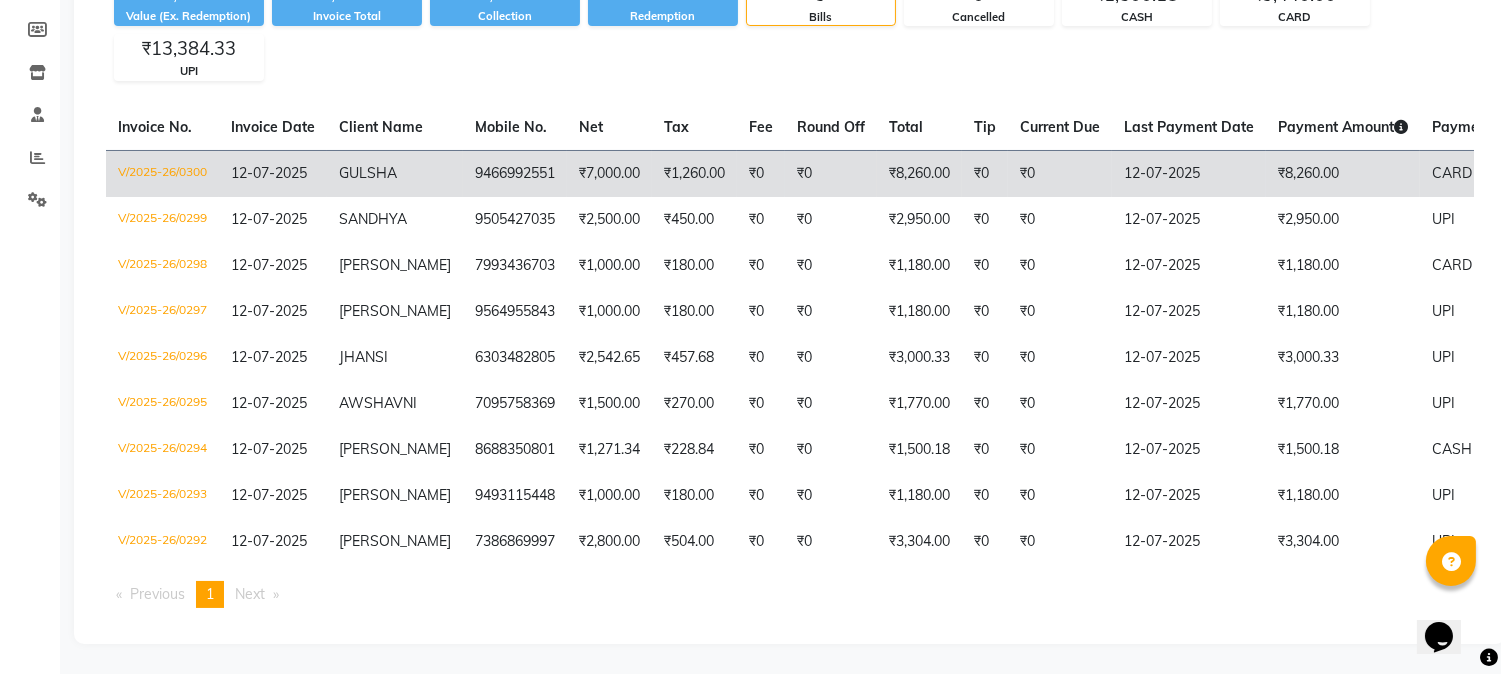 click on "9466992551" 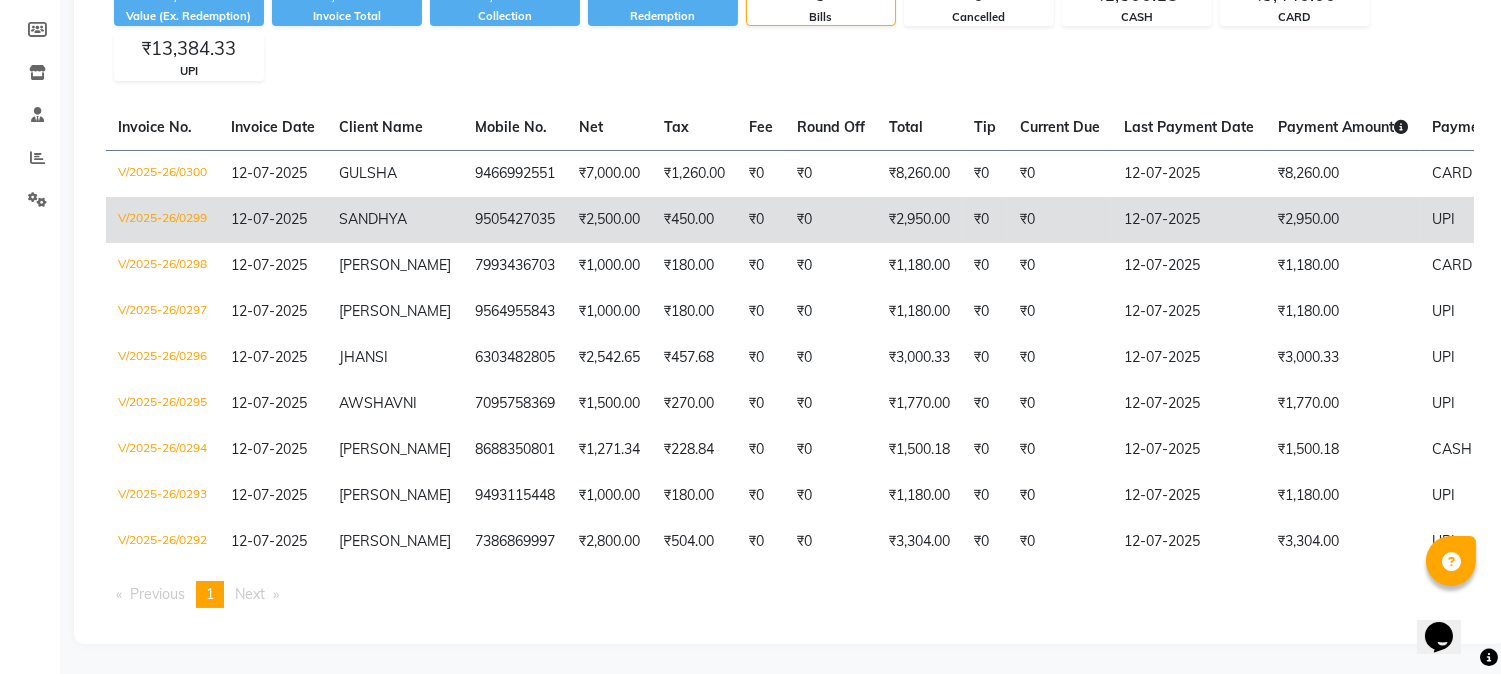 click on "₹2,500.00" 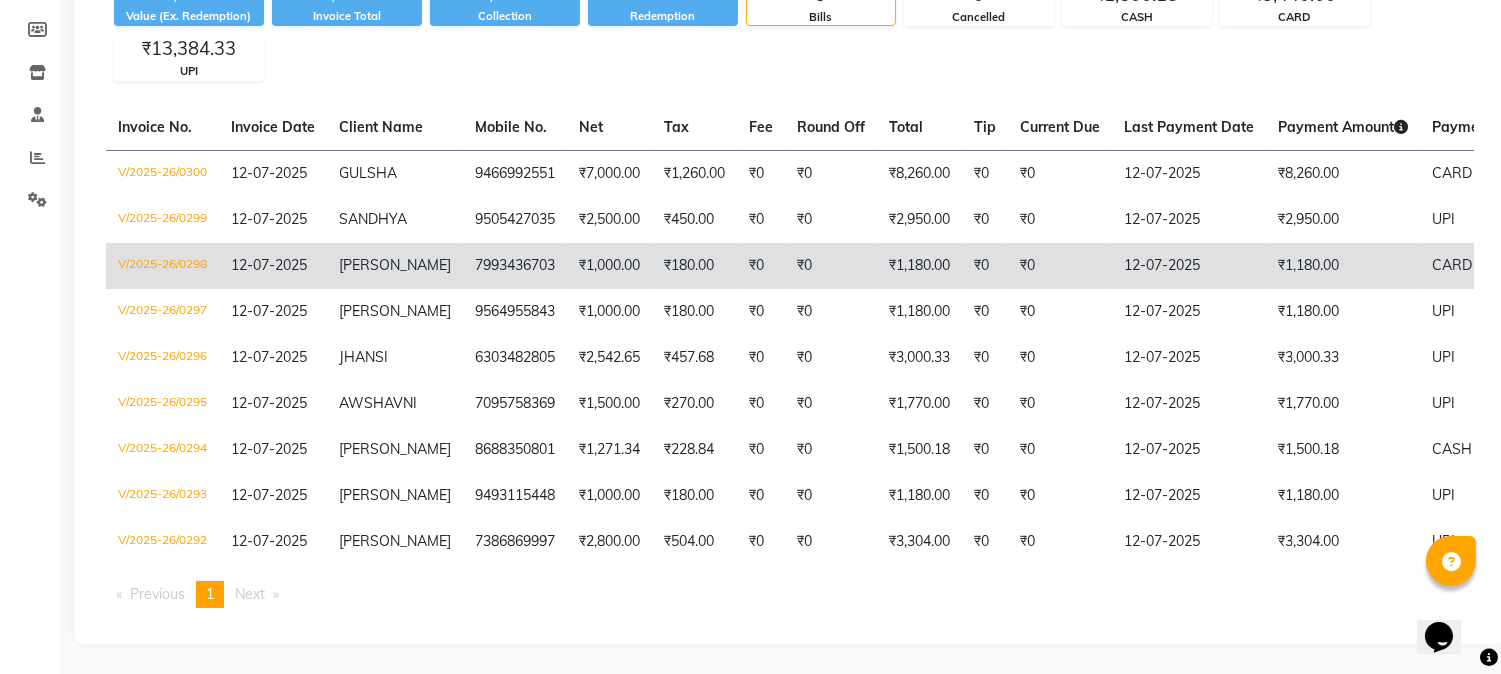 click on "₹1,000.00" 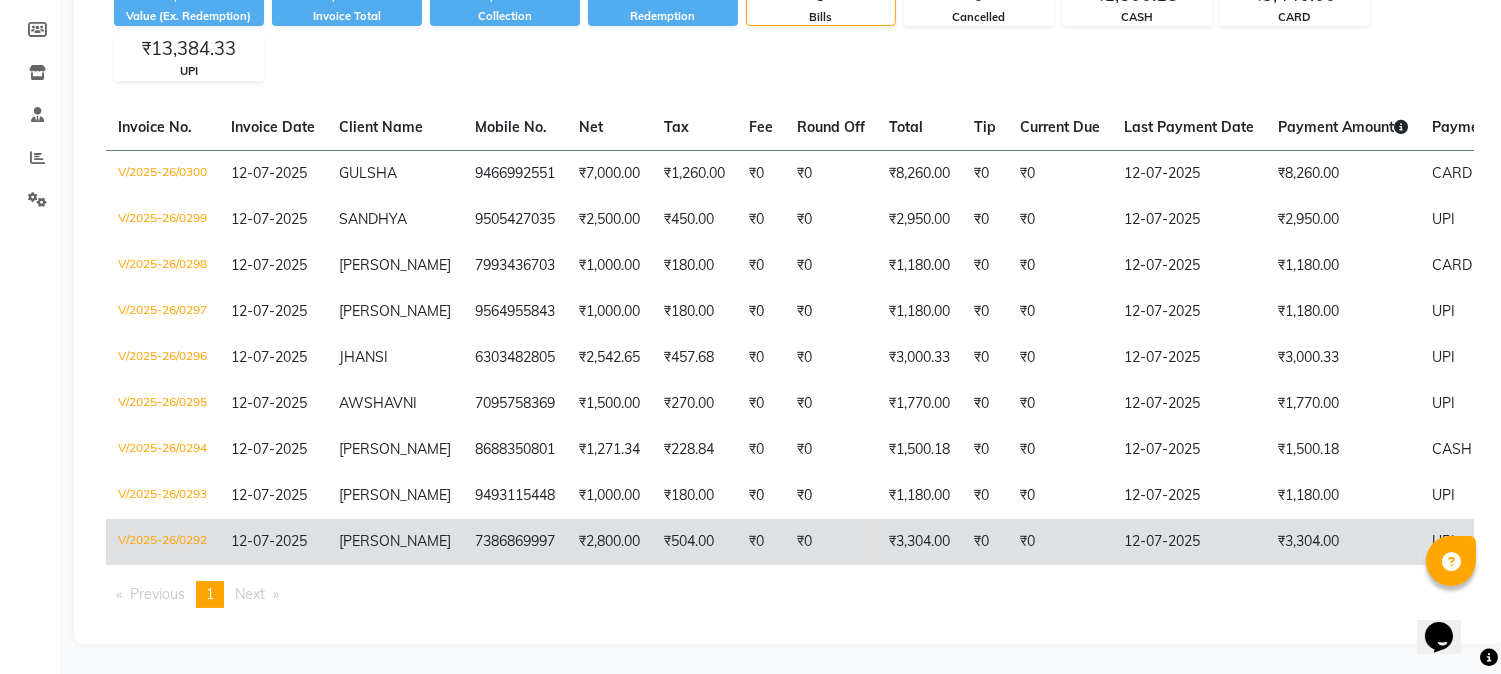 click on "₹2,800.00" 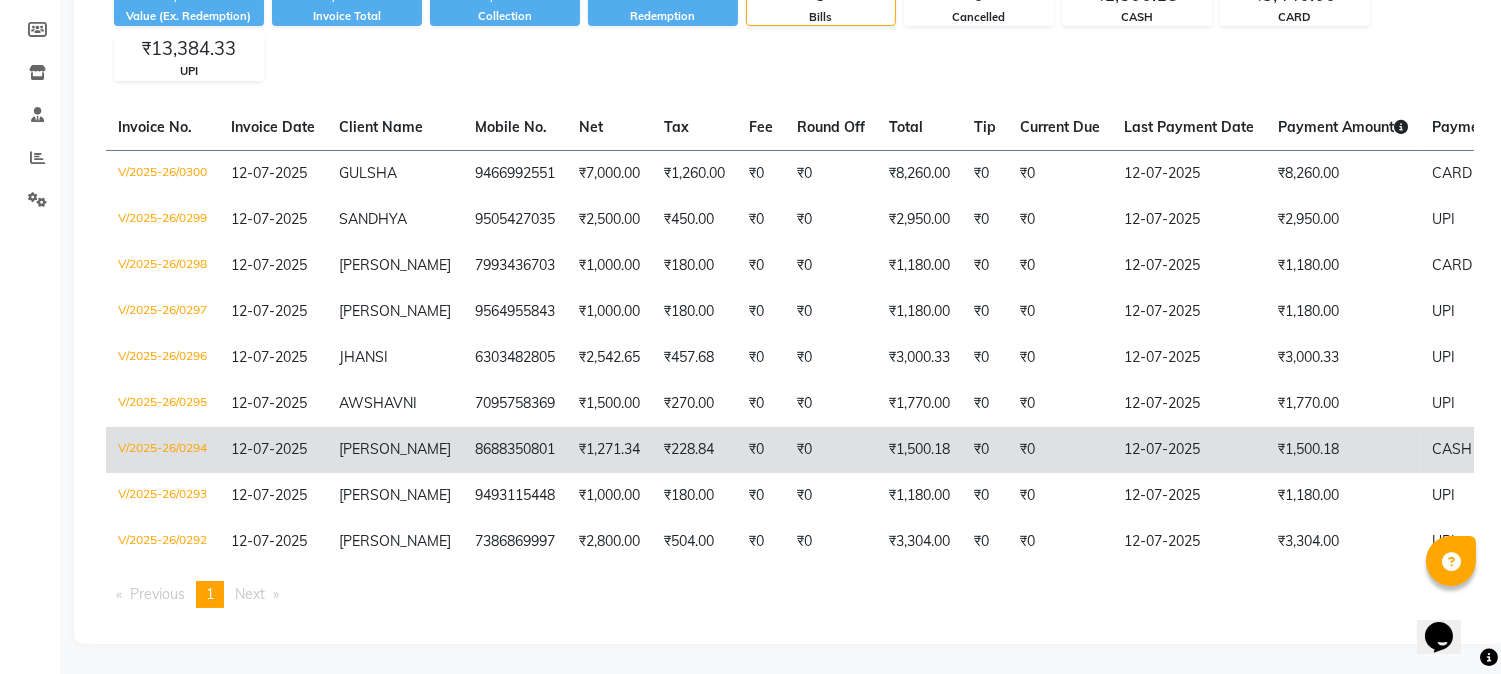 click on "₹1,271.34" 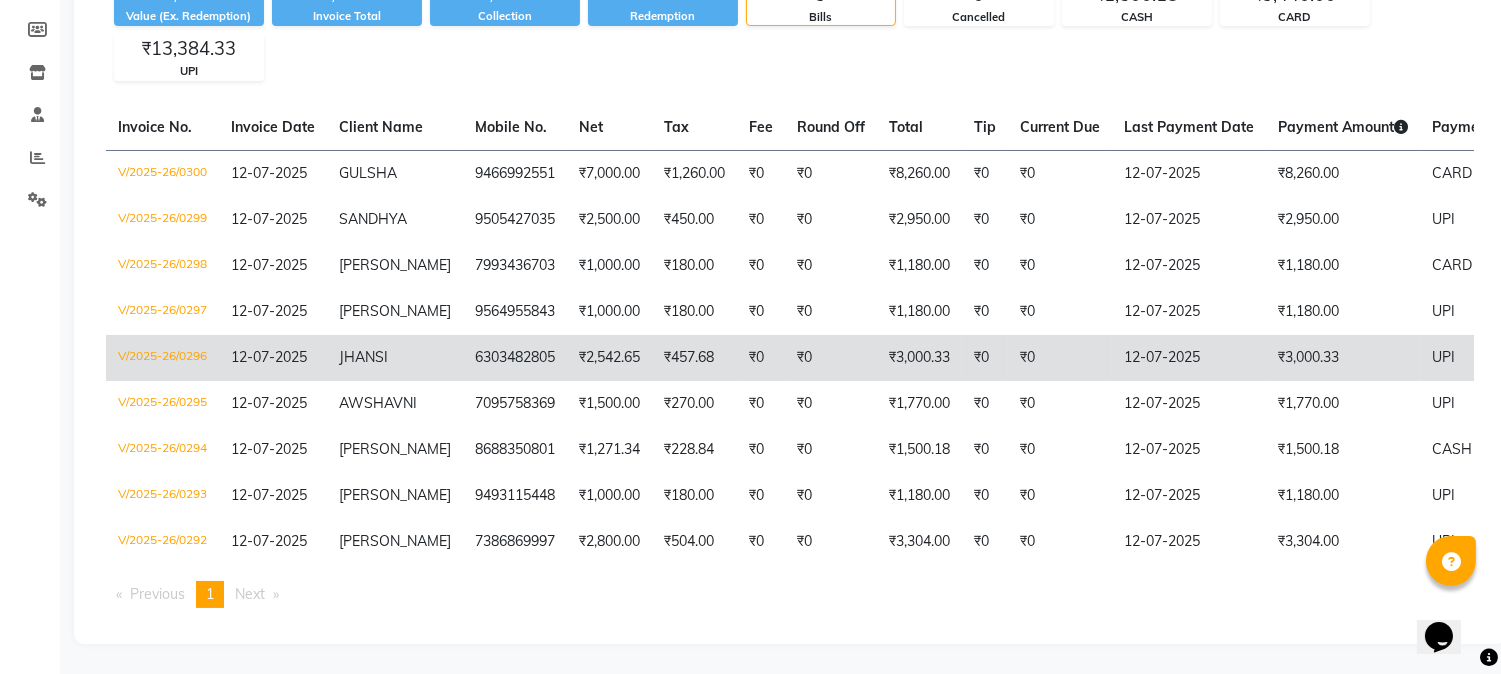 click on "₹457.68" 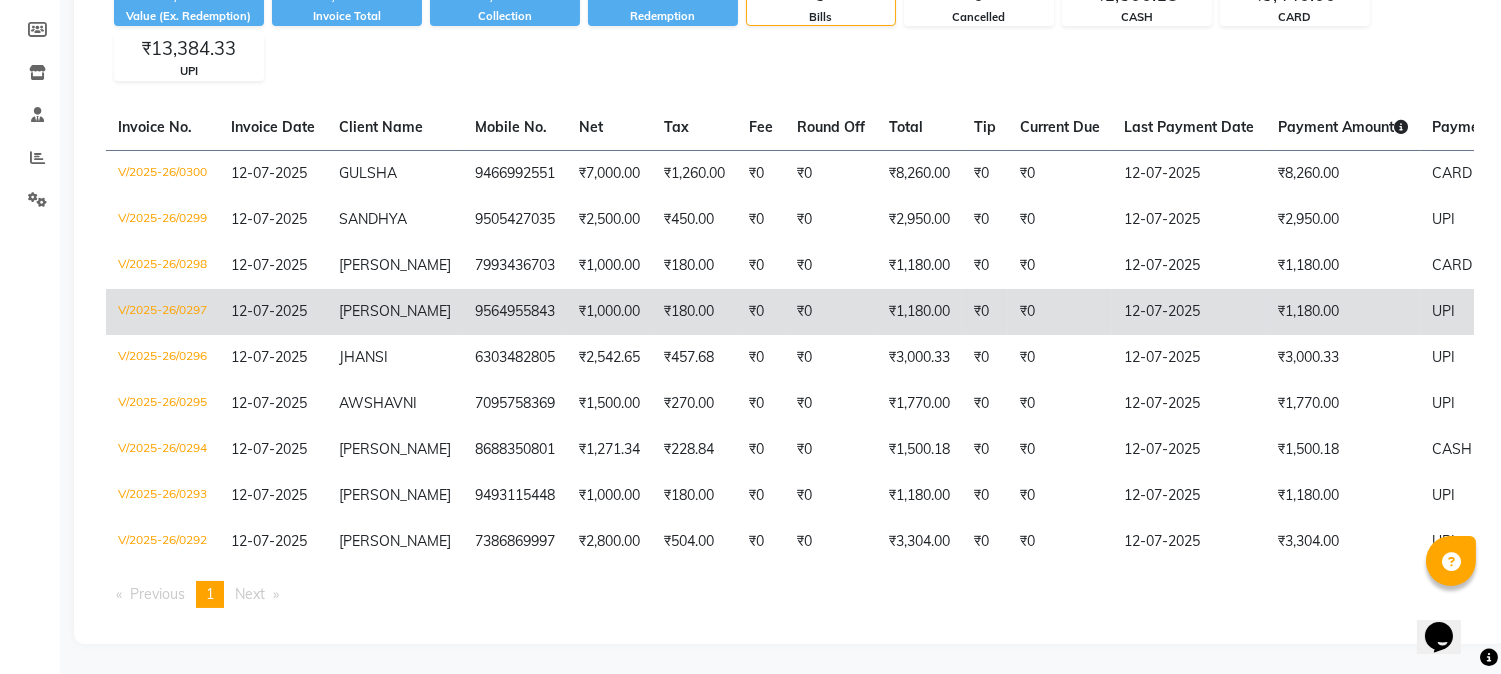click on "₹180.00" 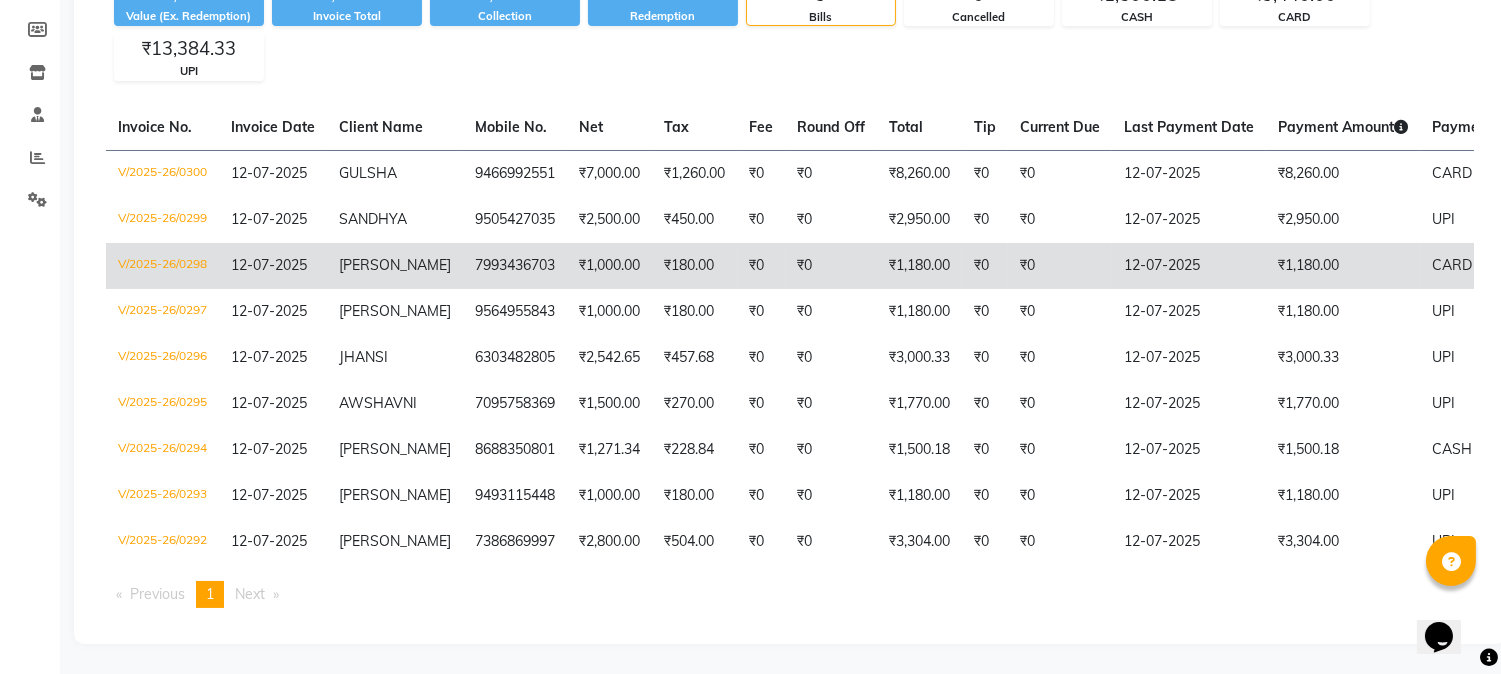 click on "₹180.00" 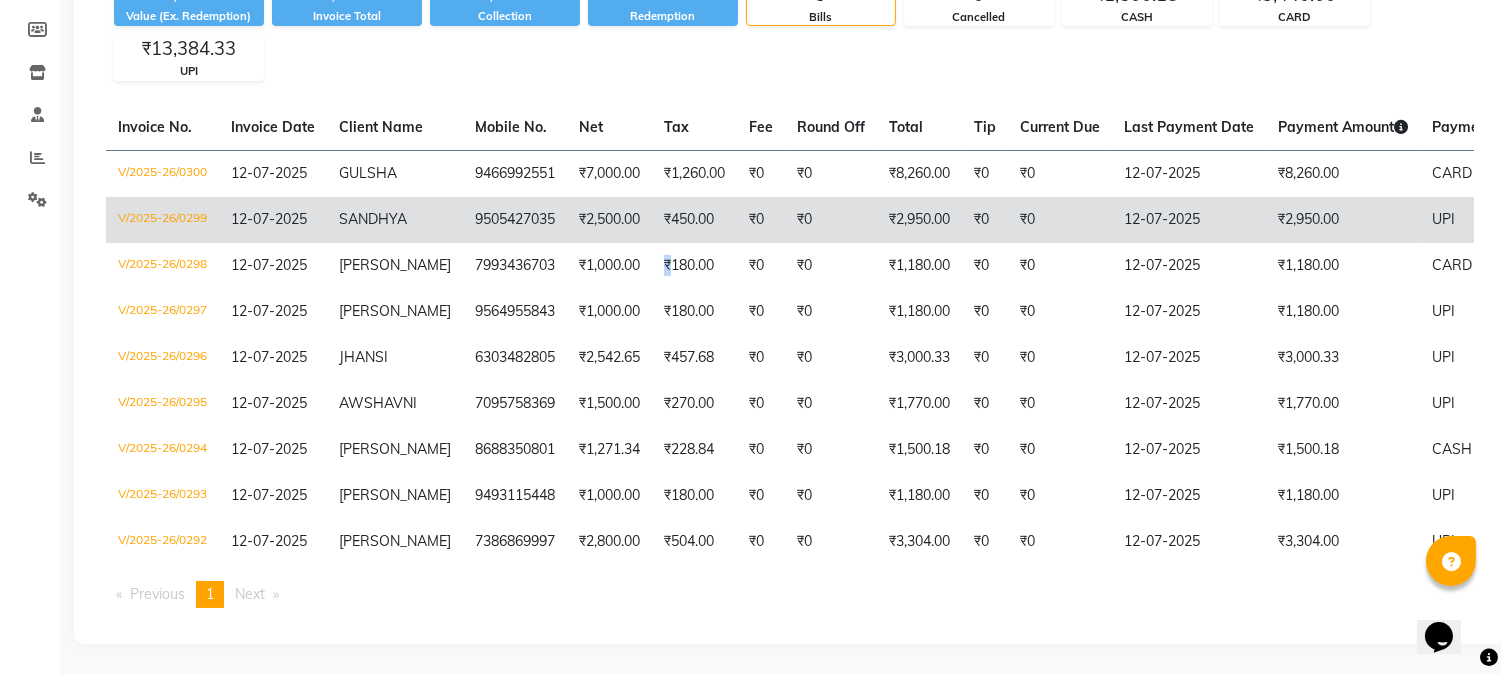click on "9505427035" 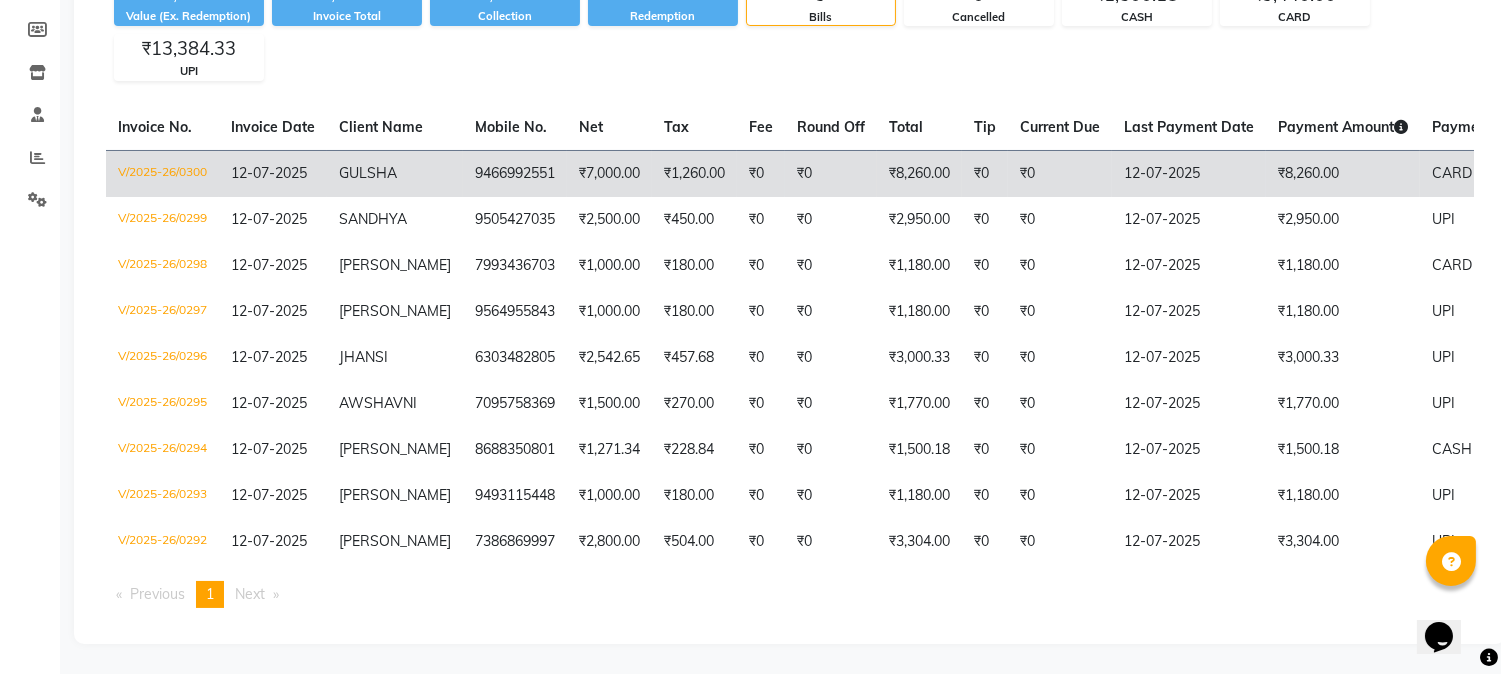 click on "9466992551" 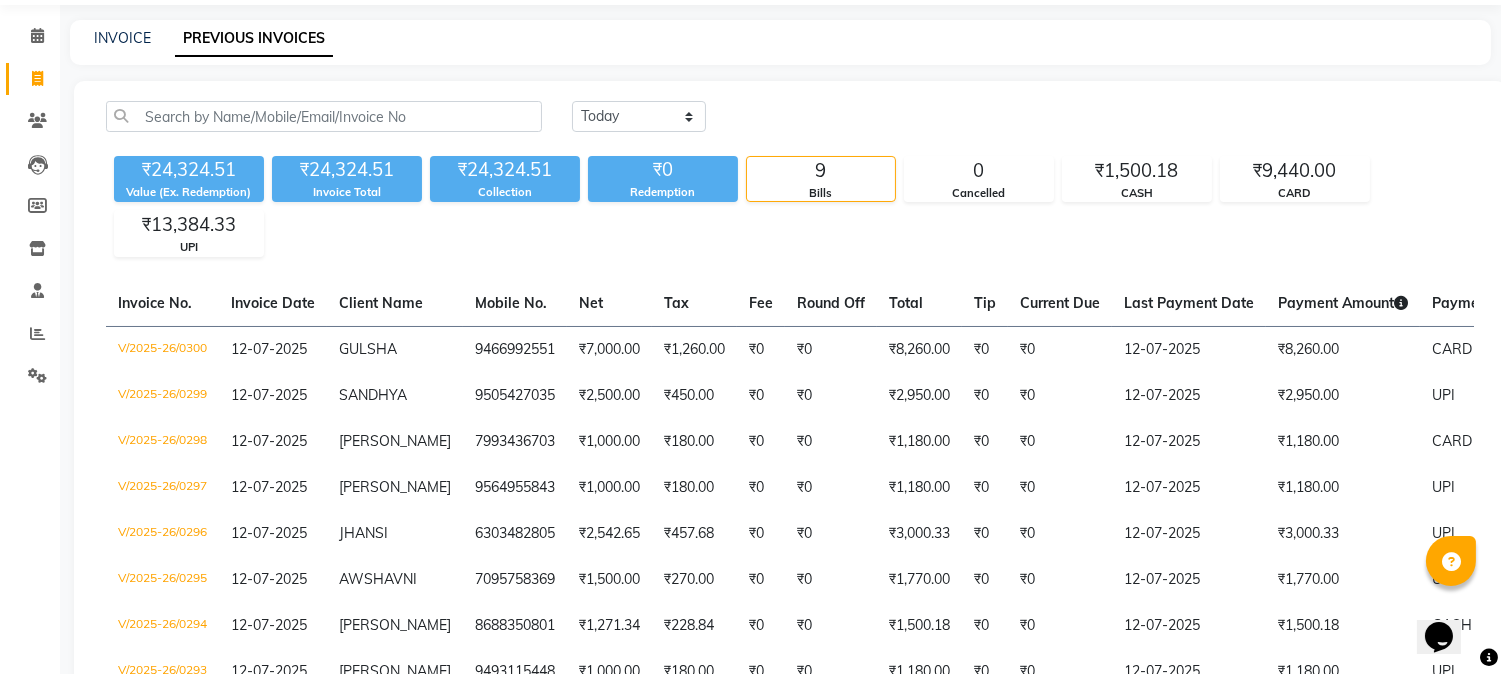 scroll, scrollTop: 0, scrollLeft: 0, axis: both 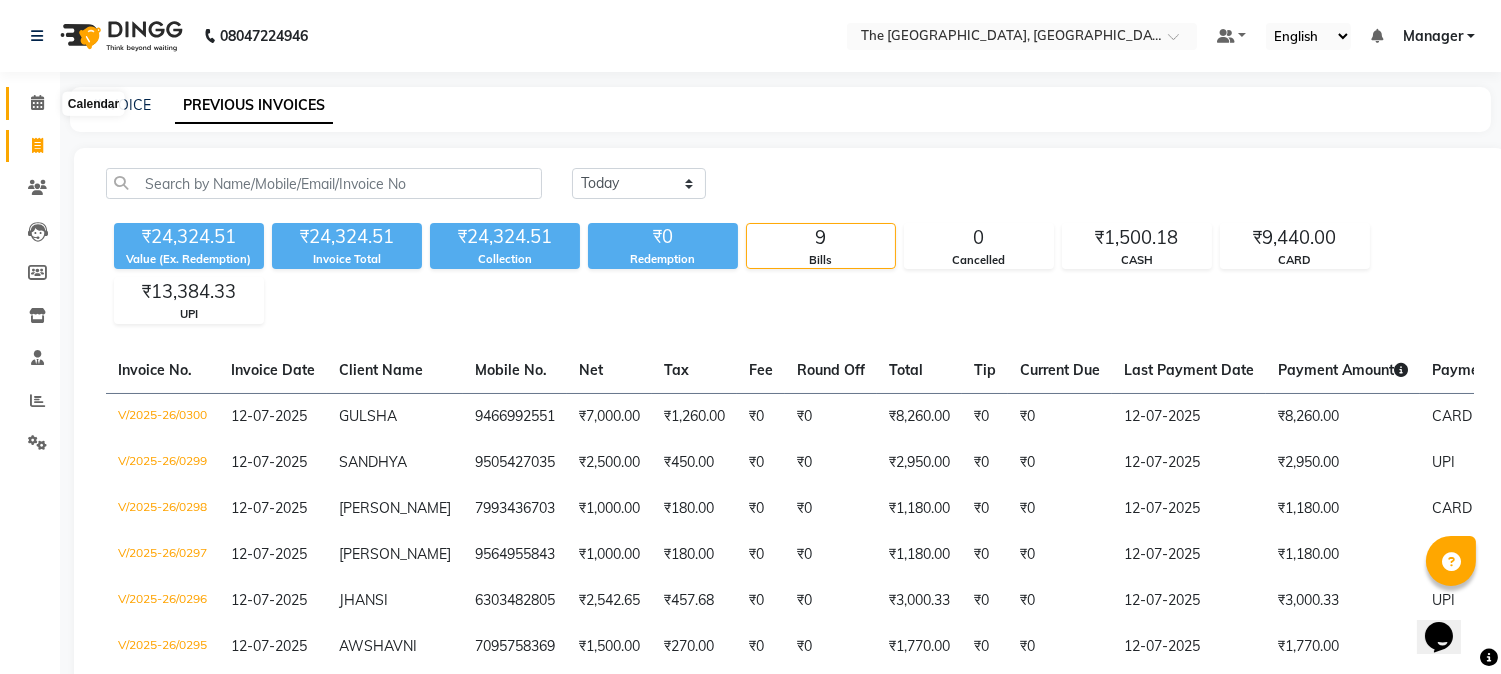 click 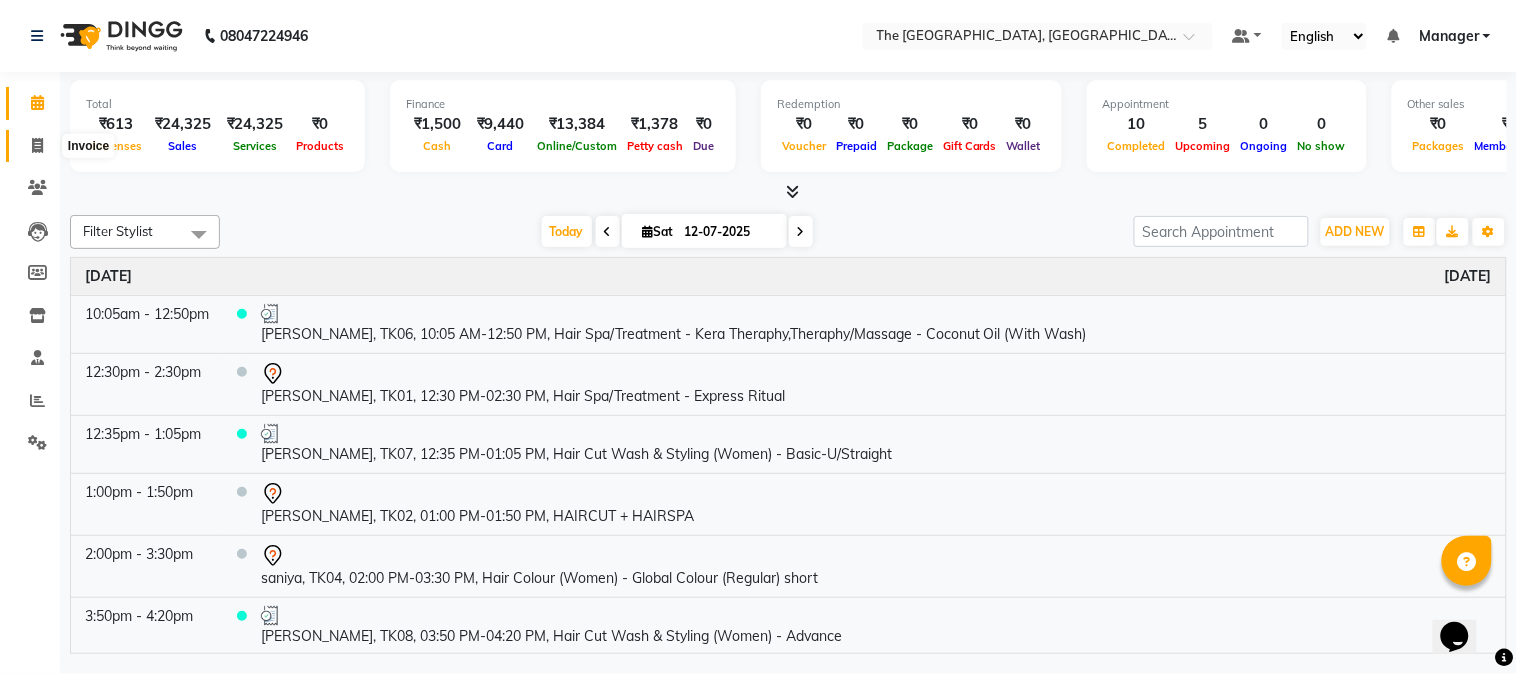 click 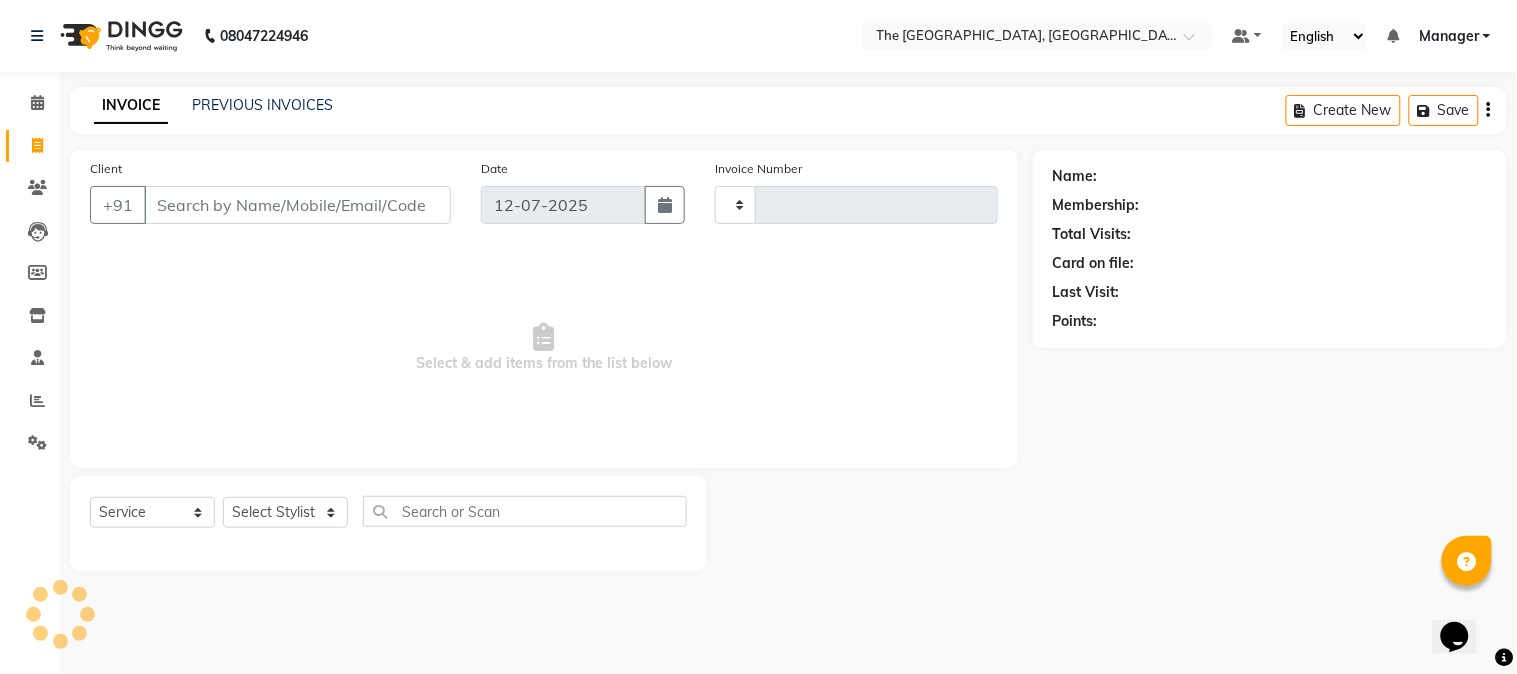type on "0301" 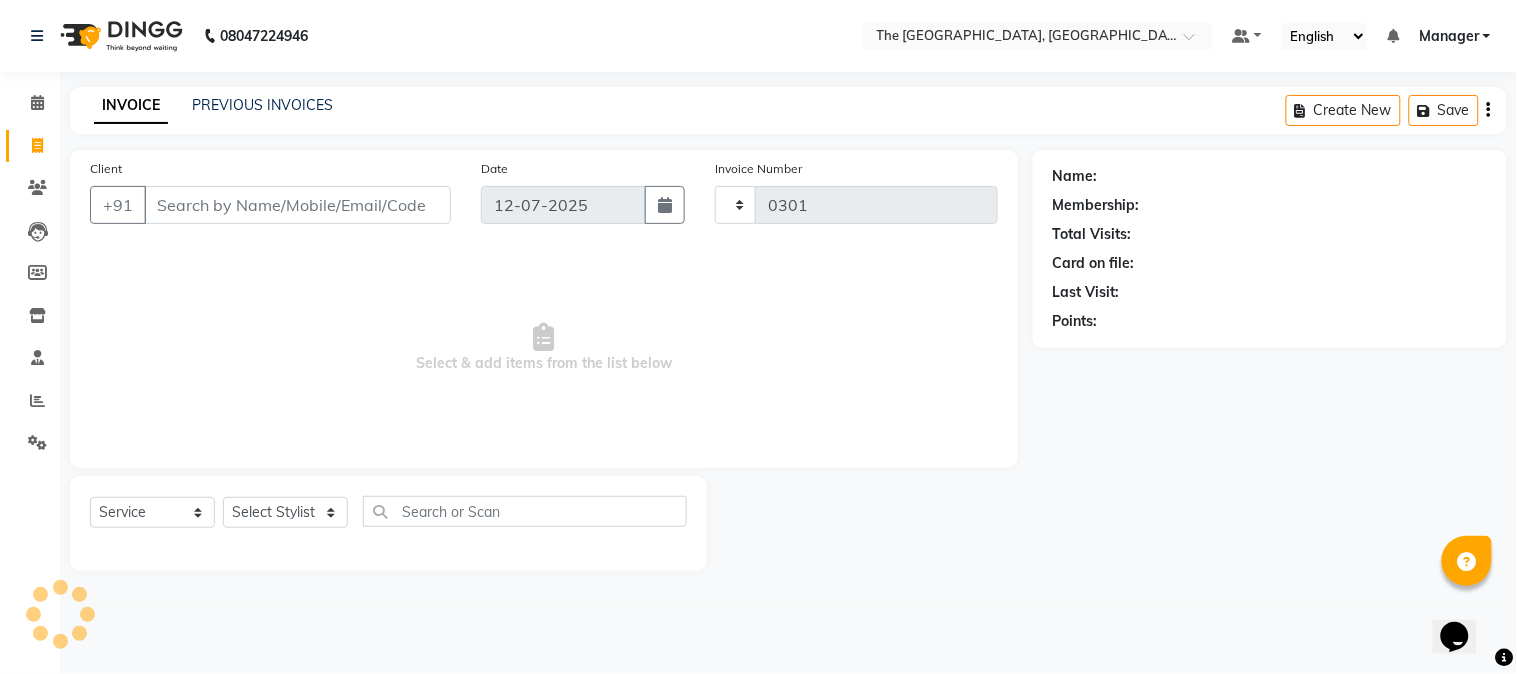 select on "7501" 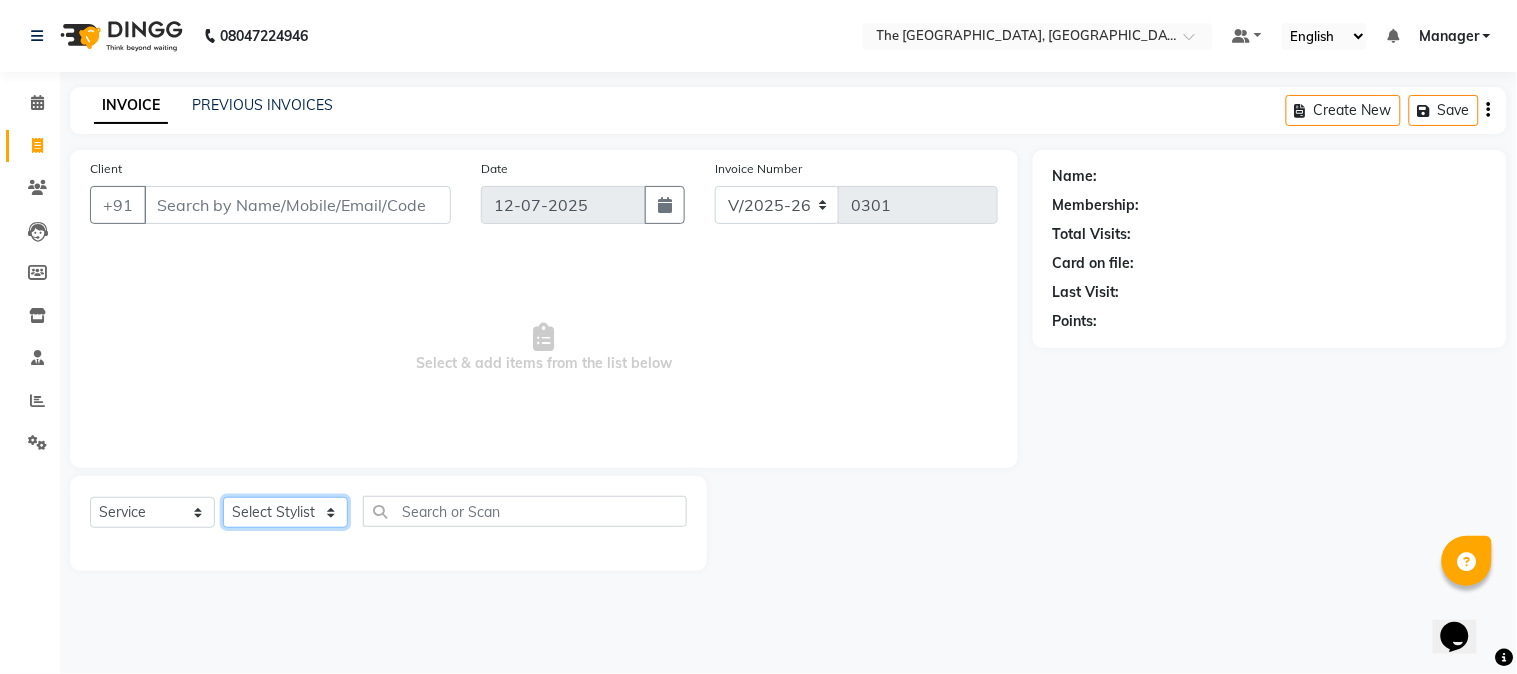click on "Select Stylist FATHIMUNNISA Manager samreen SUMIT SUNNY TANVEER  VEMULA PRAVALIKA" 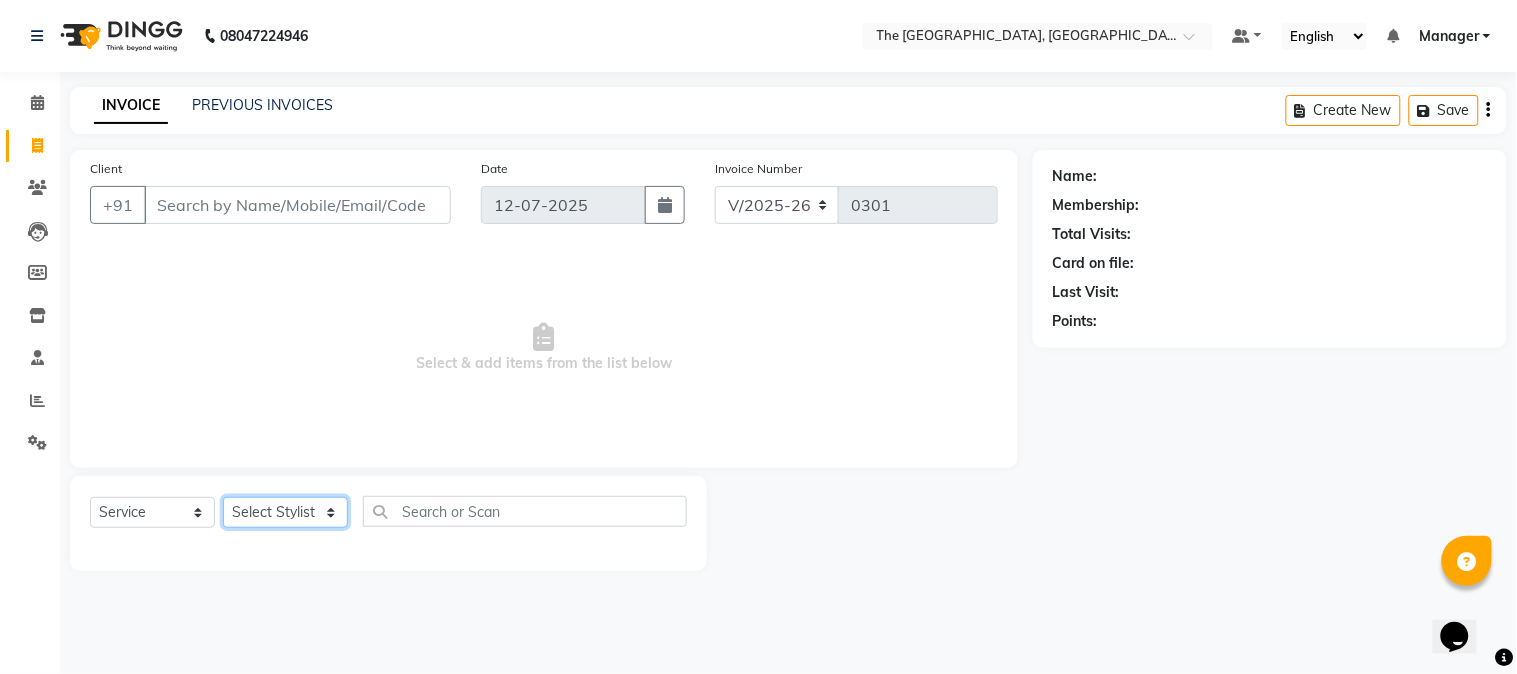 select on "70752" 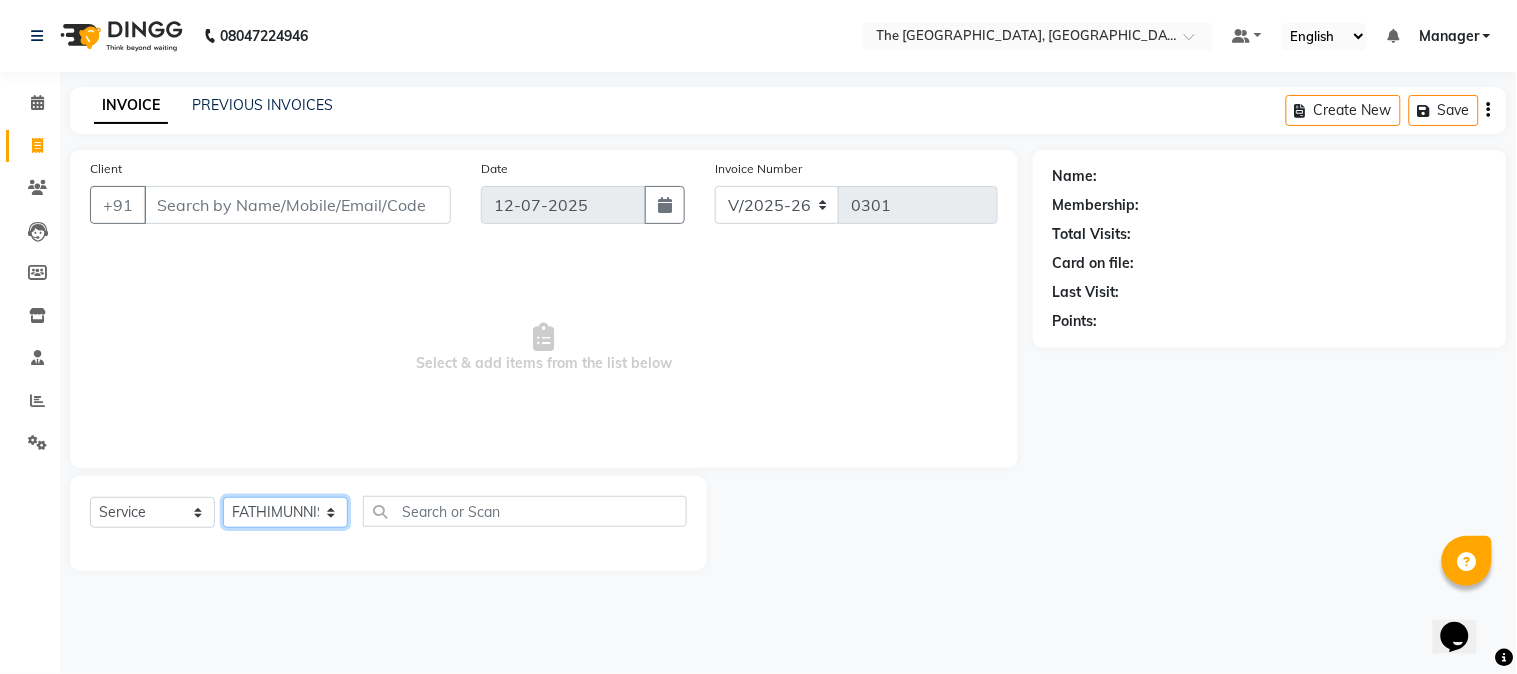 click on "Select Stylist FATHIMUNNISA Manager samreen SUMIT SUNNY TANVEER  VEMULA PRAVALIKA" 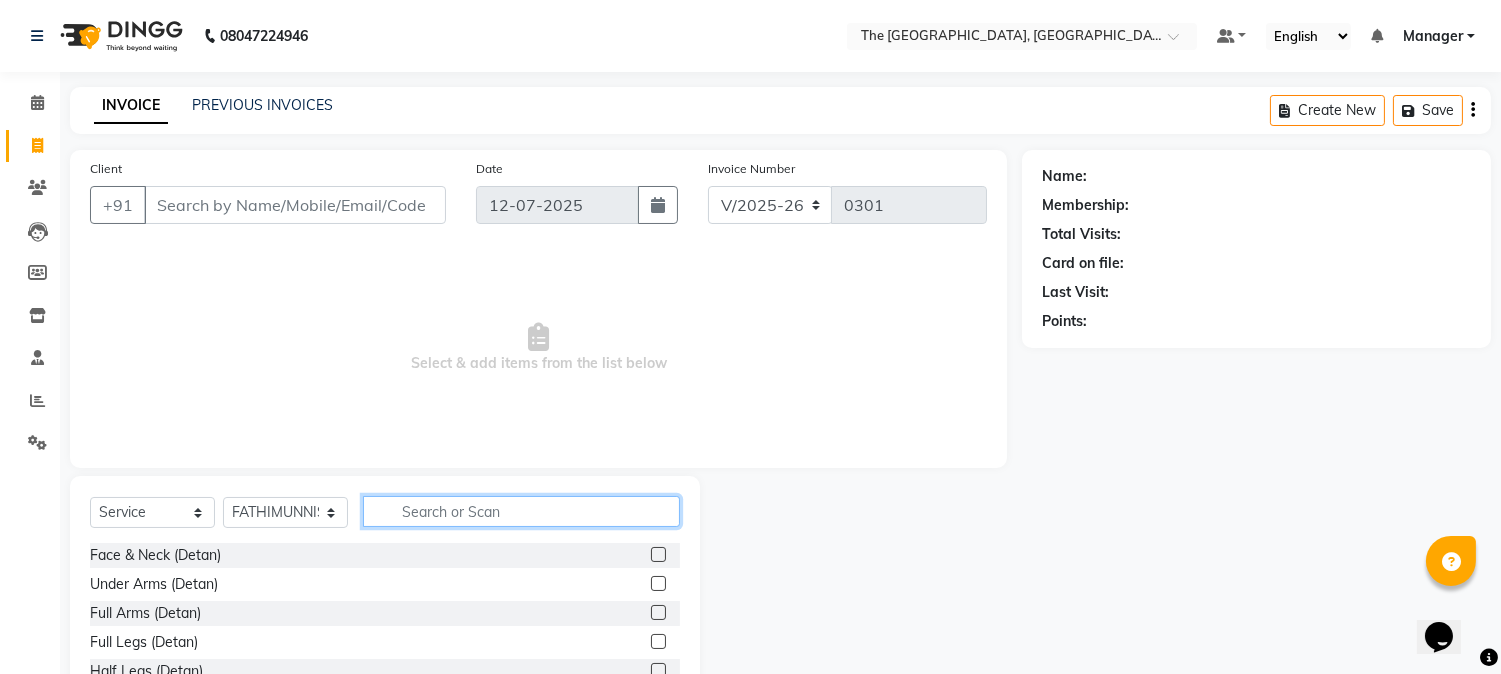 click 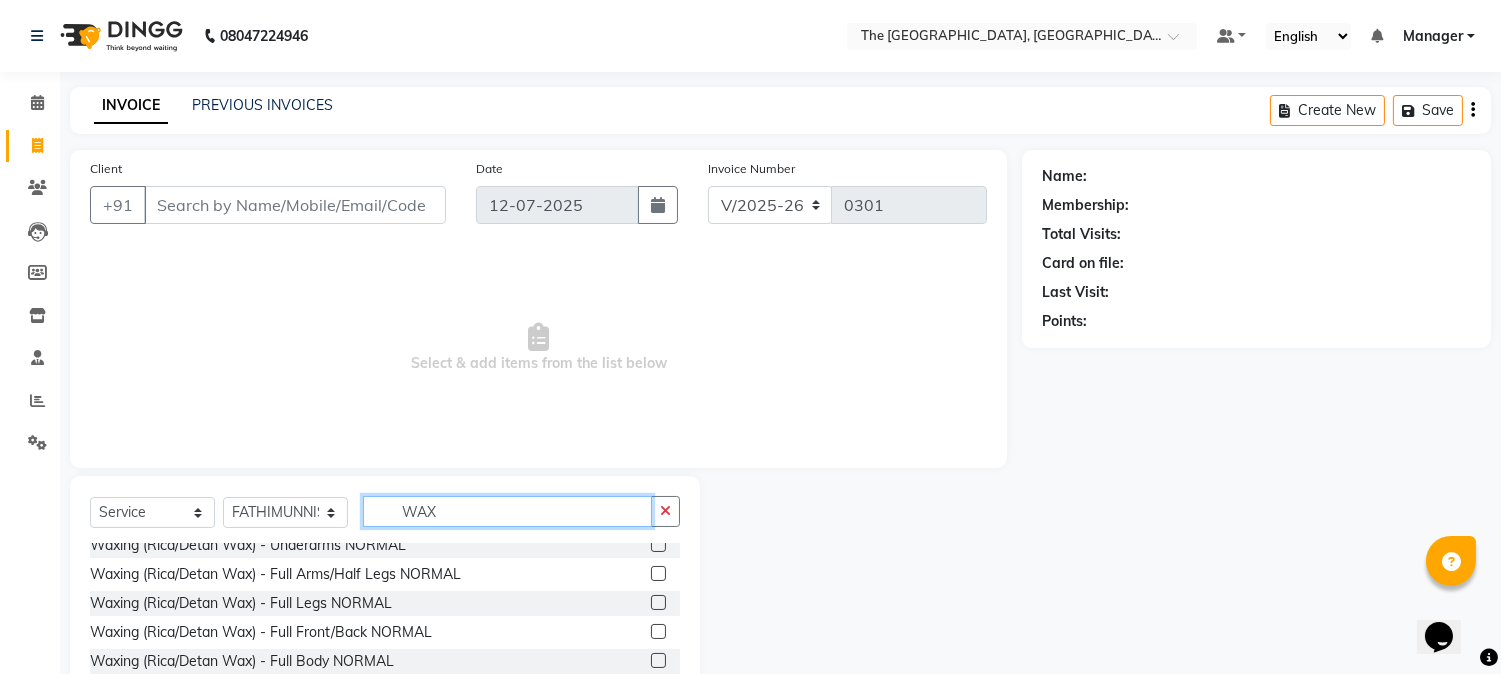 scroll, scrollTop: 80, scrollLeft: 0, axis: vertical 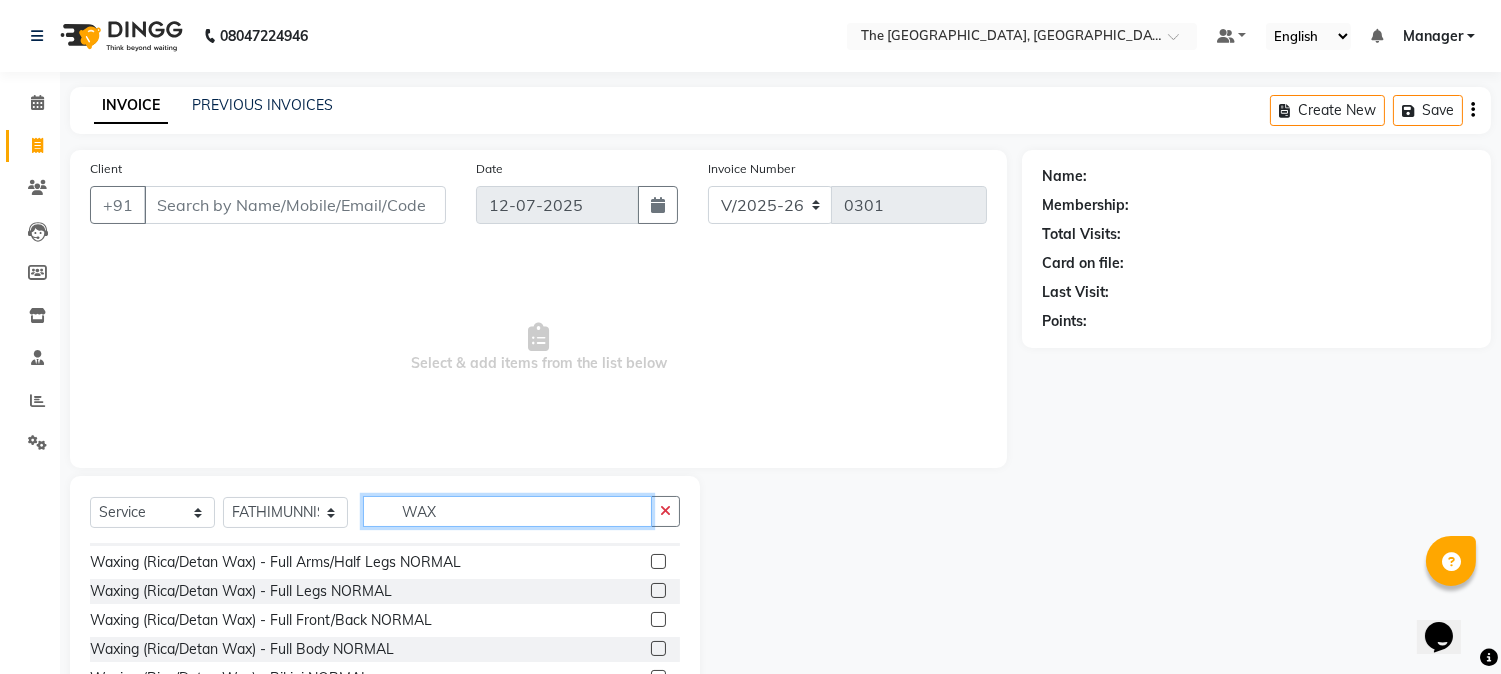 type on "WAX" 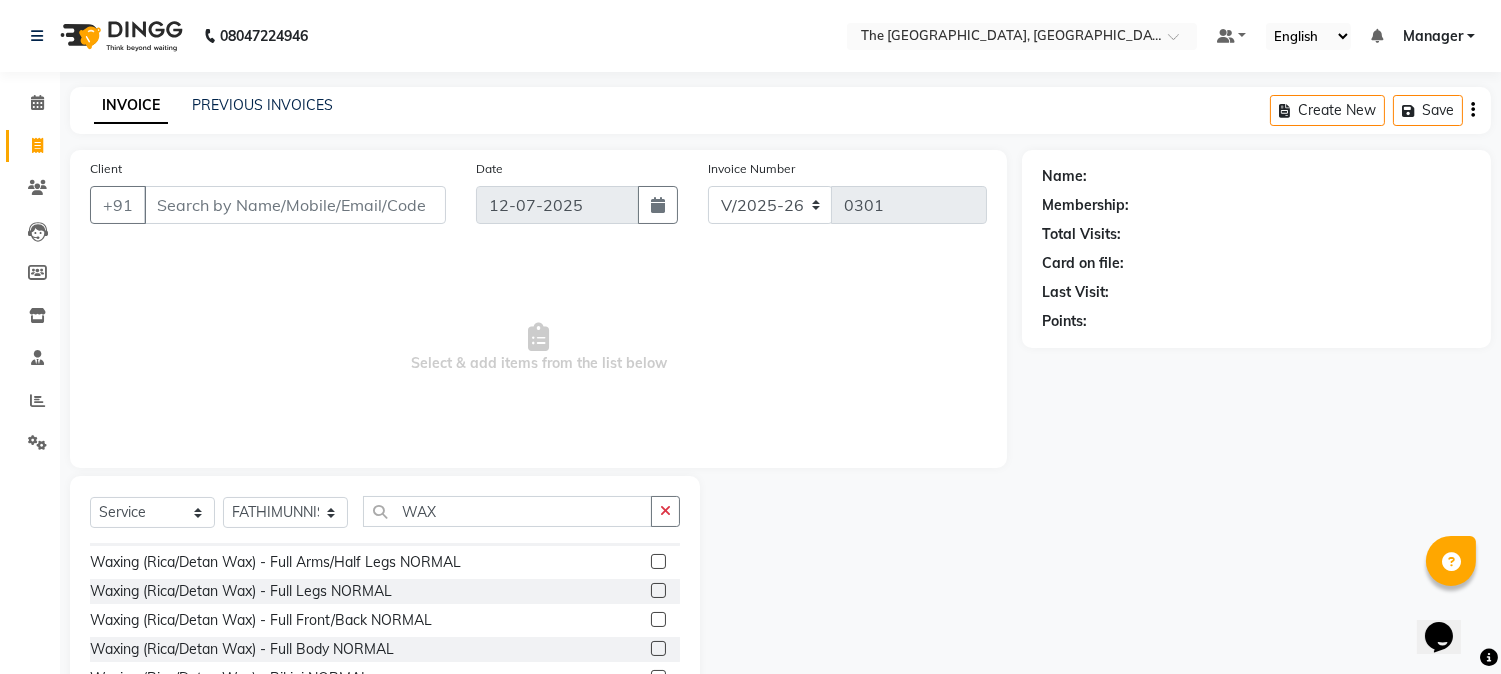 click 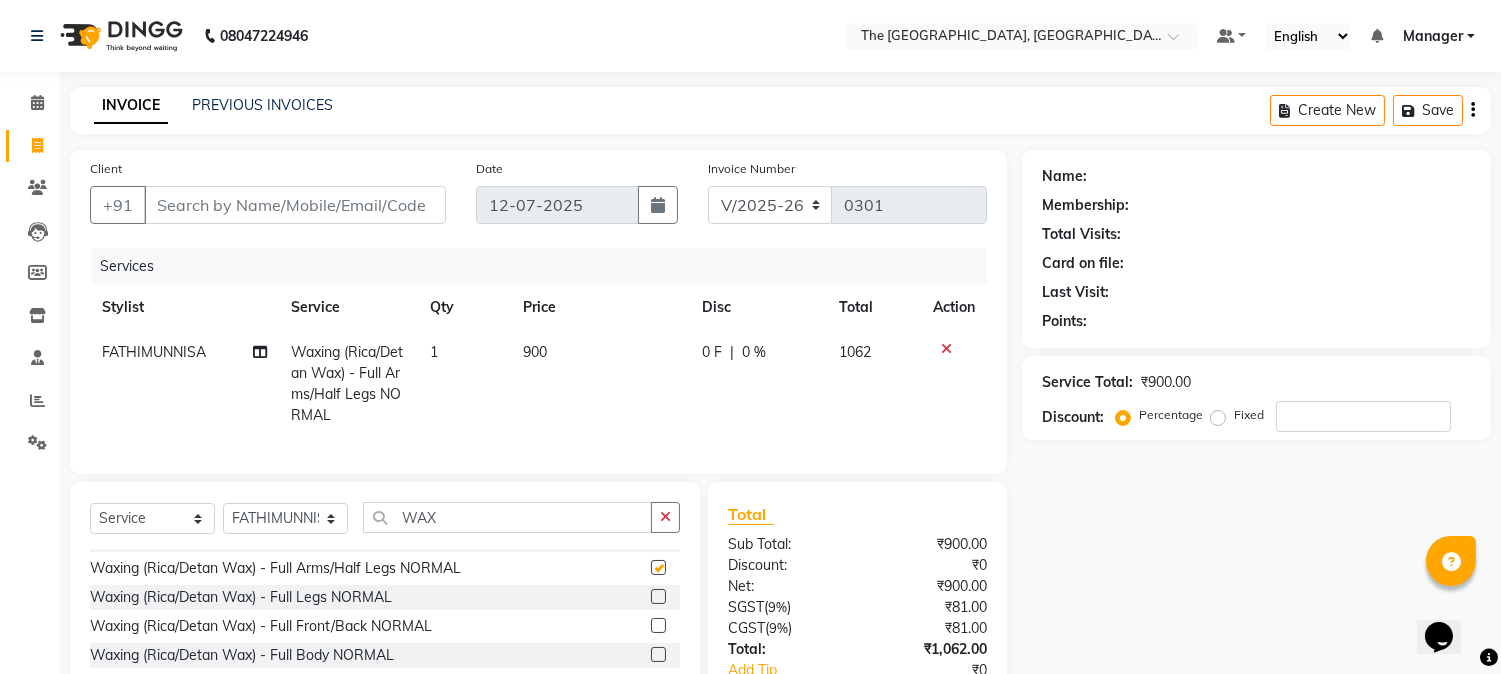 checkbox on "false" 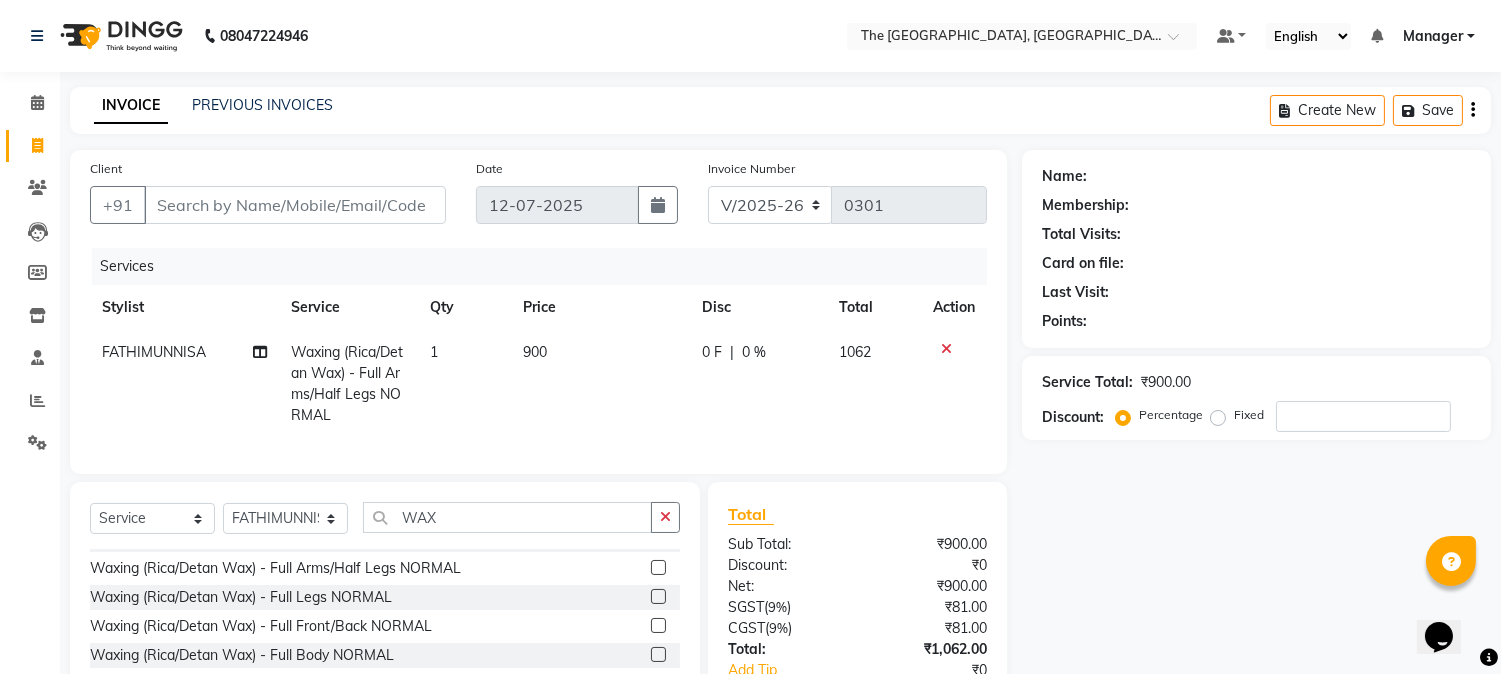 click 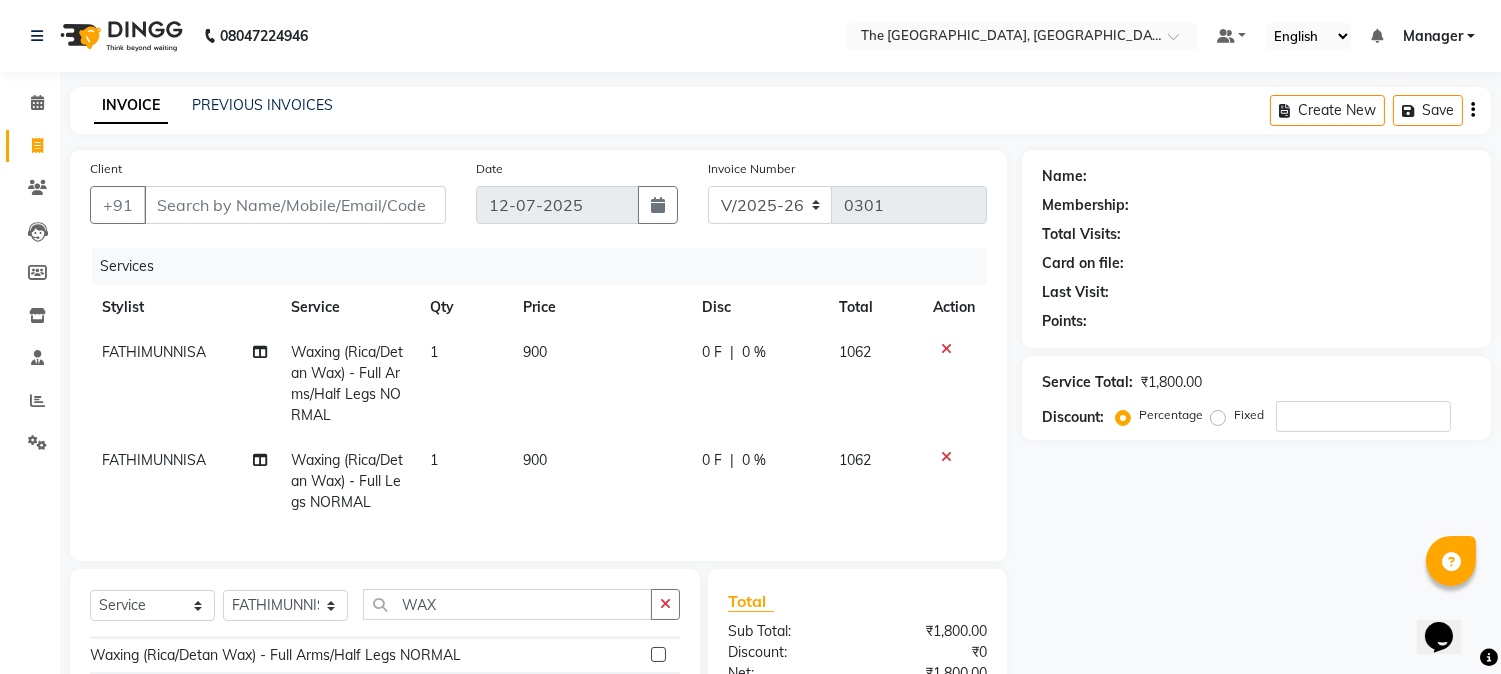 checkbox on "false" 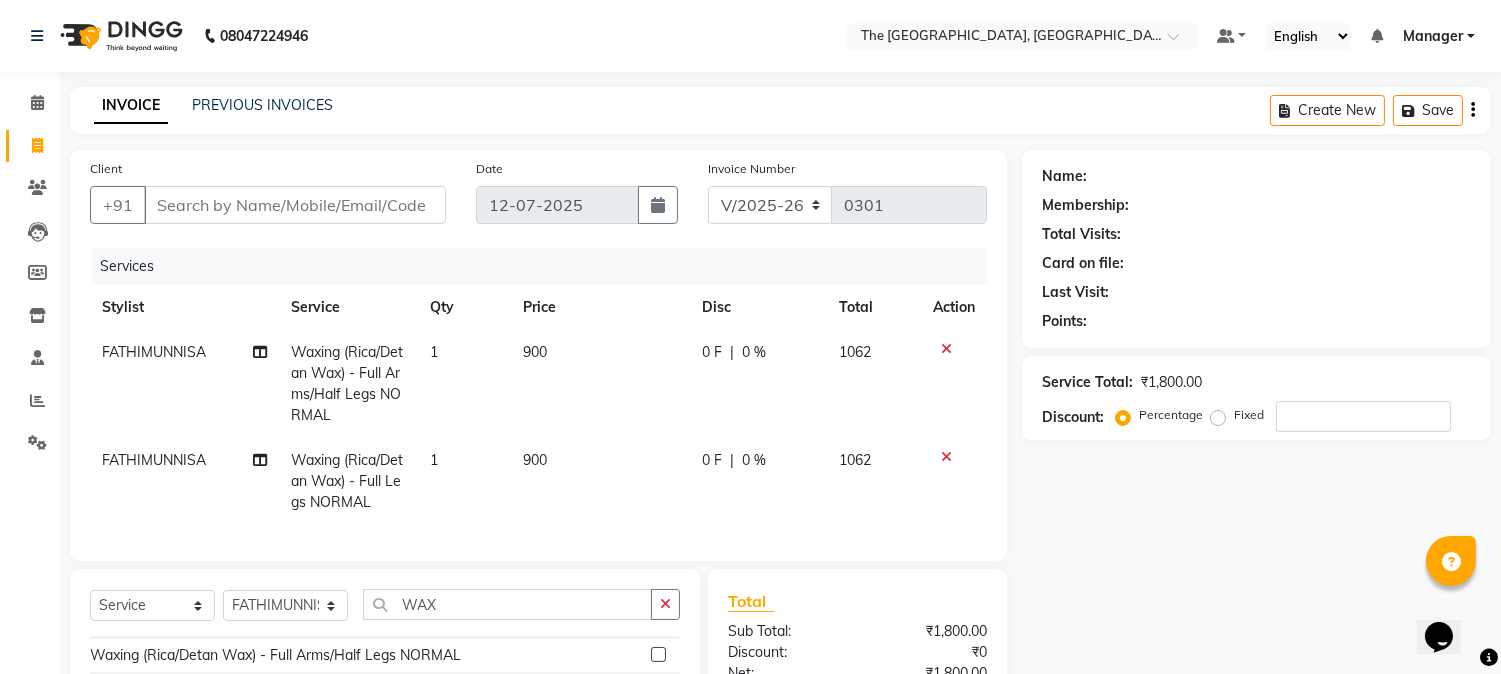scroll, scrollTop: 236, scrollLeft: 0, axis: vertical 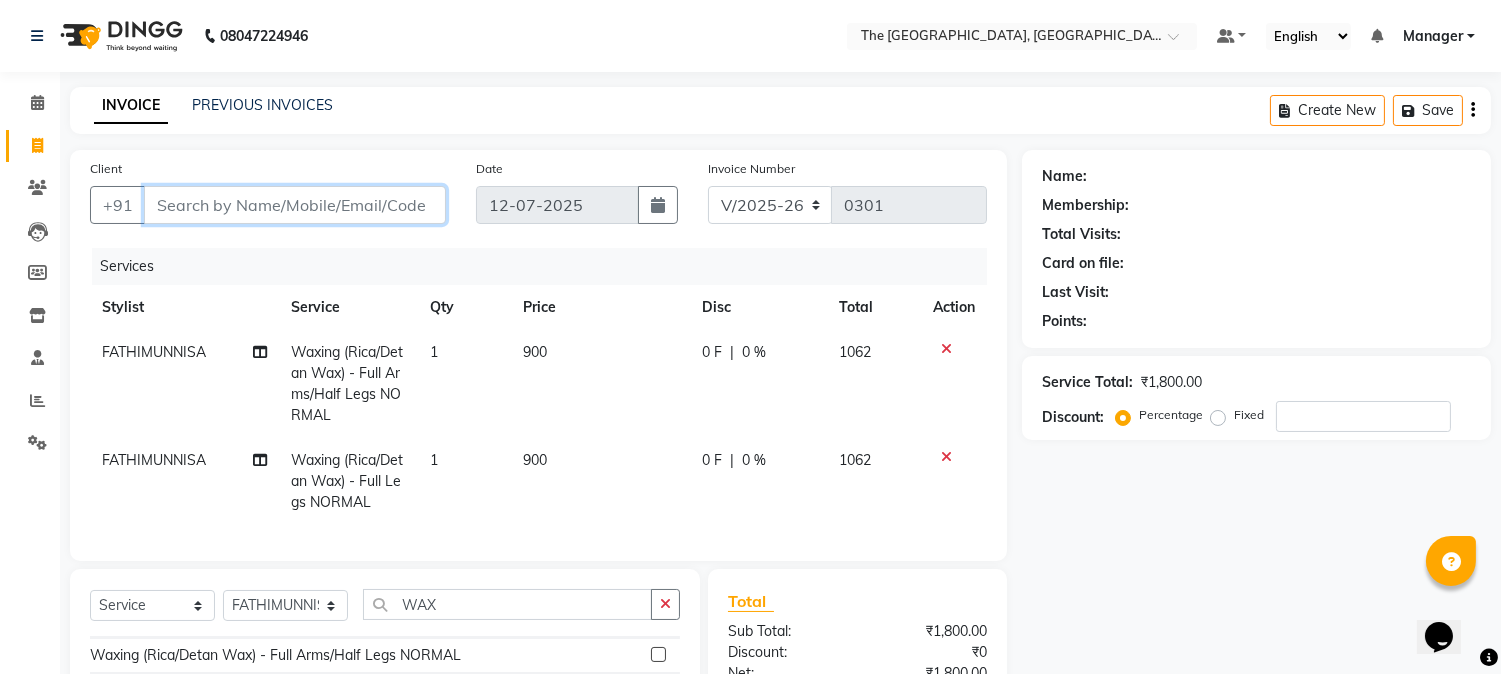 click on "Client" at bounding box center [295, 205] 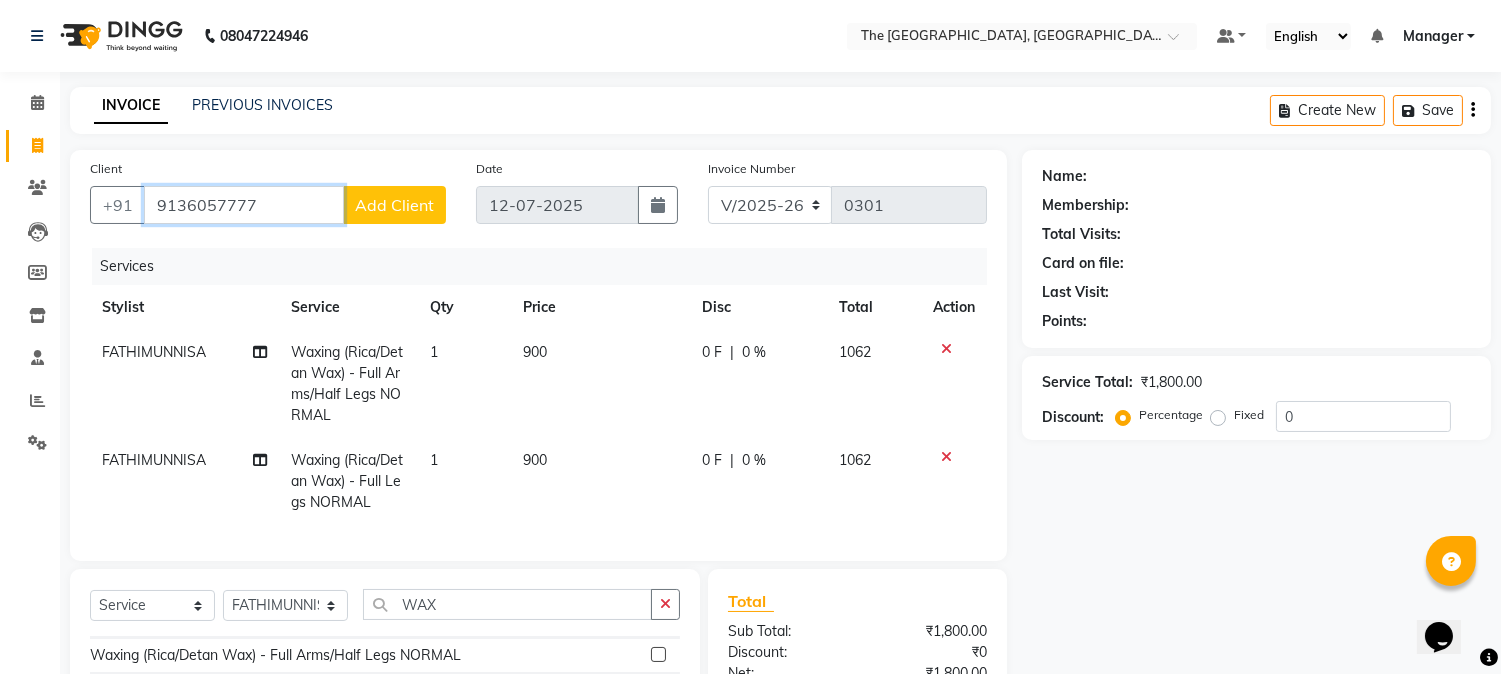 type on "9136057777" 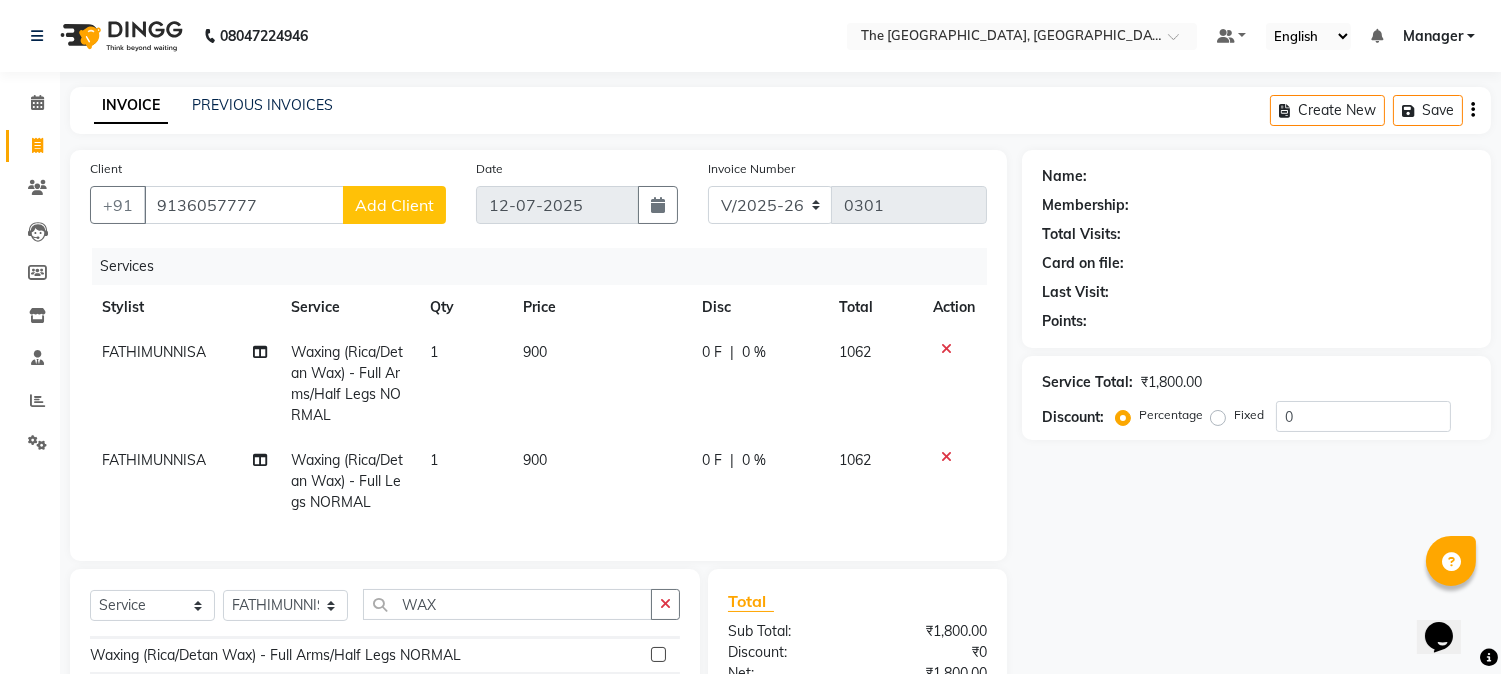click on "Add Client" 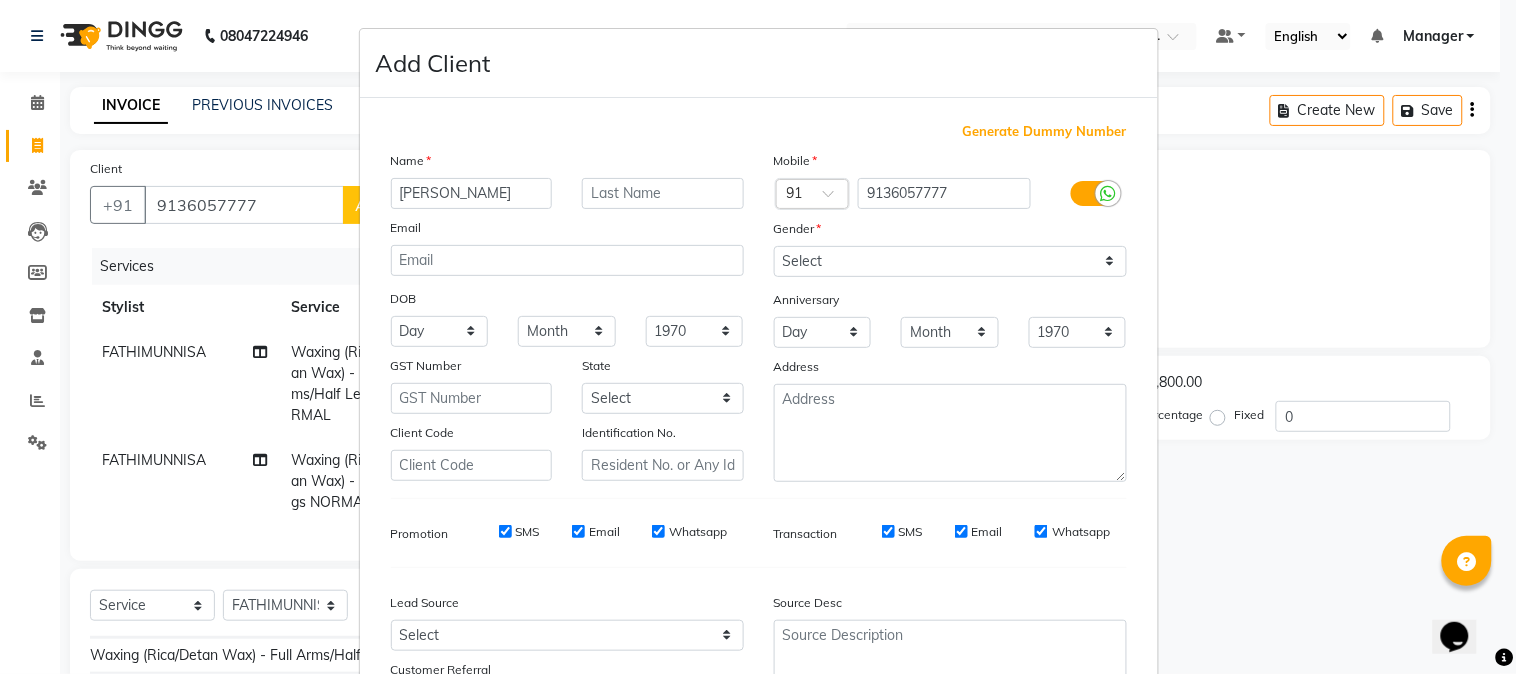 type on "[PERSON_NAME]" 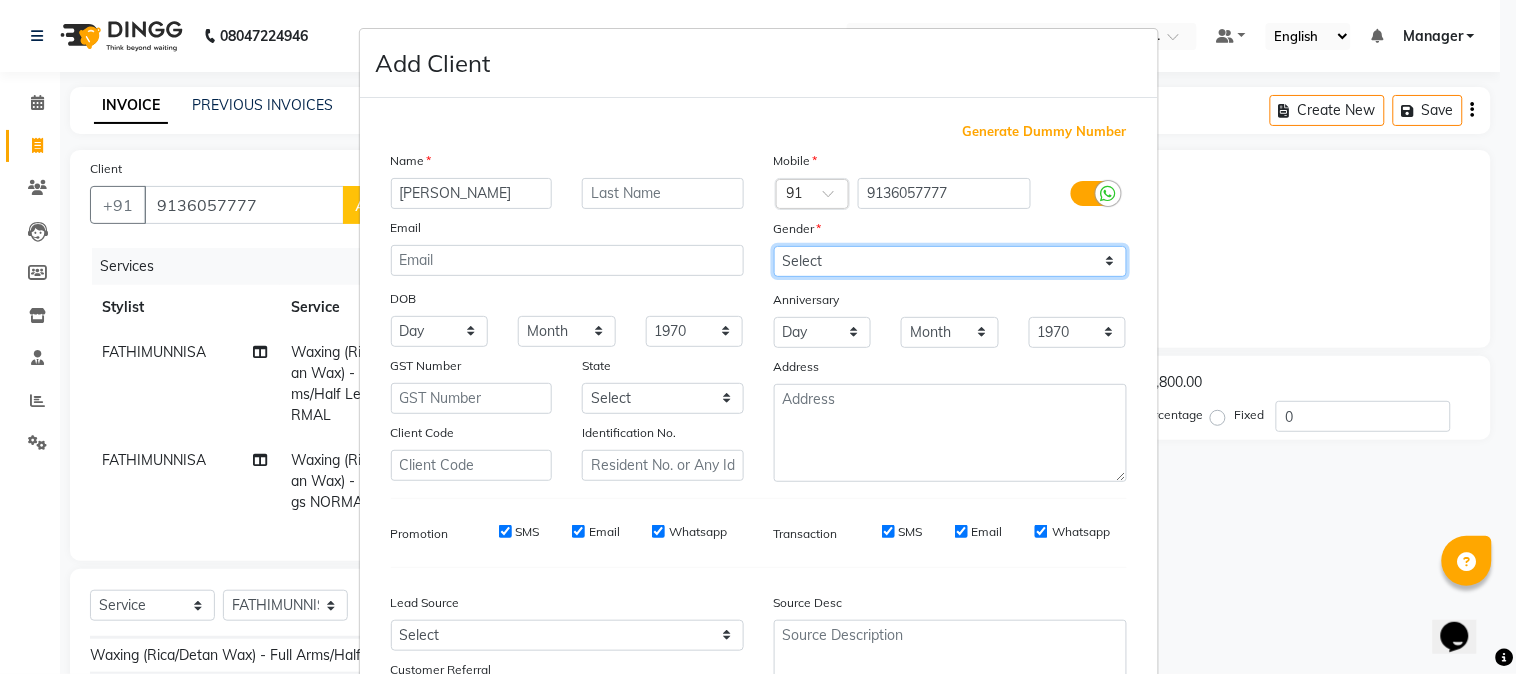 click on "Select Male Female Other Prefer Not To Say" at bounding box center [950, 261] 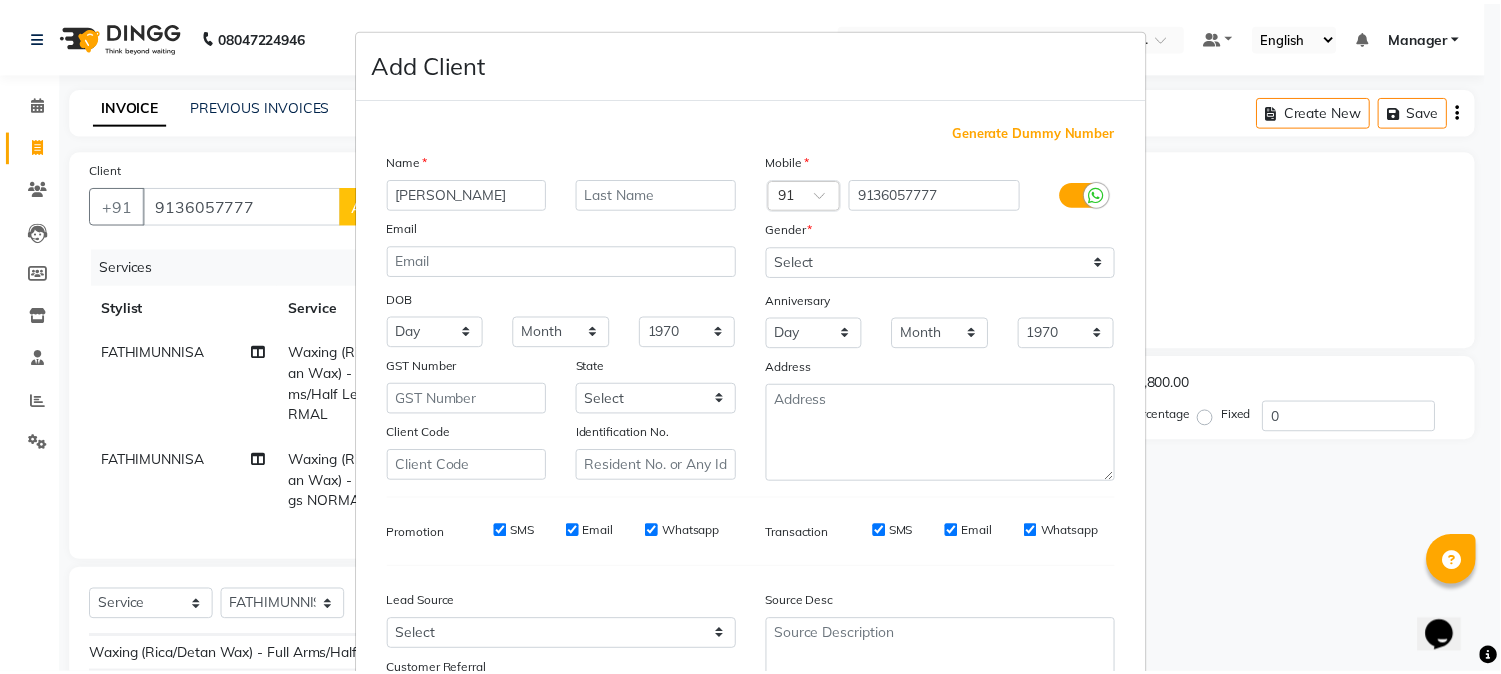 scroll, scrollTop: 176, scrollLeft: 0, axis: vertical 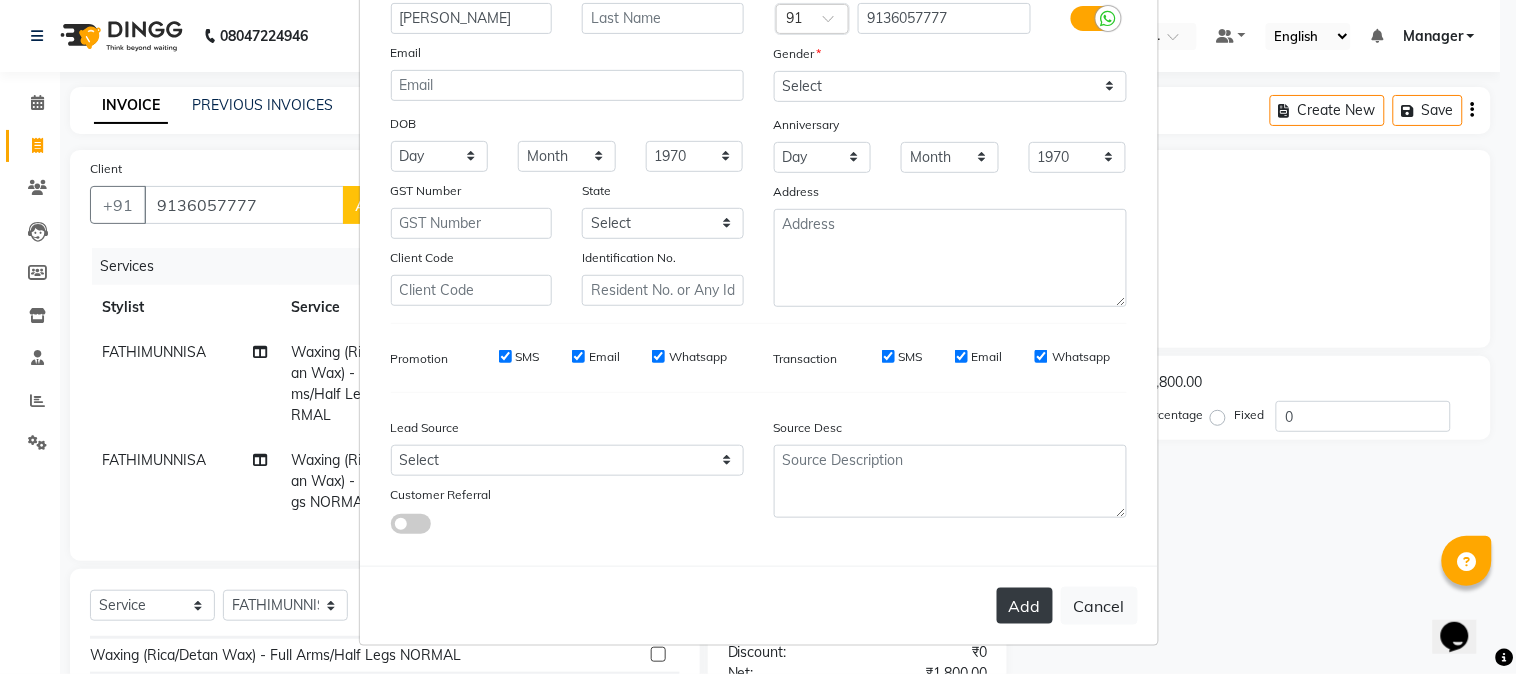 click on "Add" at bounding box center [1025, 606] 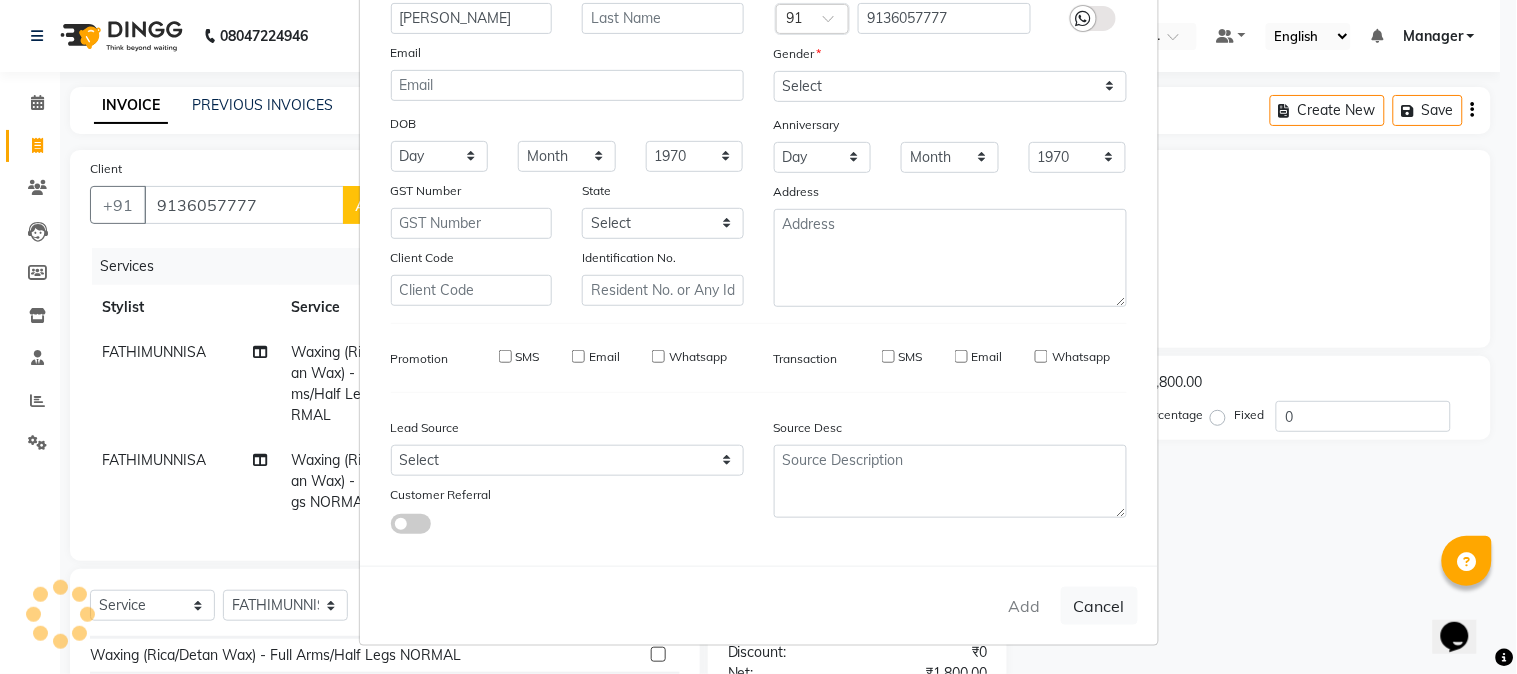 type 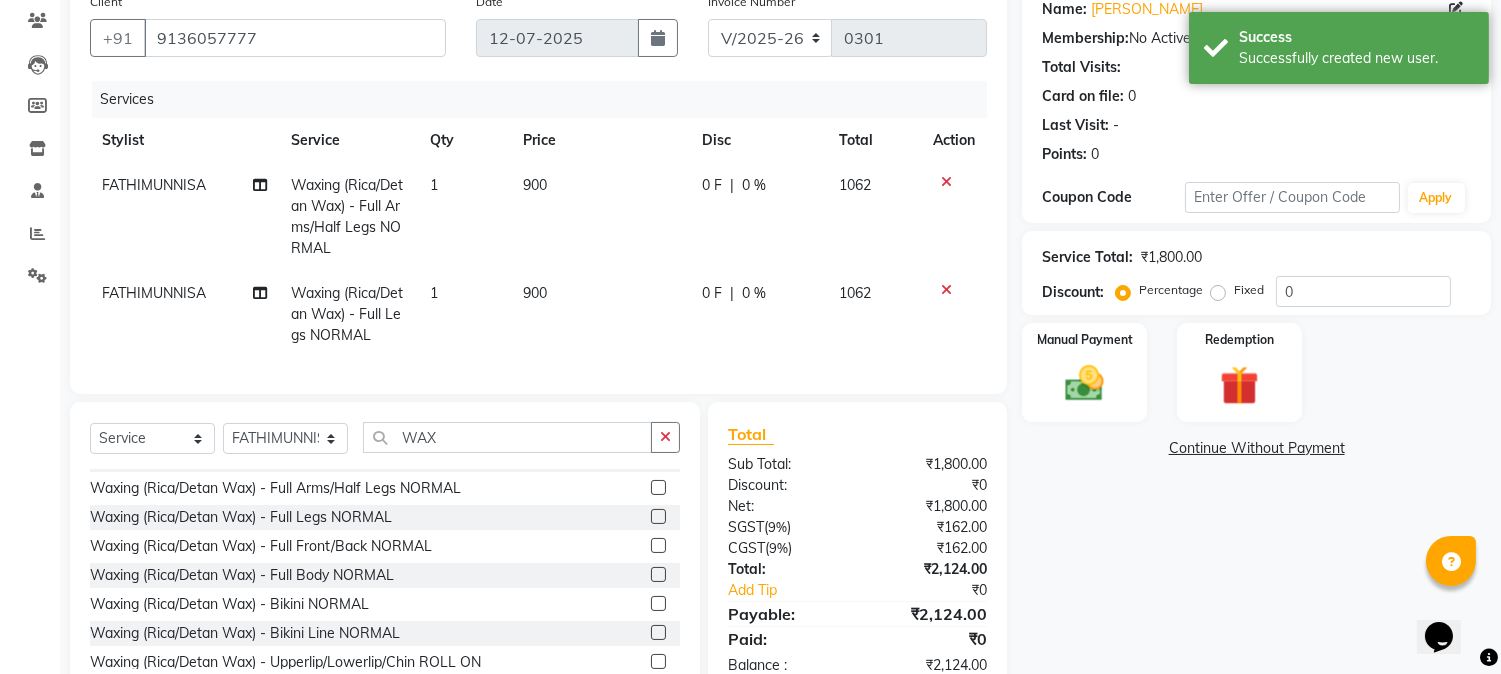 scroll, scrollTop: 236, scrollLeft: 0, axis: vertical 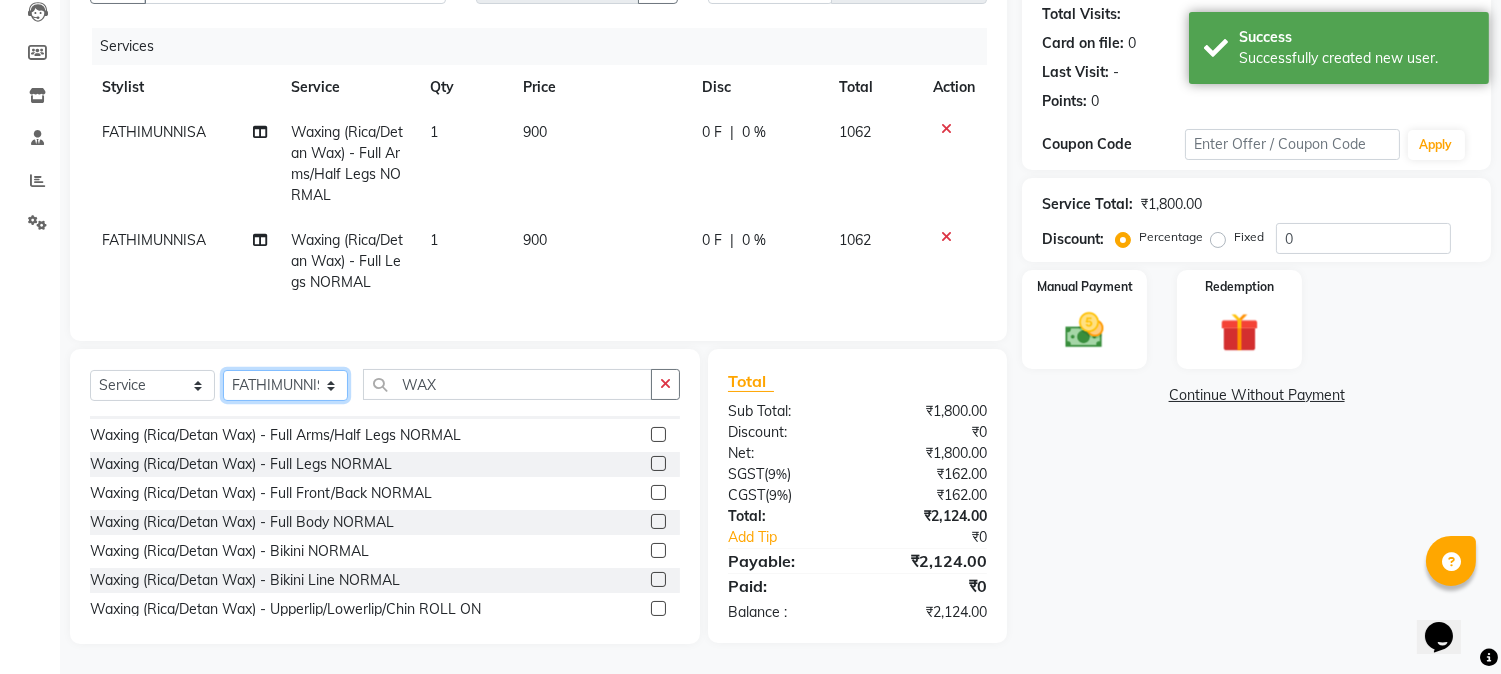 click on "Select Stylist FATHIMUNNISA Manager samreen SUMIT SUNNY TANVEER  VEMULA PRAVALIKA" 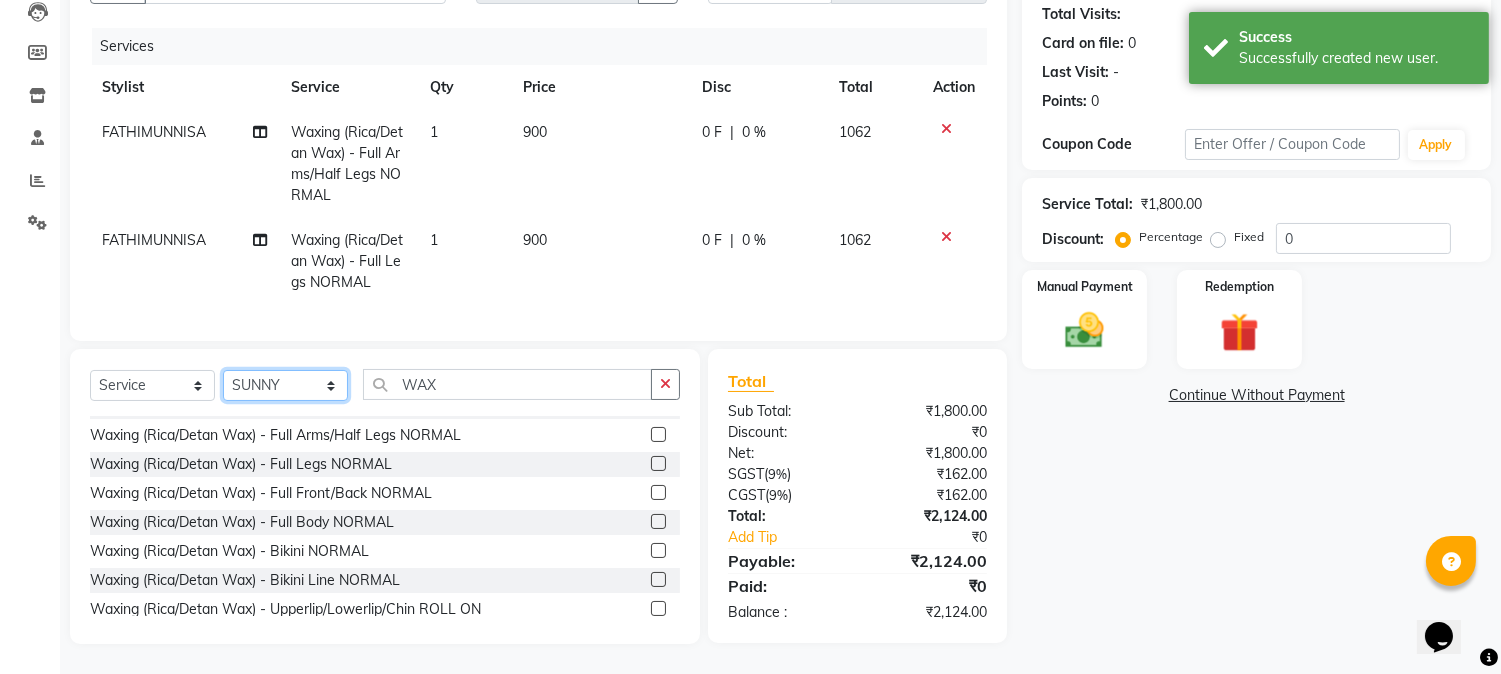 click on "Select Stylist FATHIMUNNISA Manager samreen SUMIT SUNNY TANVEER  VEMULA PRAVALIKA" 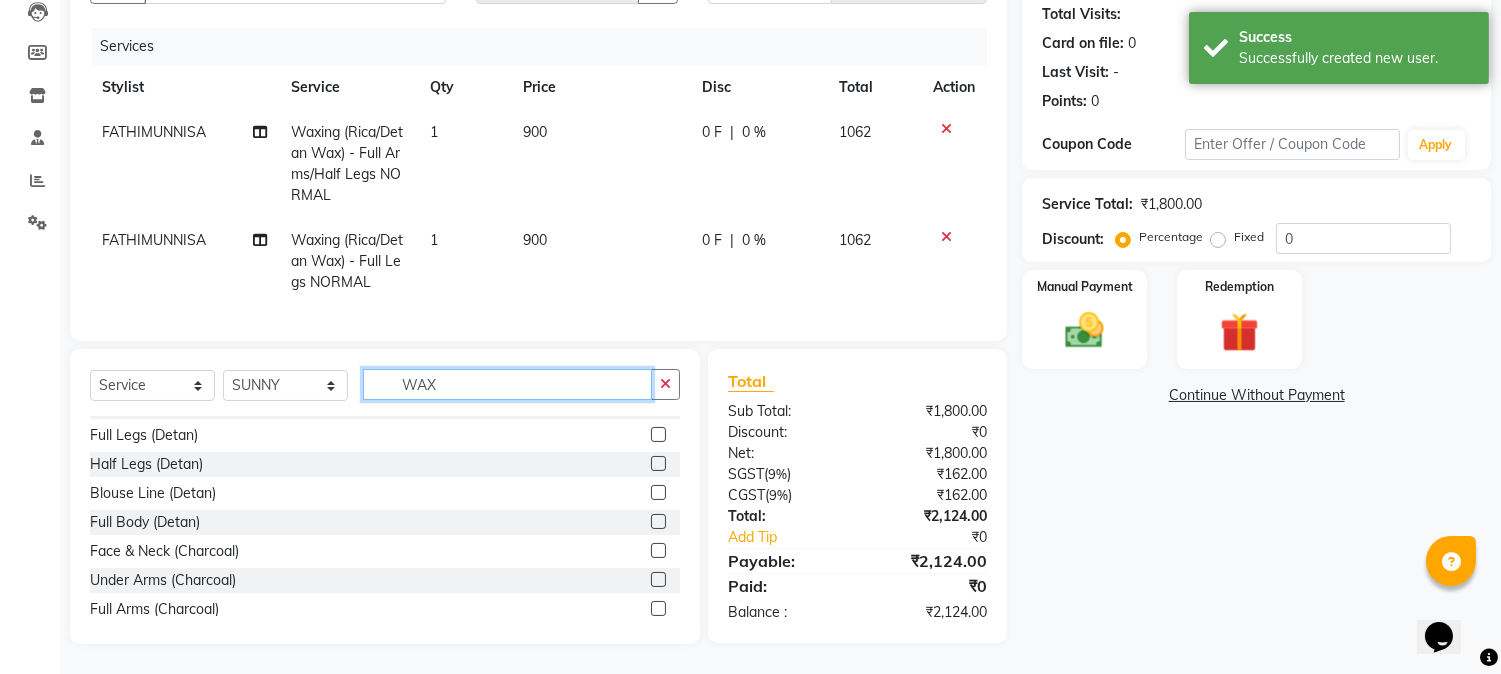 click on "WAX" 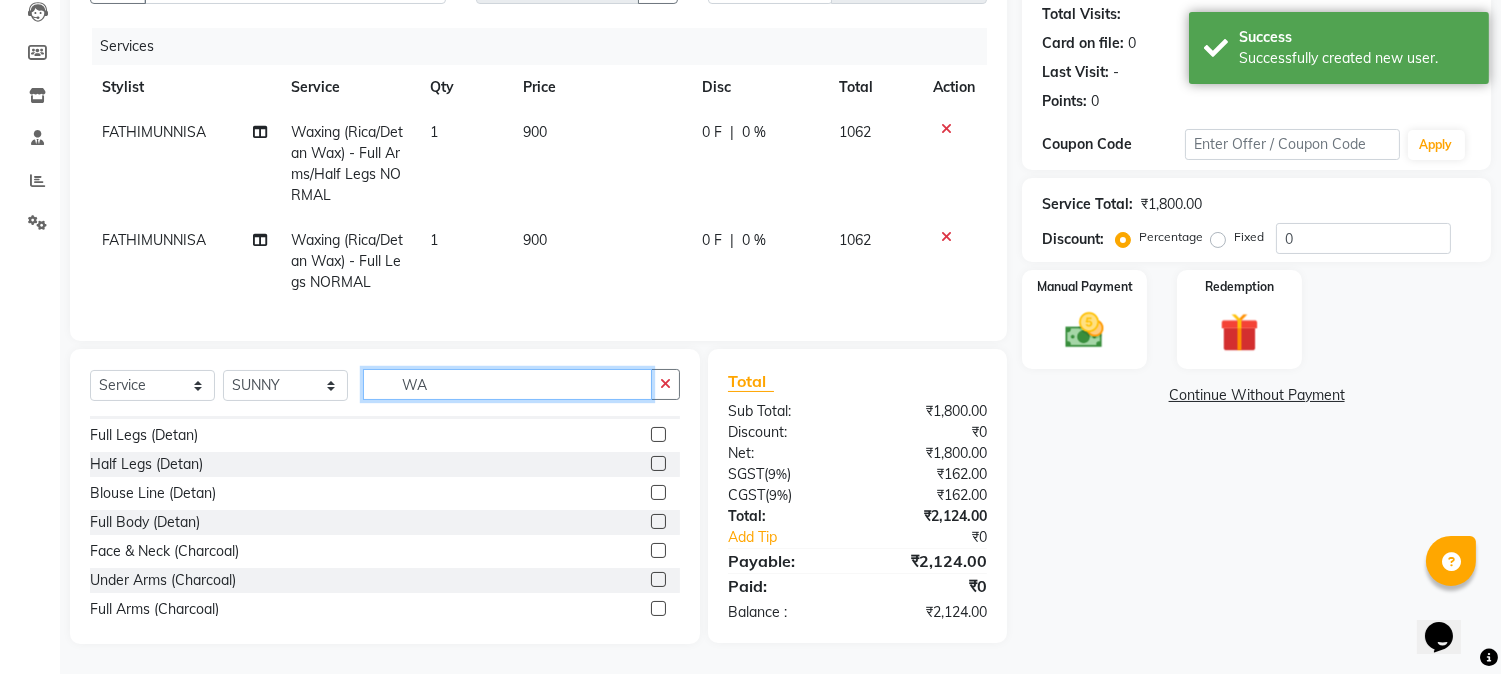 type on "W" 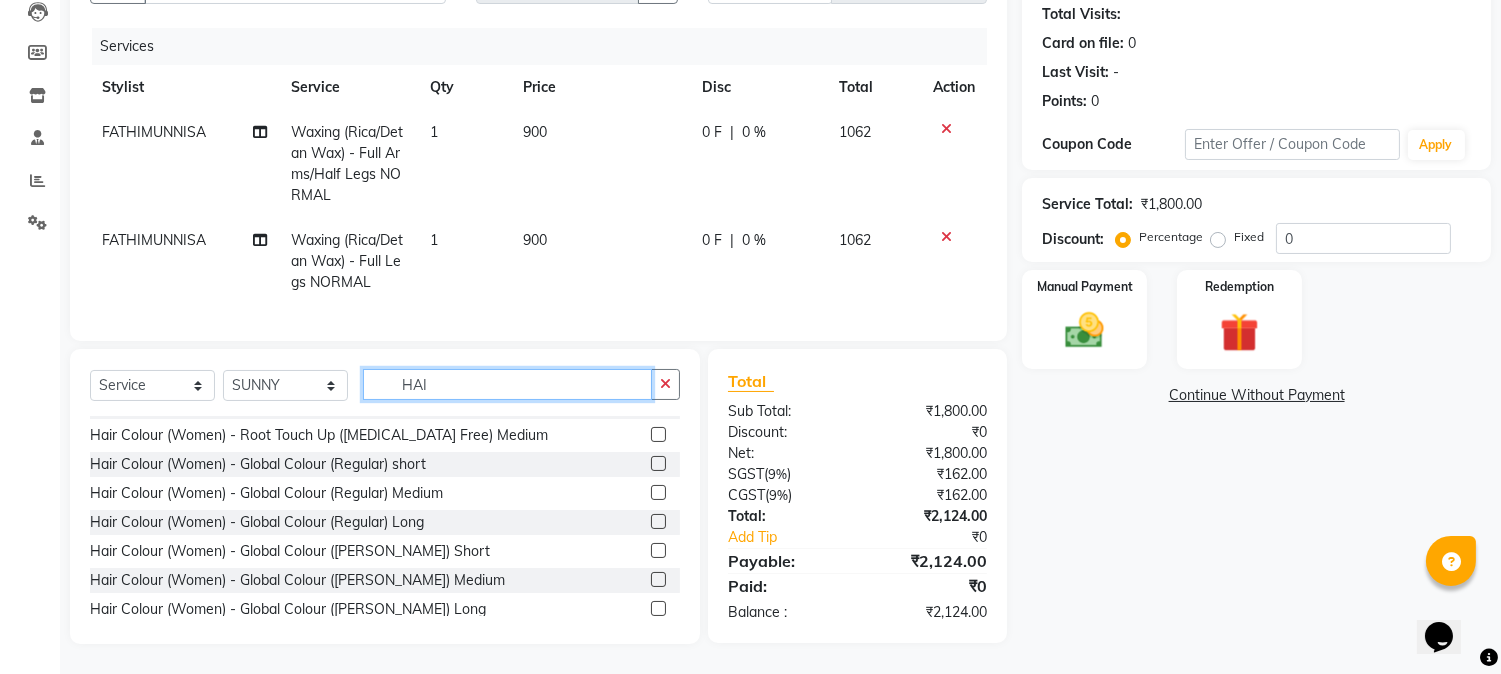 scroll, scrollTop: 23, scrollLeft: 0, axis: vertical 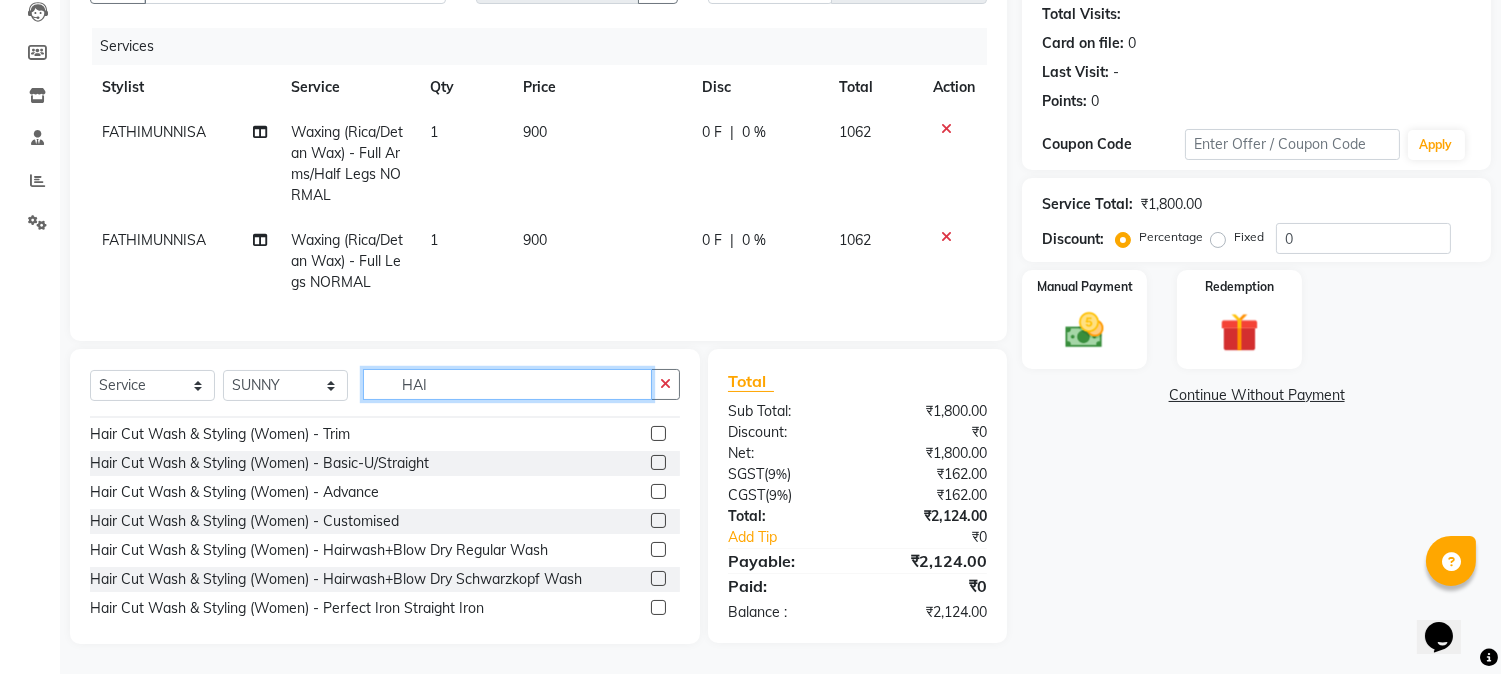 type on "HAI" 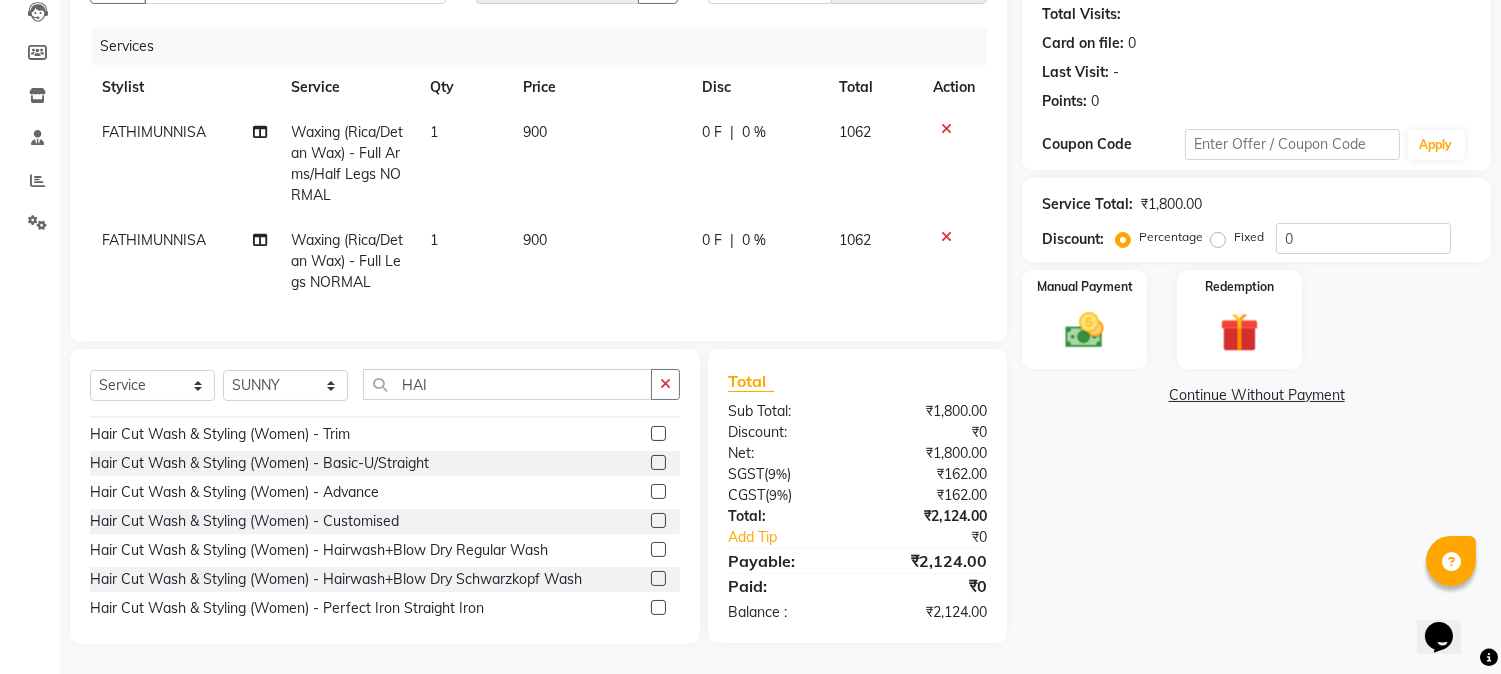 click 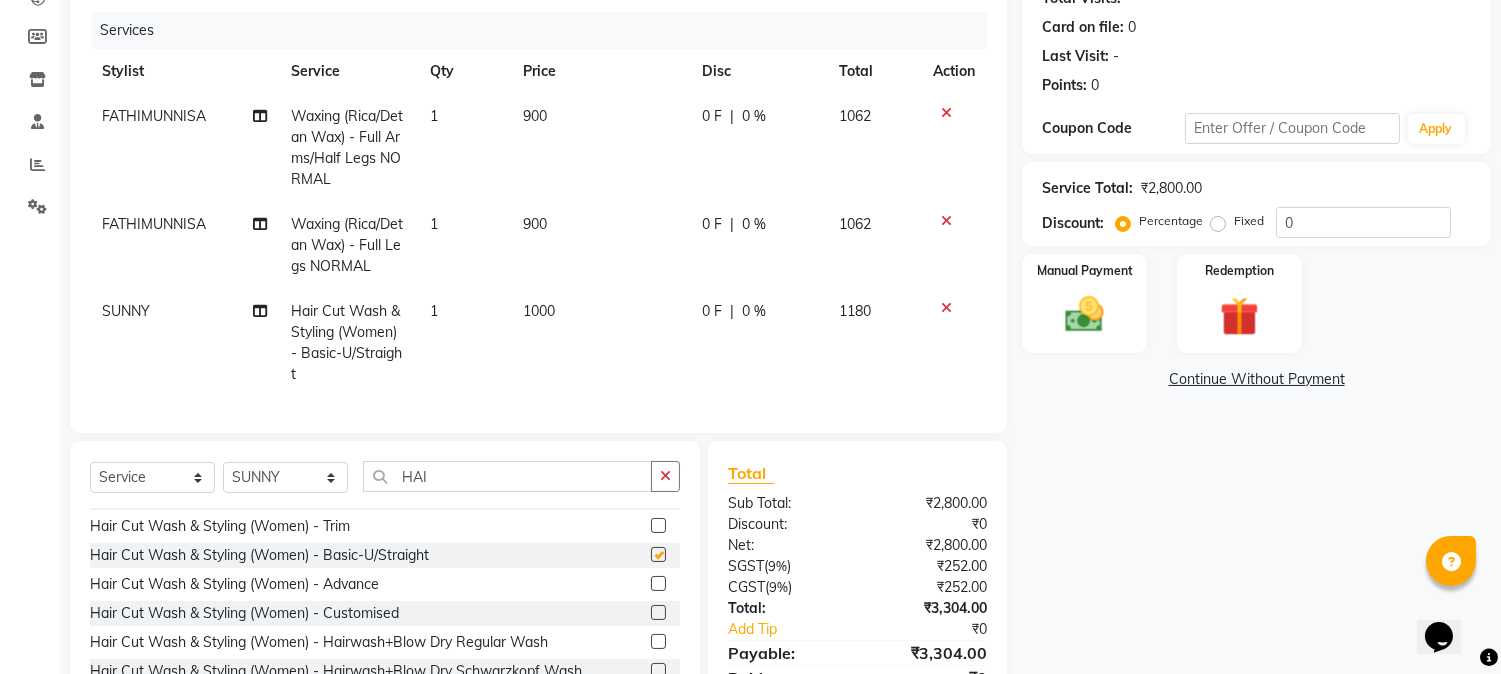 checkbox on "false" 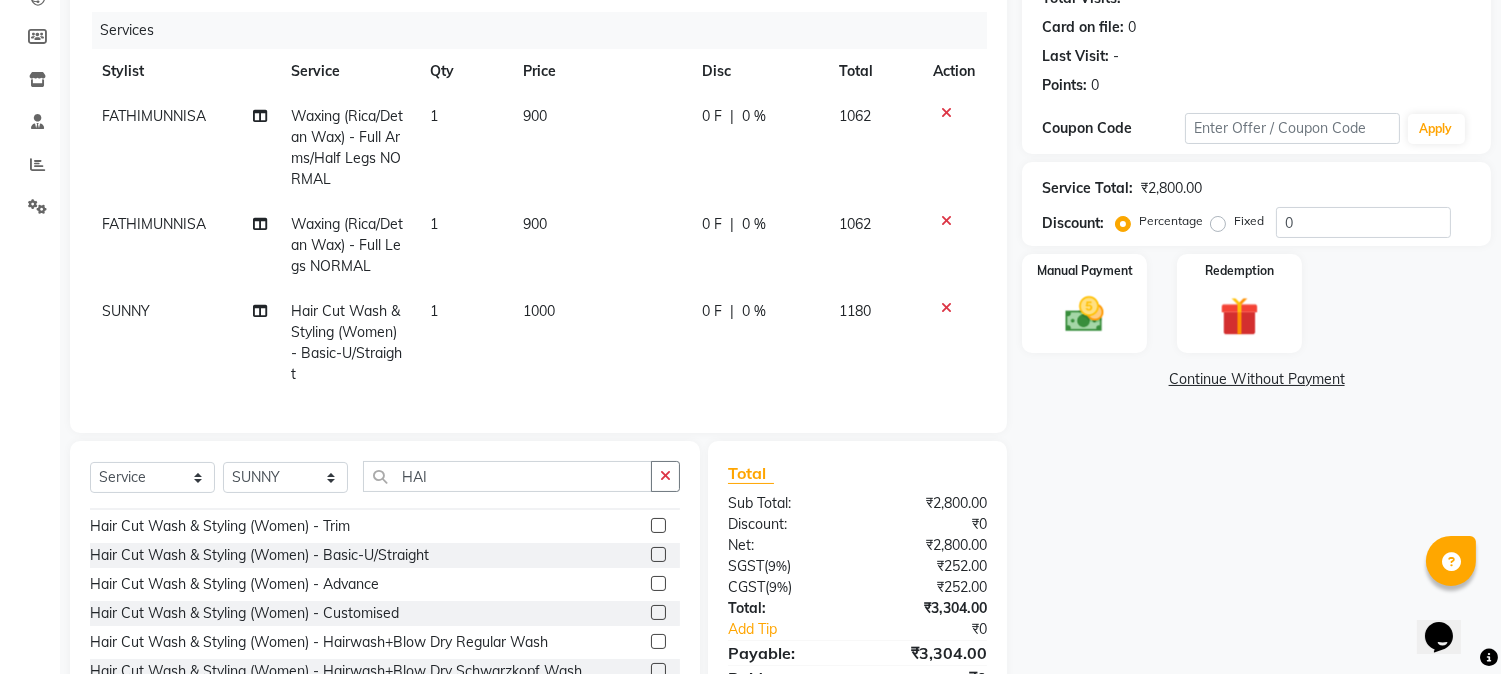 scroll, scrollTop: 344, scrollLeft: 0, axis: vertical 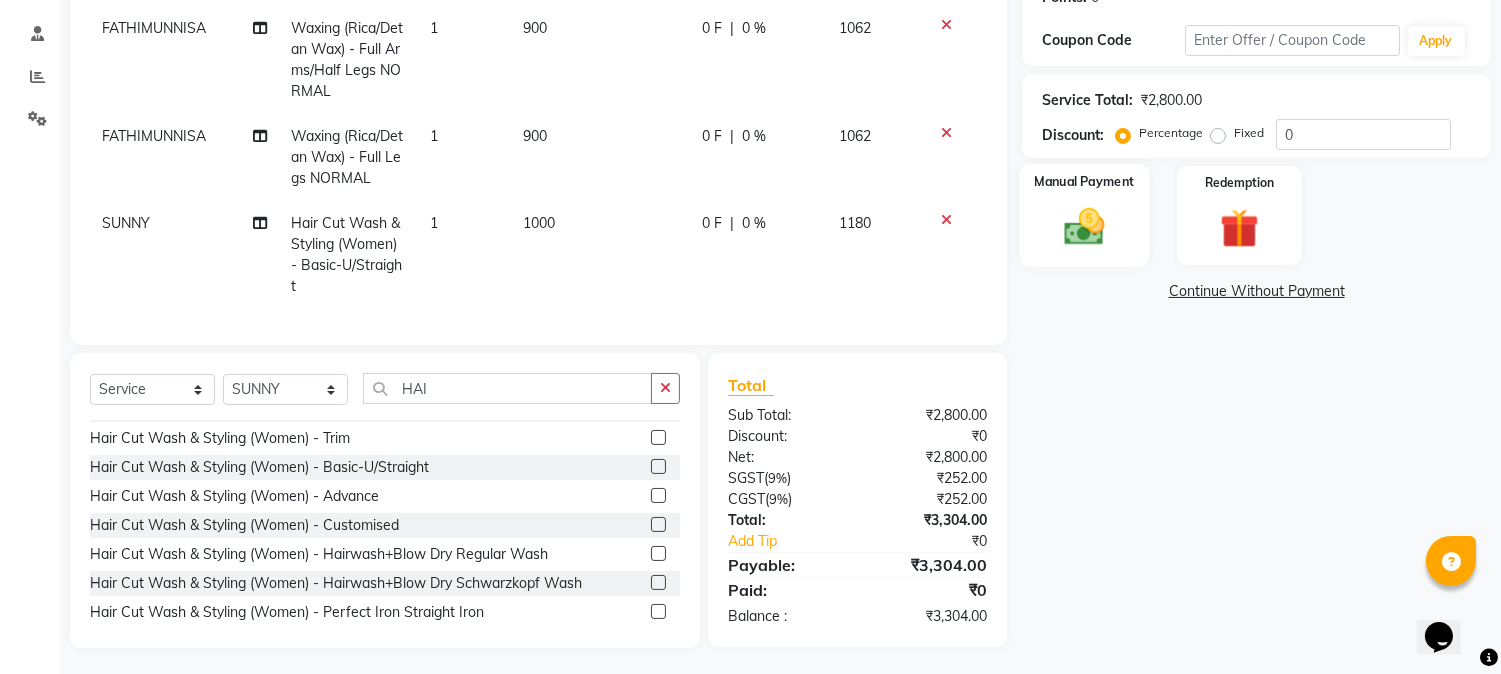 click 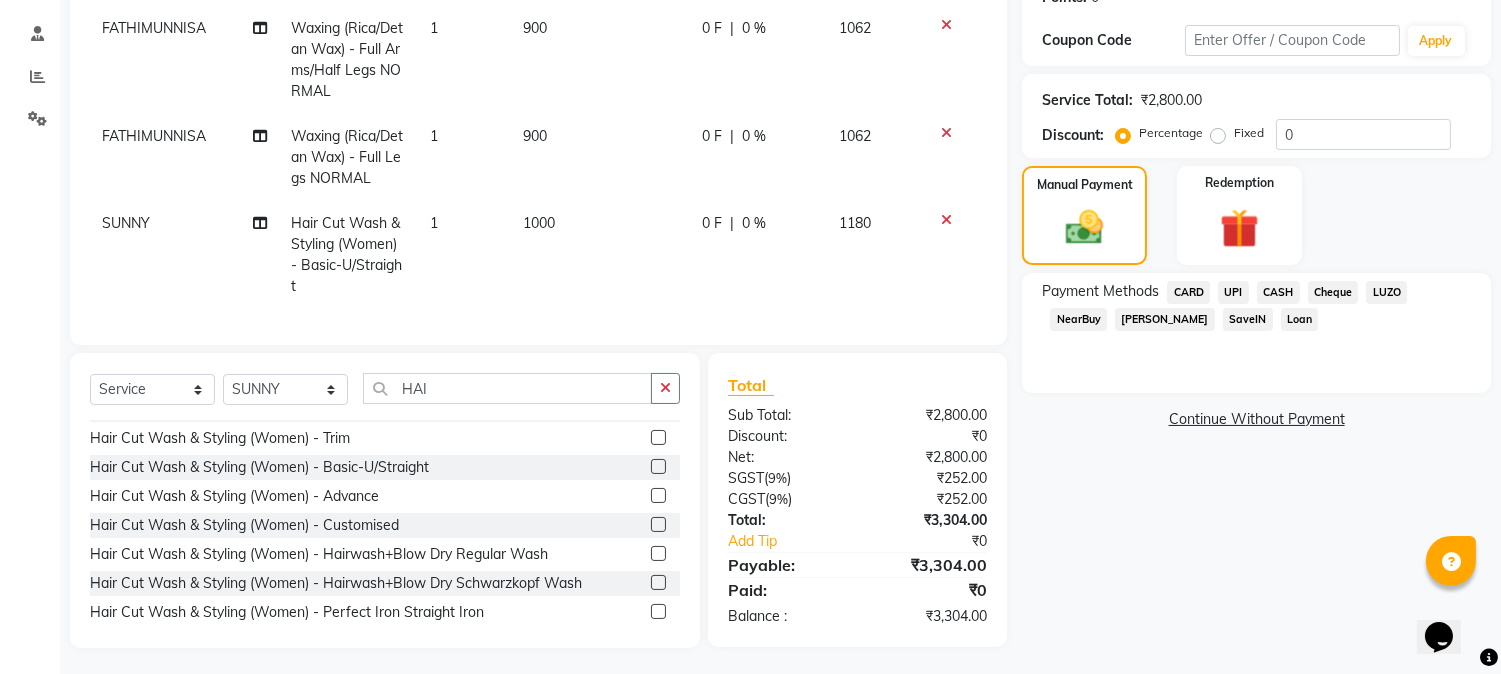 click on "UPI" 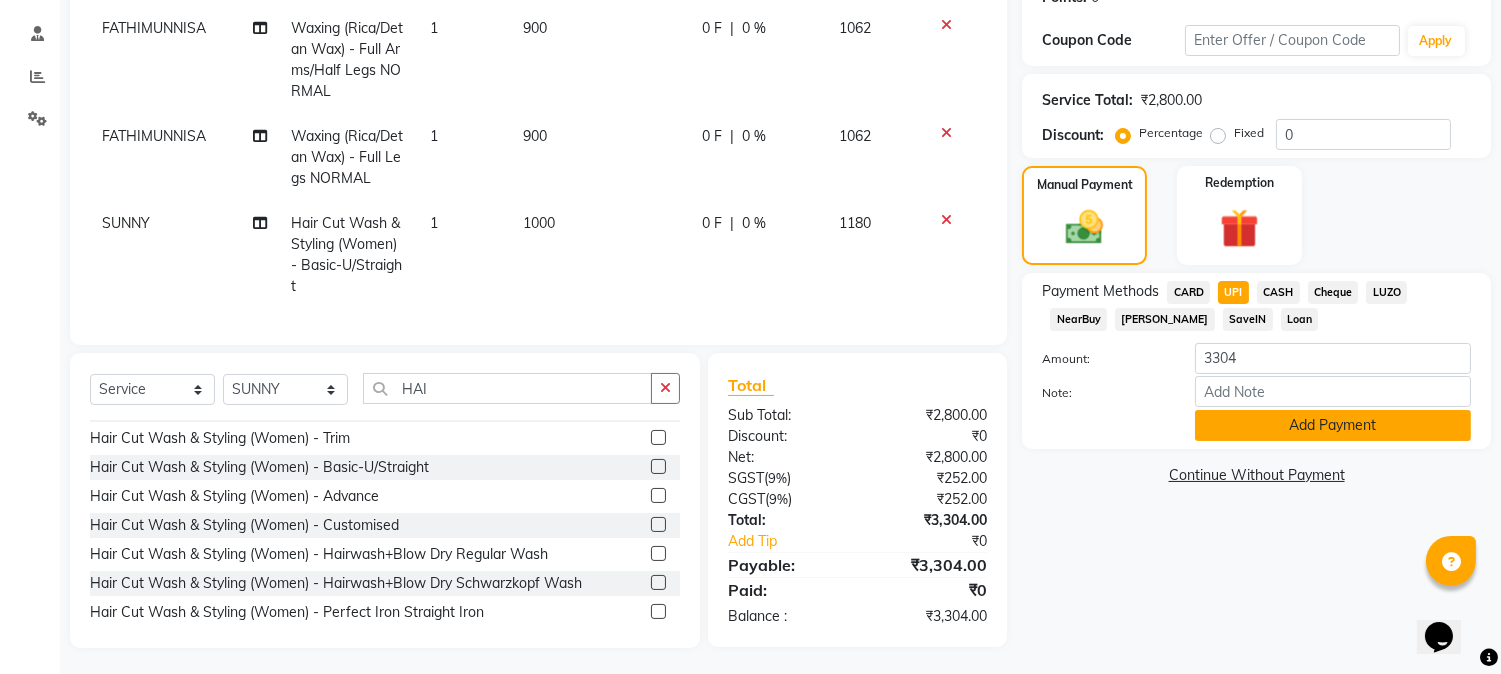 click on "Add Payment" 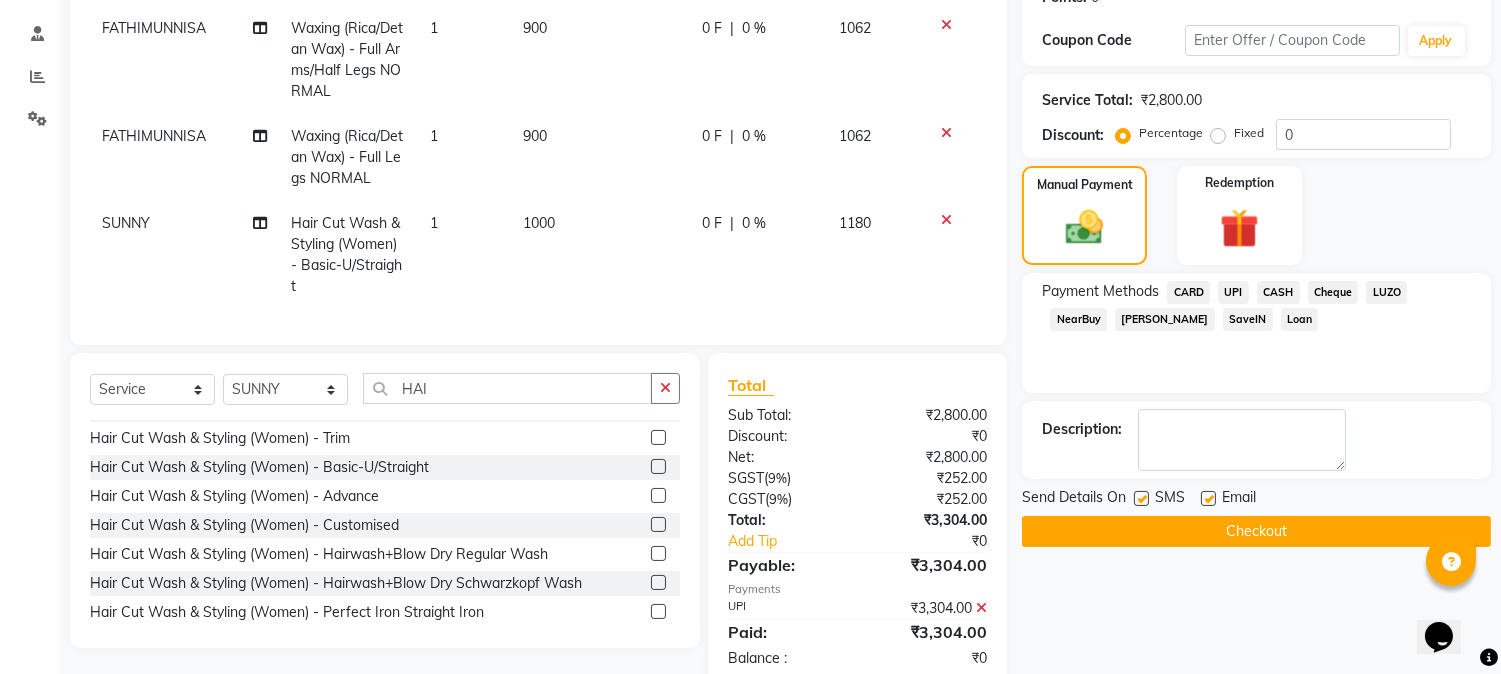 click on "Checkout" 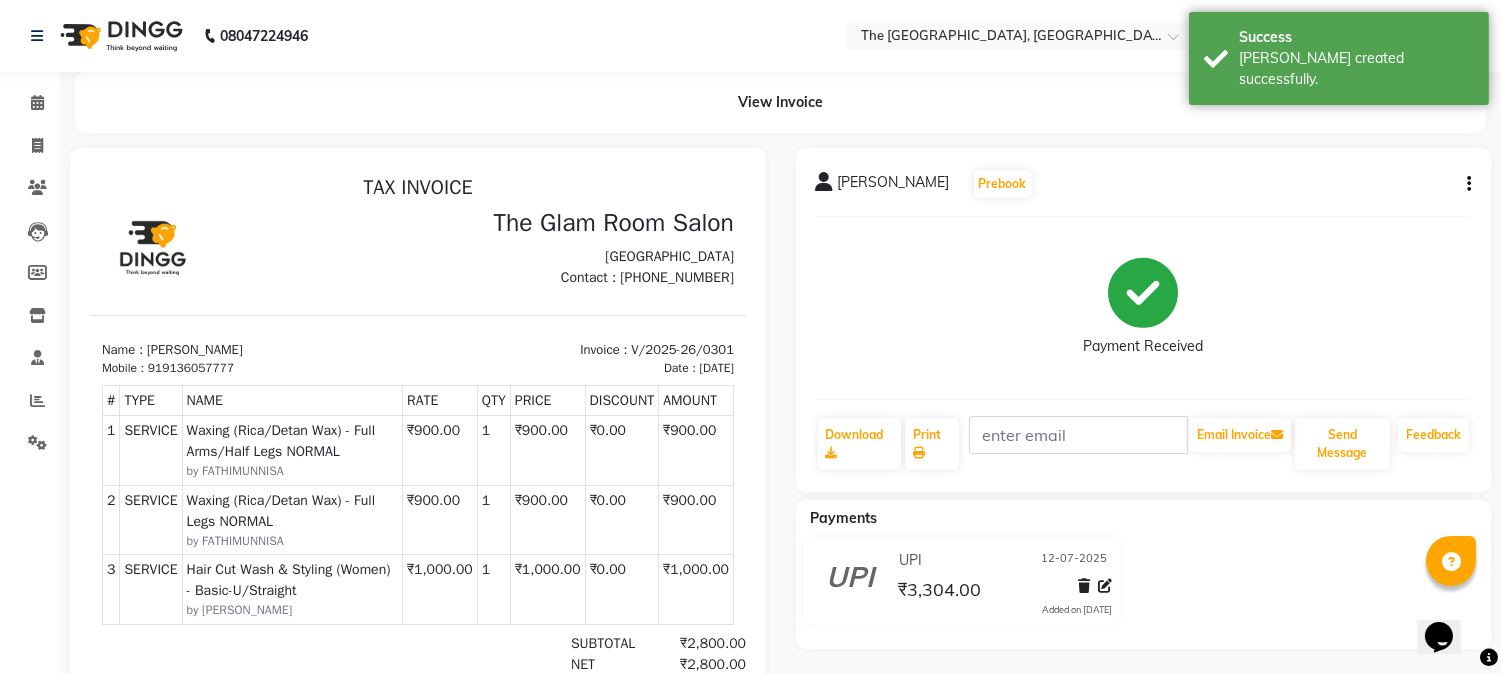 scroll, scrollTop: 0, scrollLeft: 0, axis: both 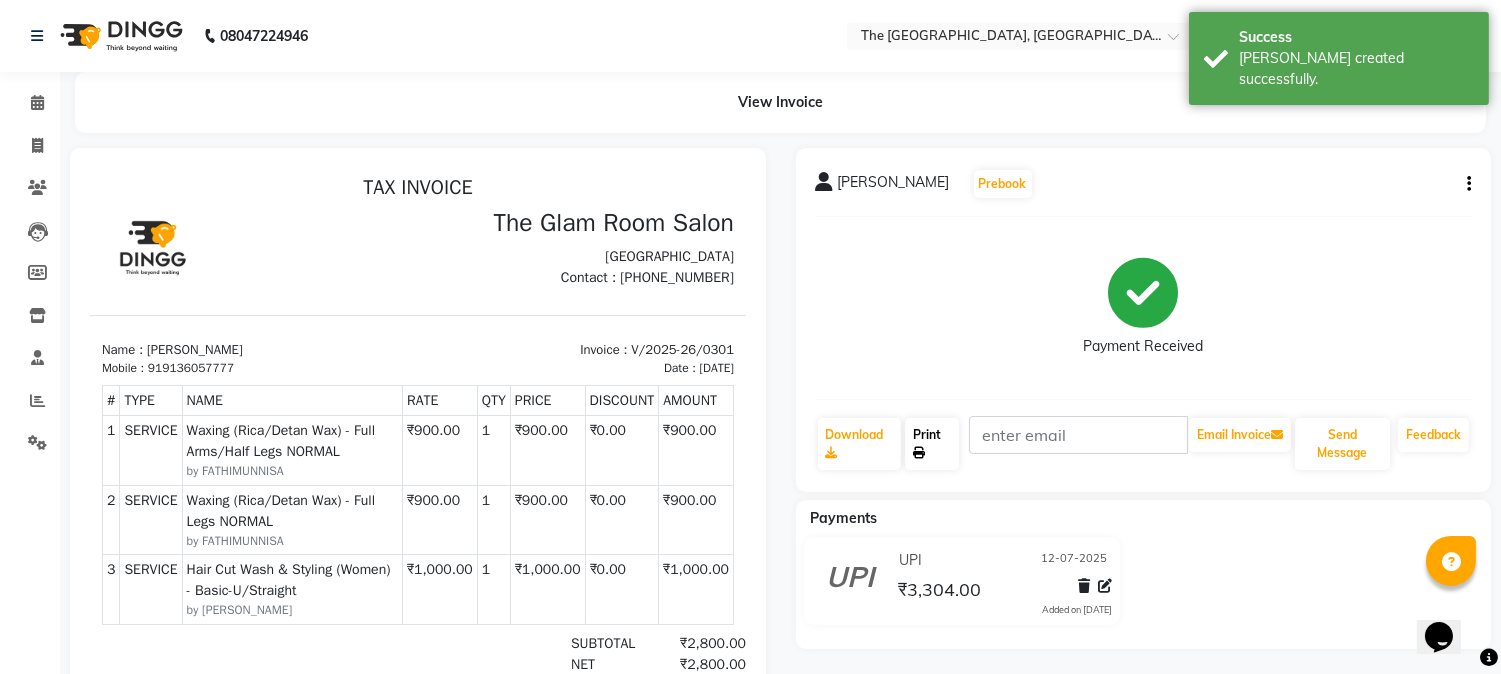 click on "Print" 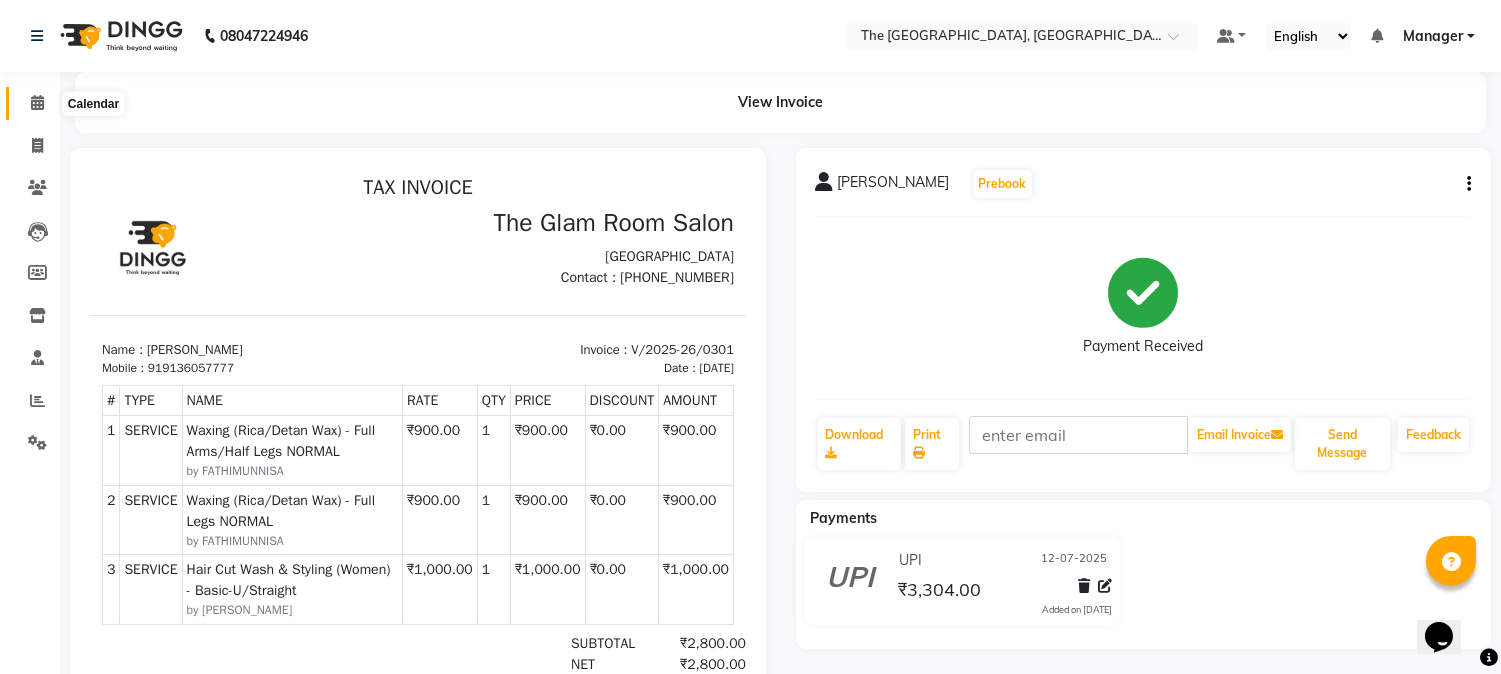 click 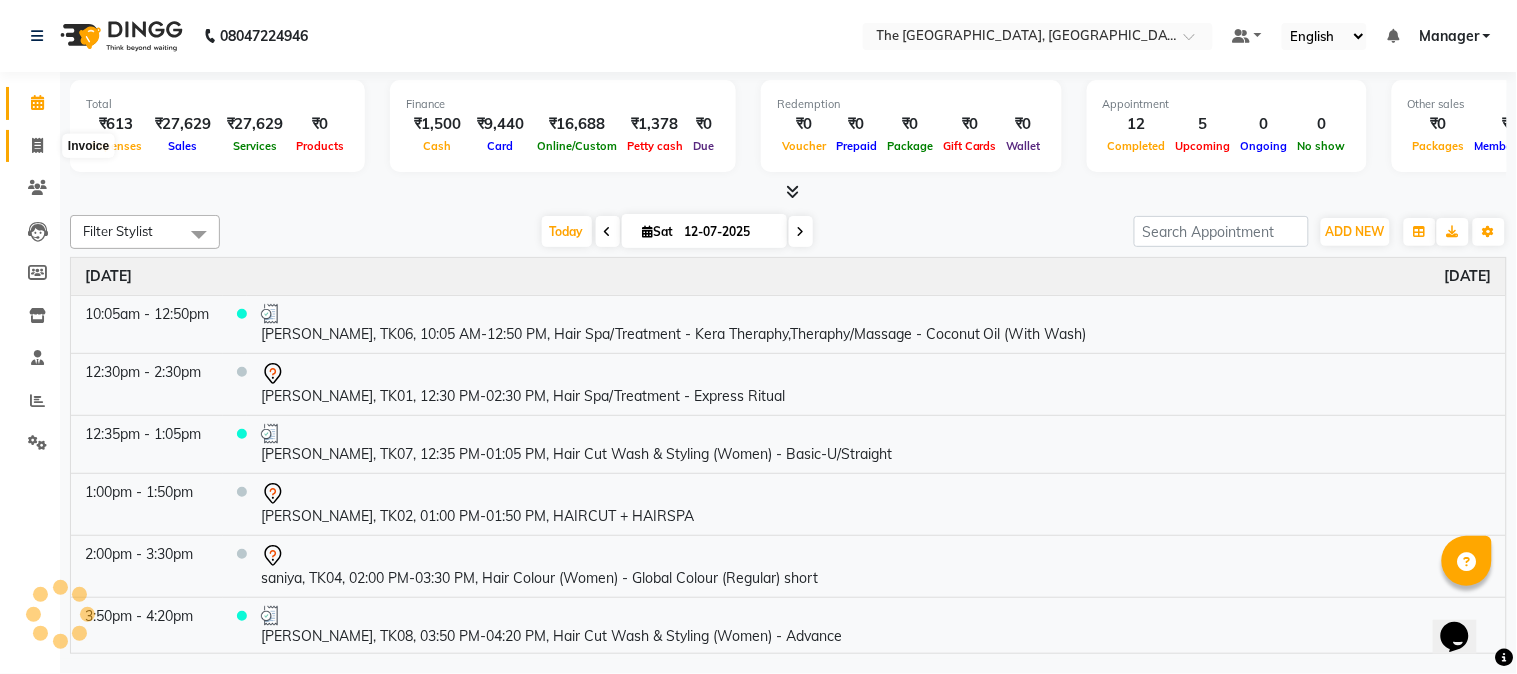 click 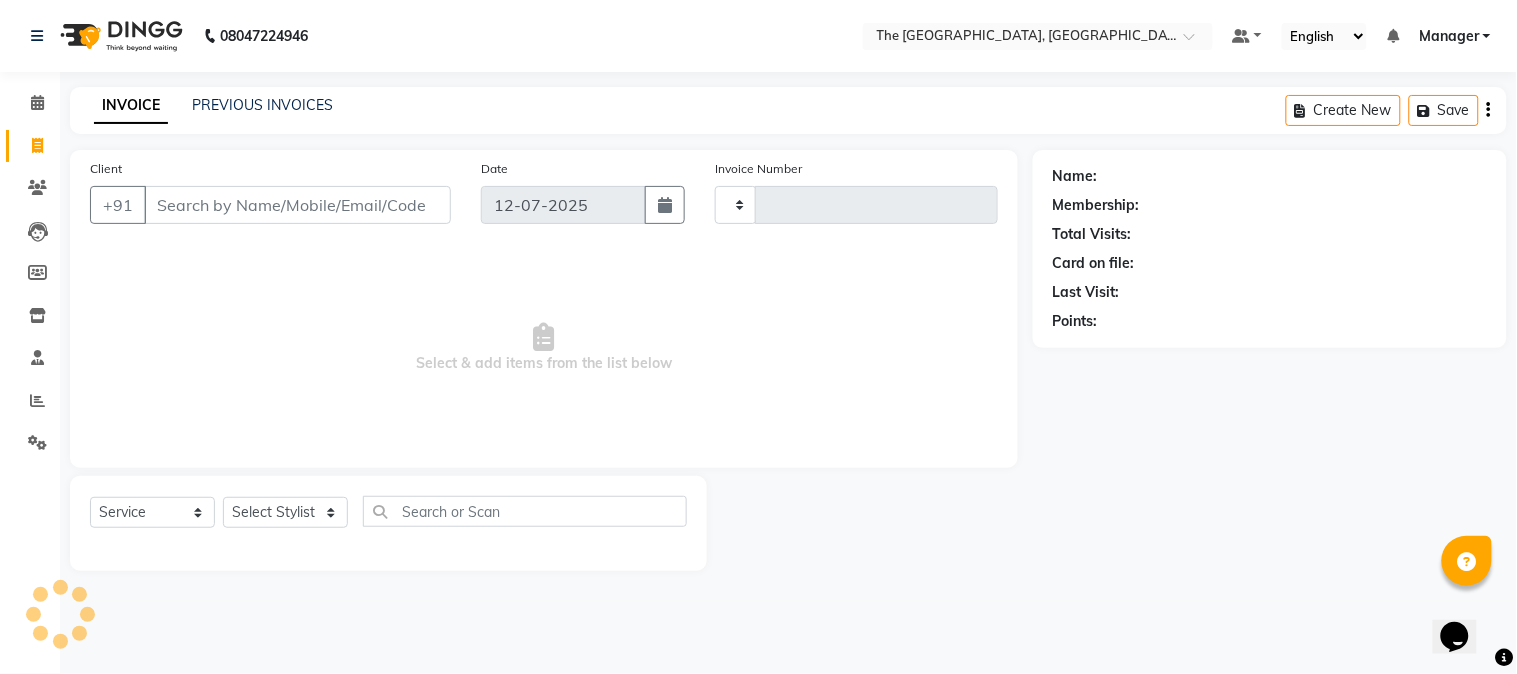 type on "0302" 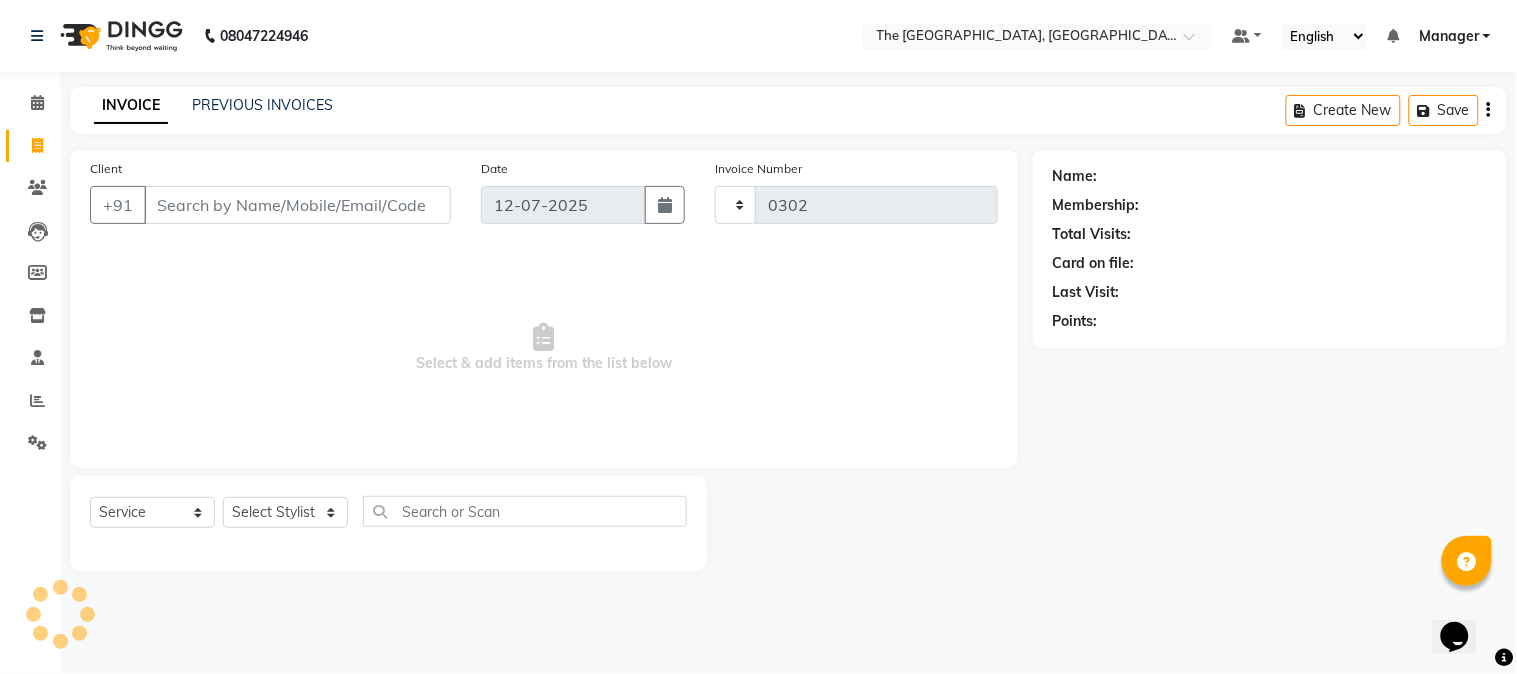 select on "7501" 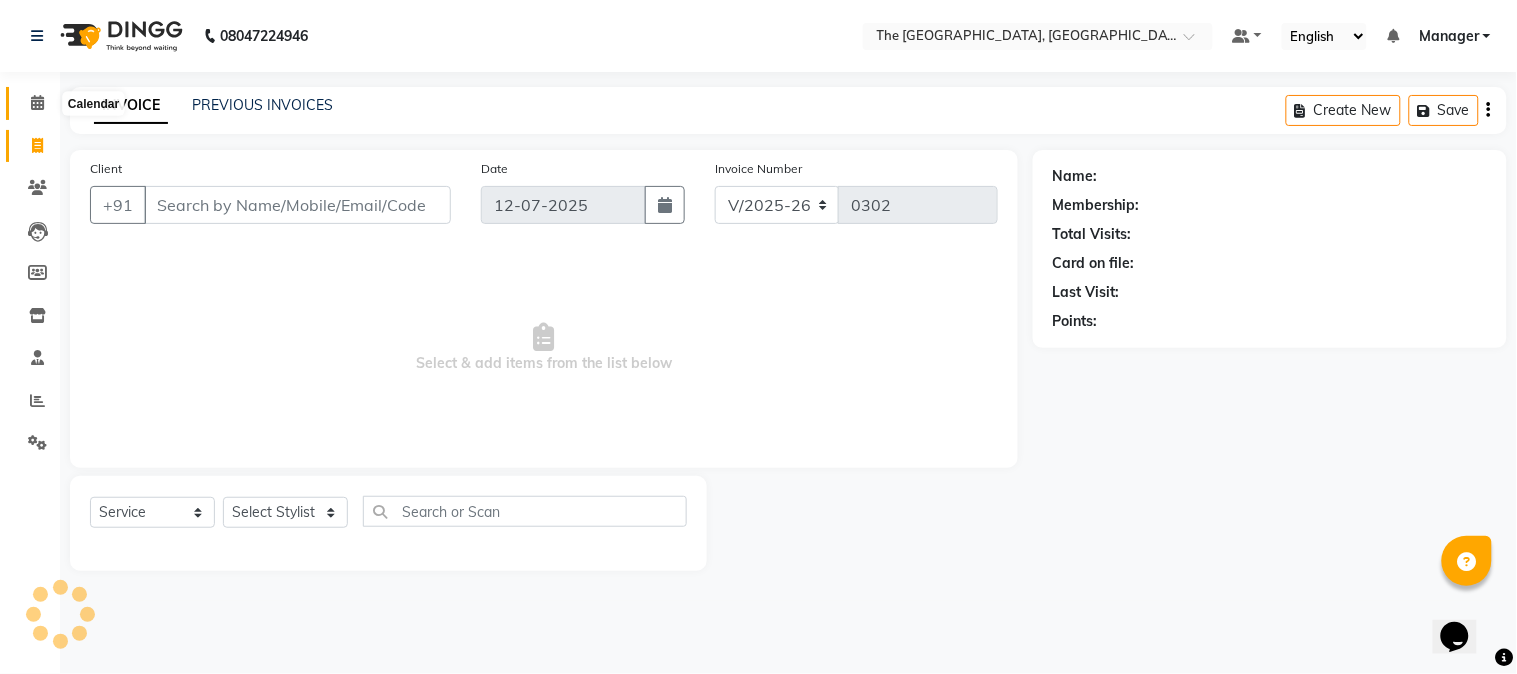 click 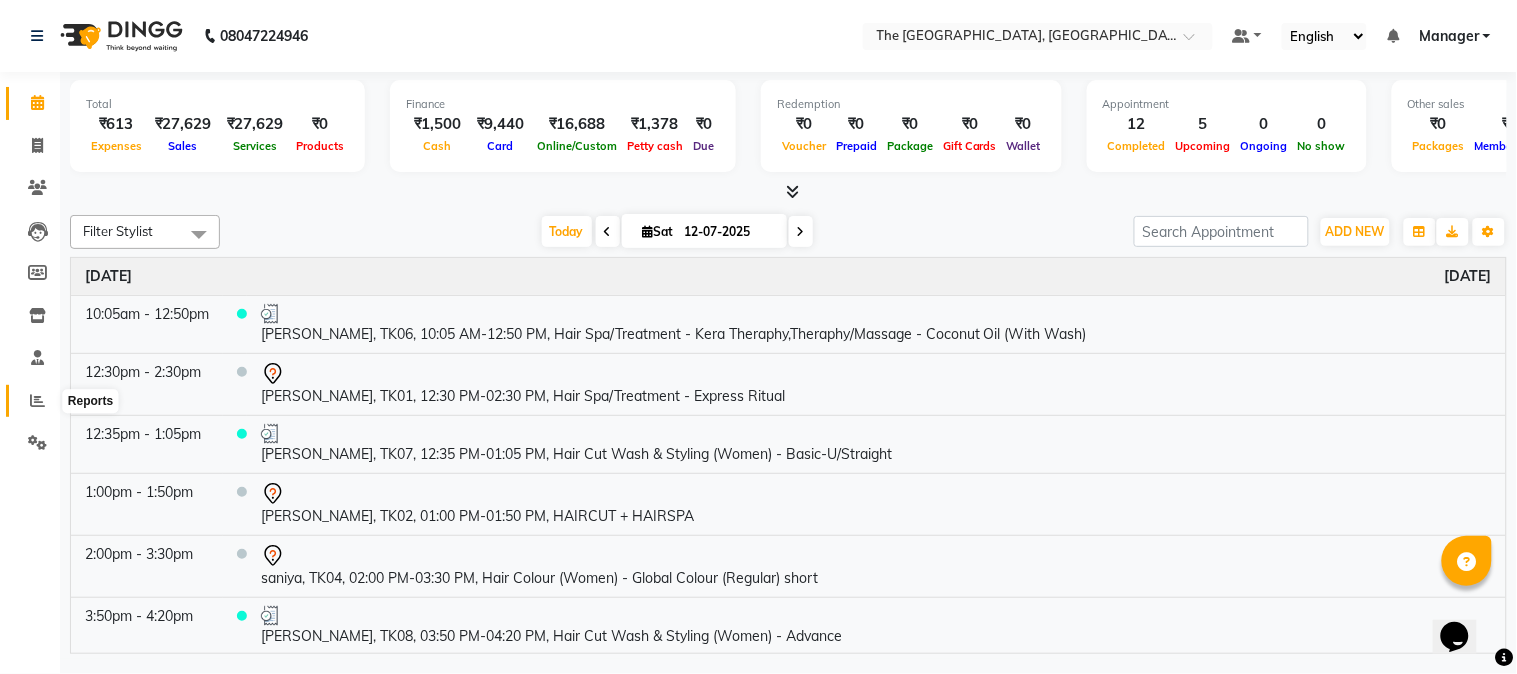 click 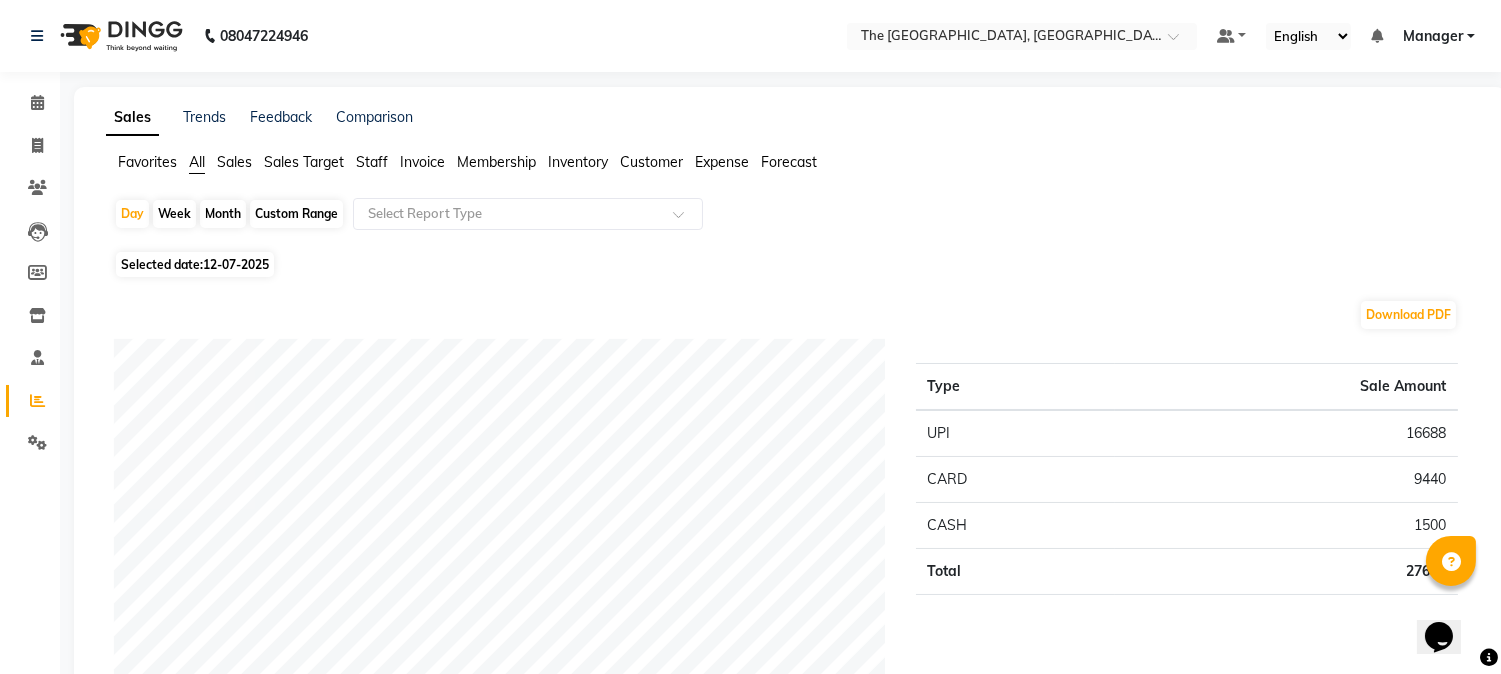 click on "Month" 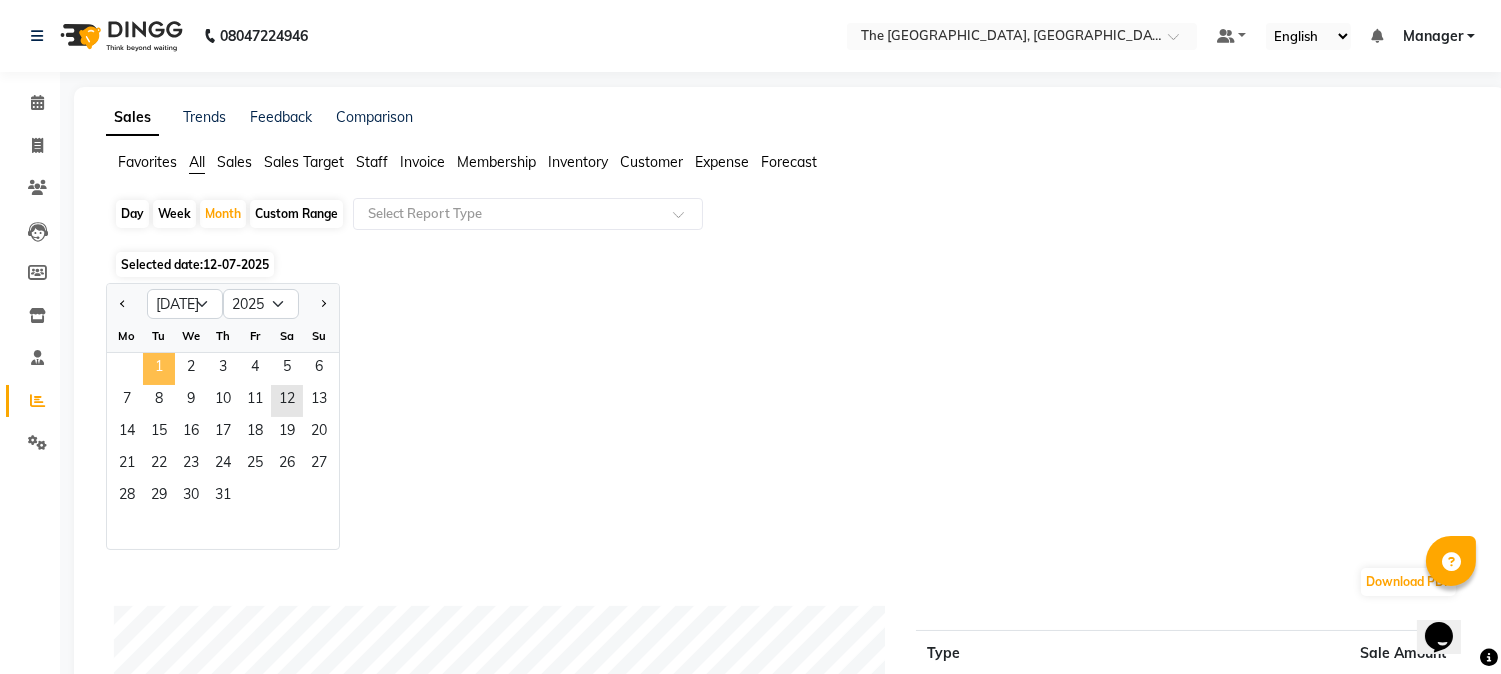 click on "1" 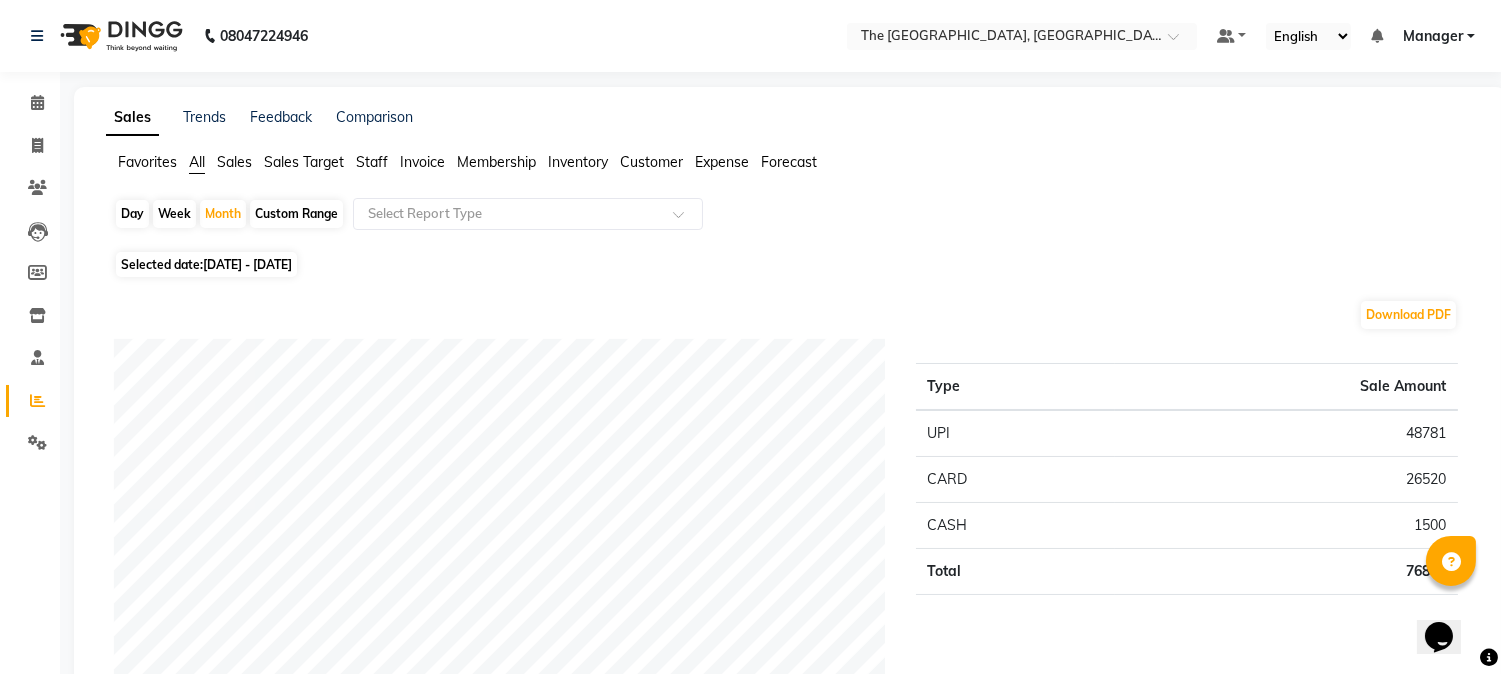 click on "Staff" 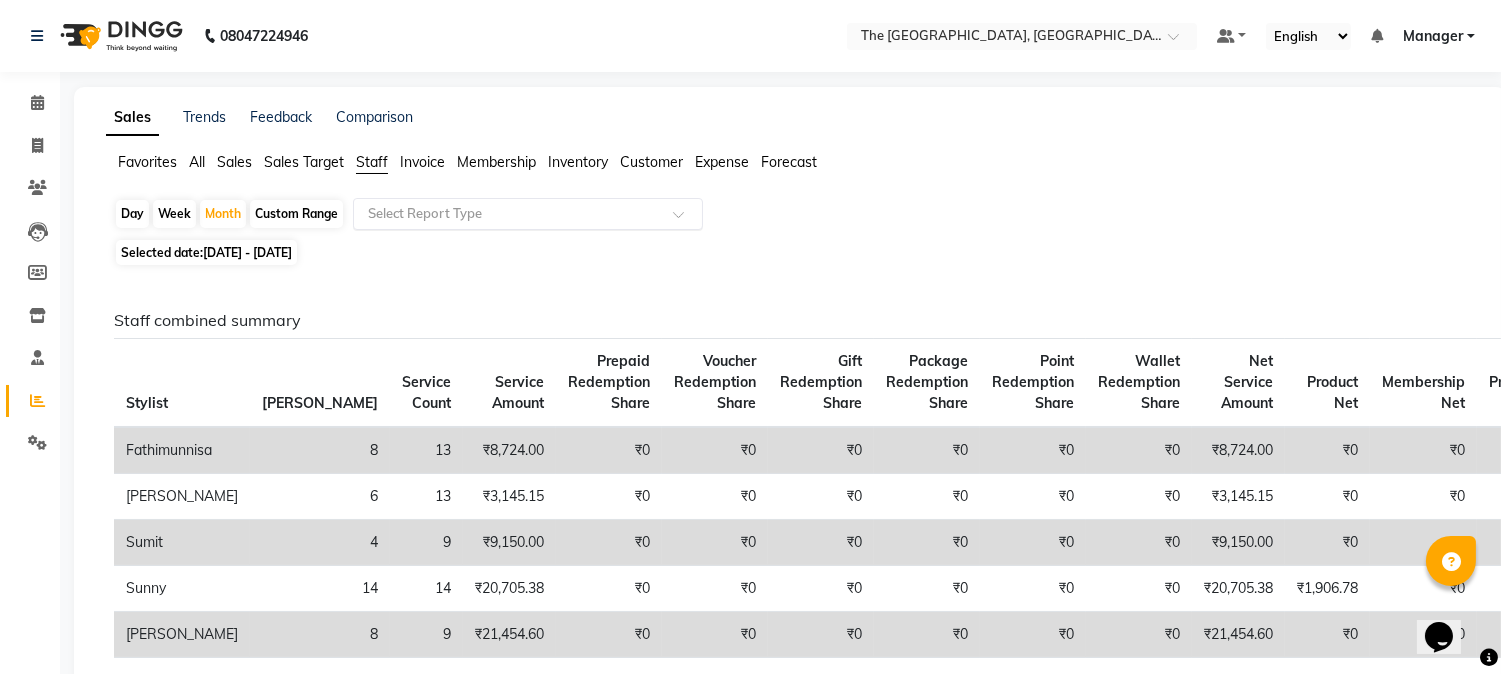 click on "Select Report Type" 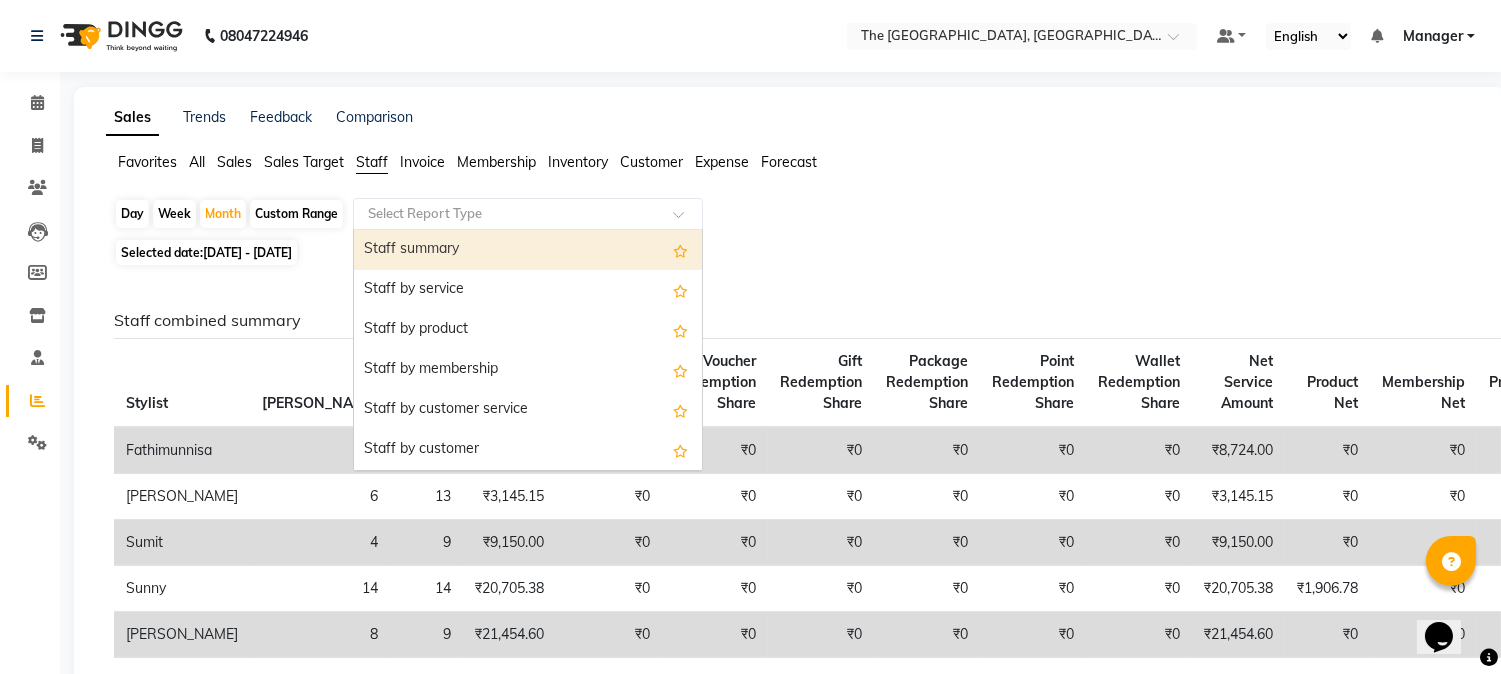 click on "Staff summary" at bounding box center [528, 250] 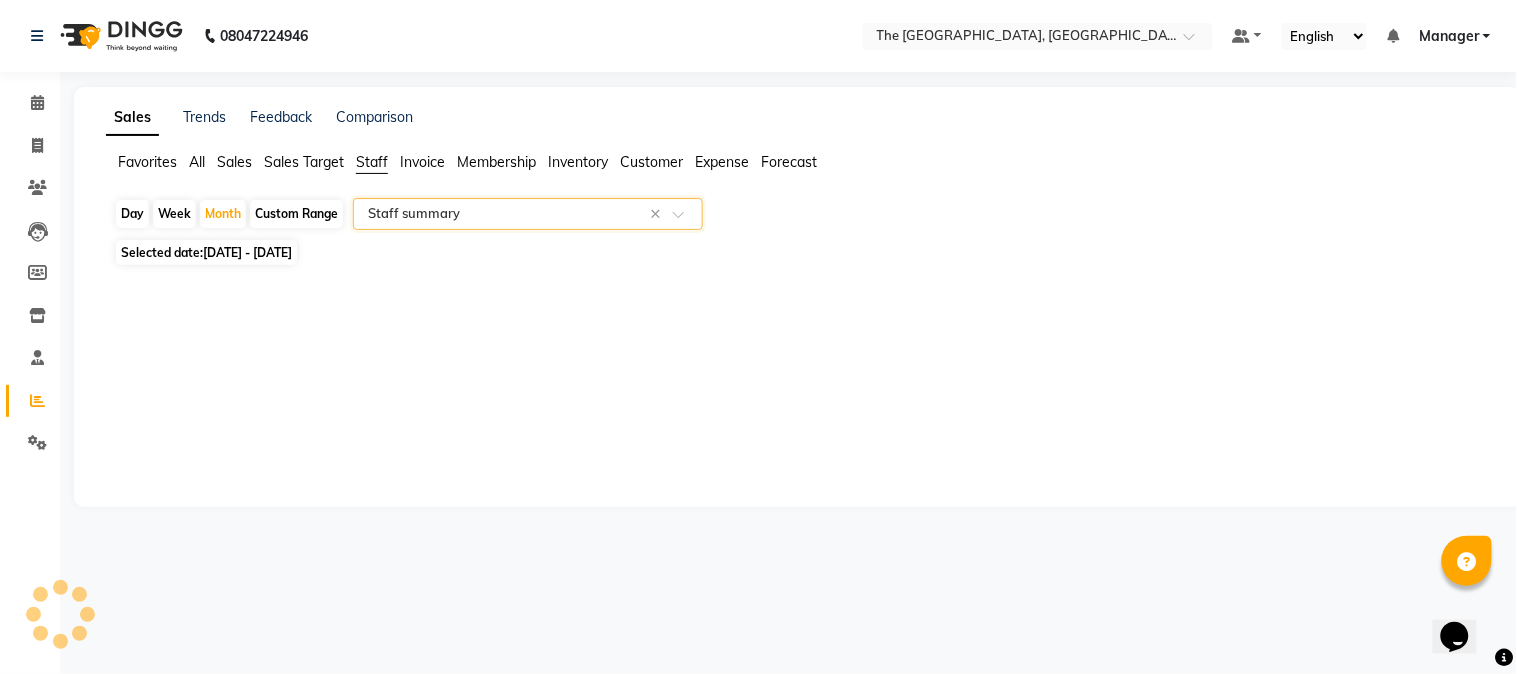 select on "filtered_report" 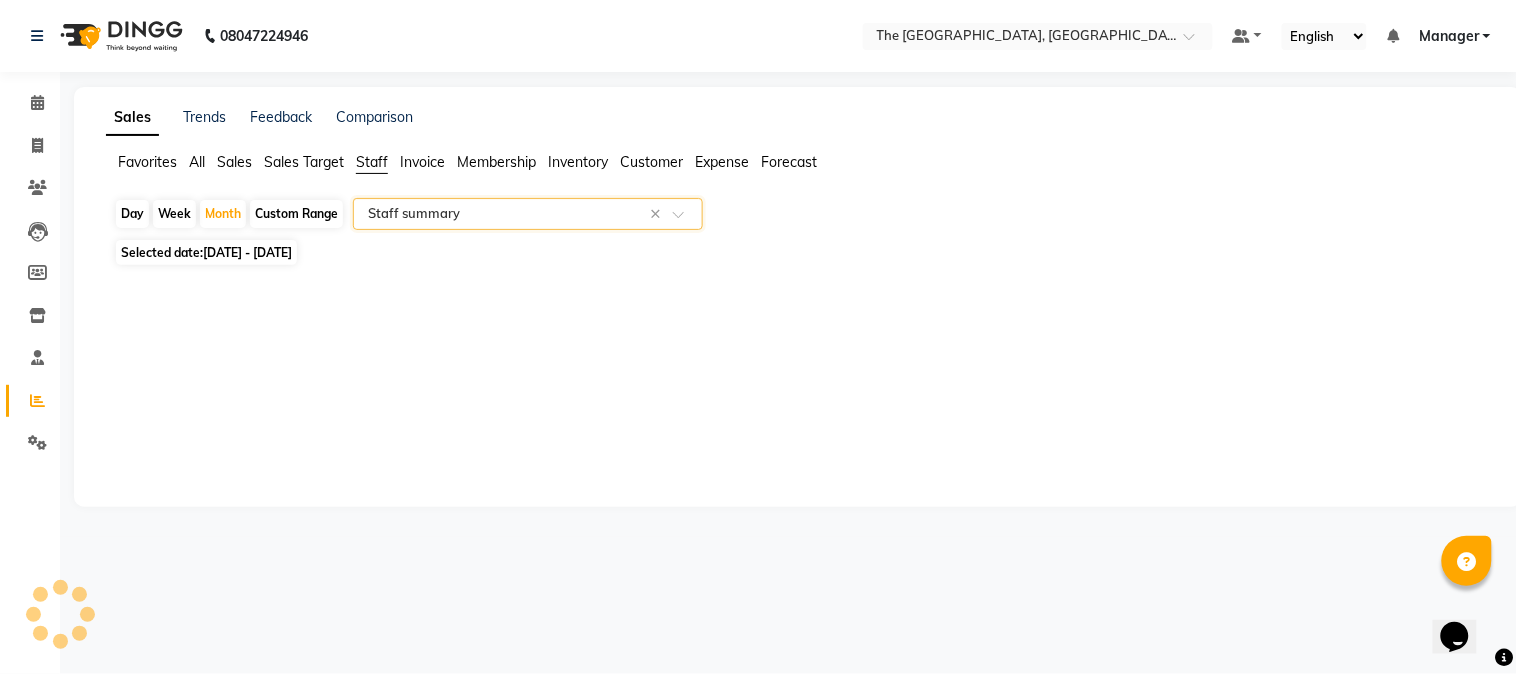 select on "pdf" 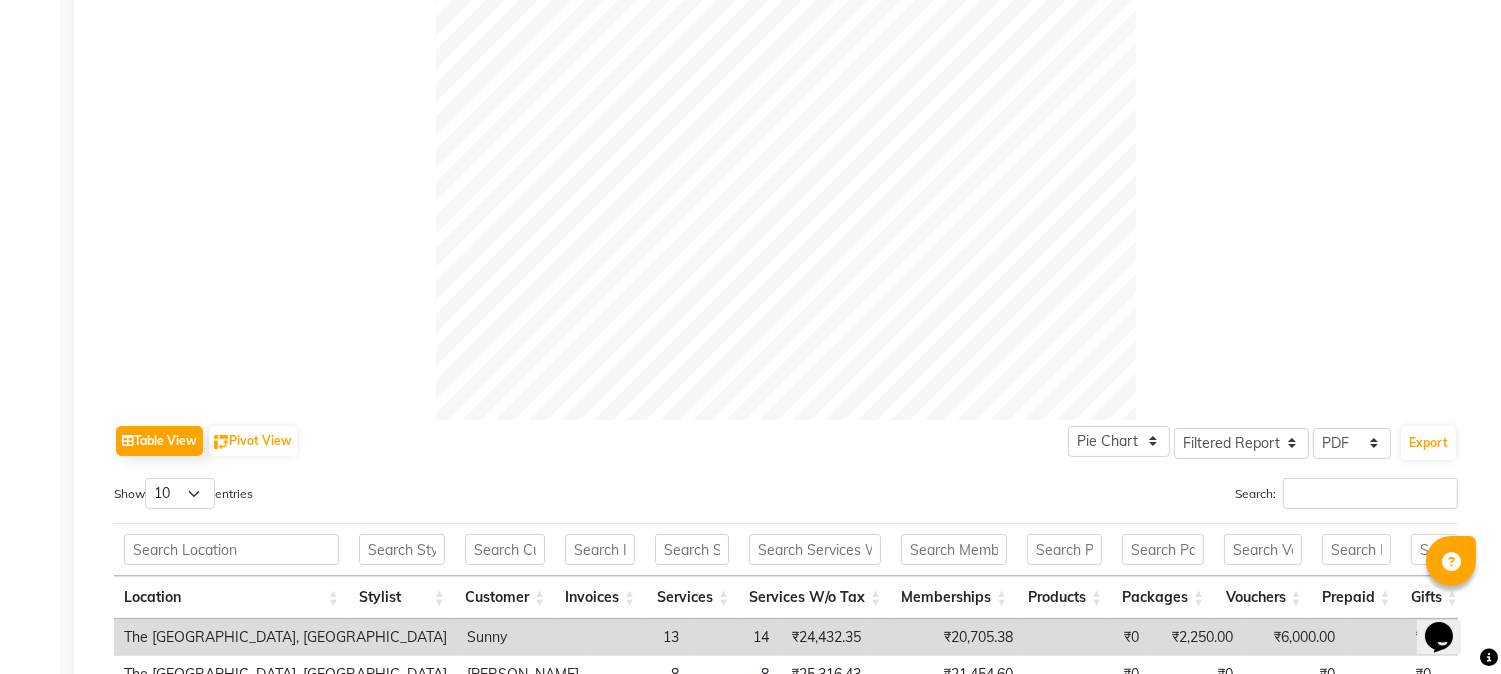 scroll, scrollTop: 610, scrollLeft: 0, axis: vertical 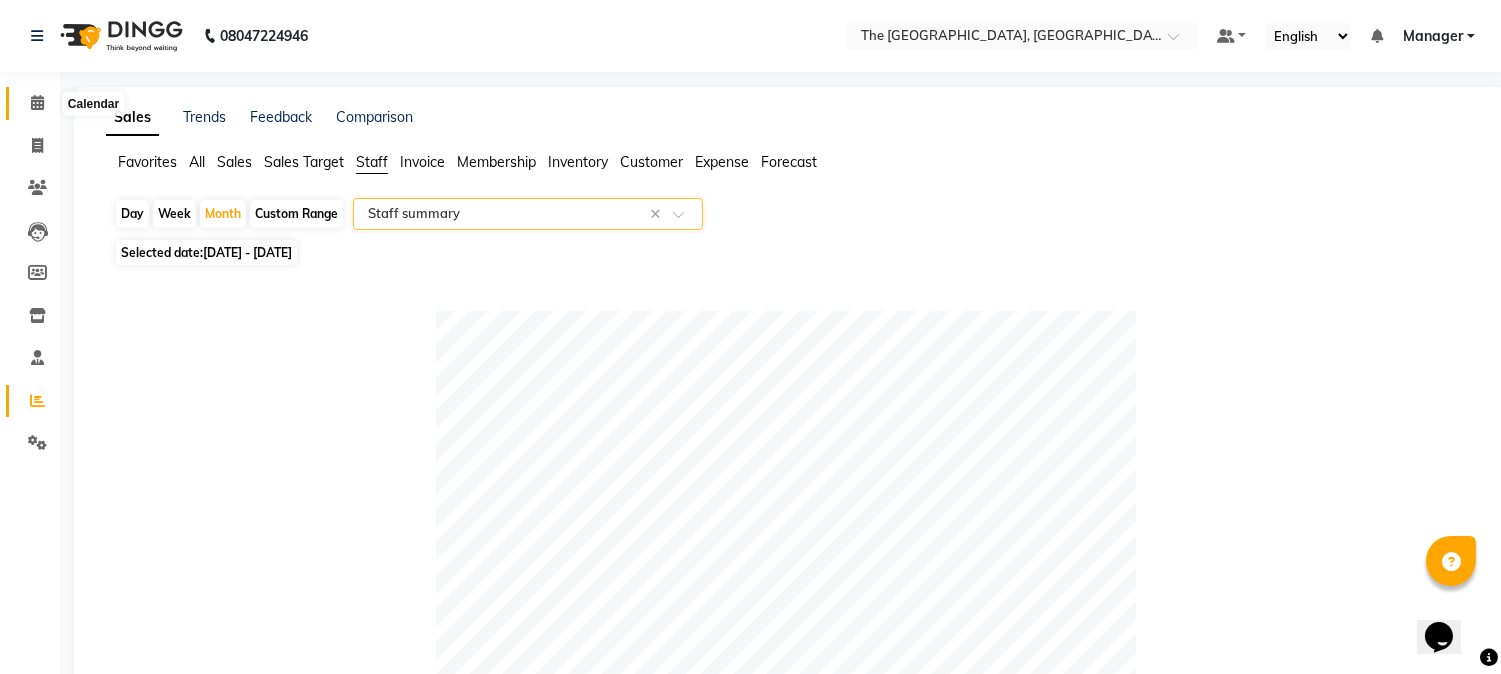 click 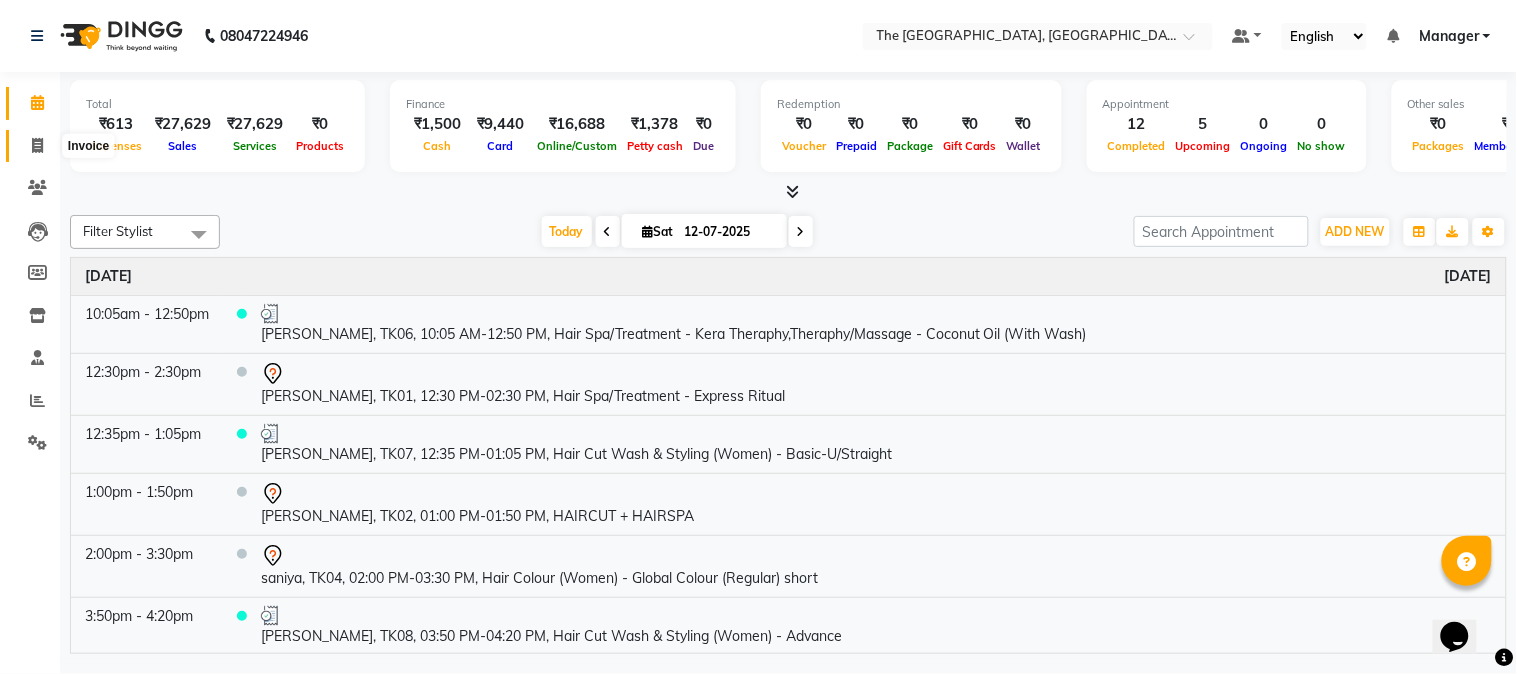 click 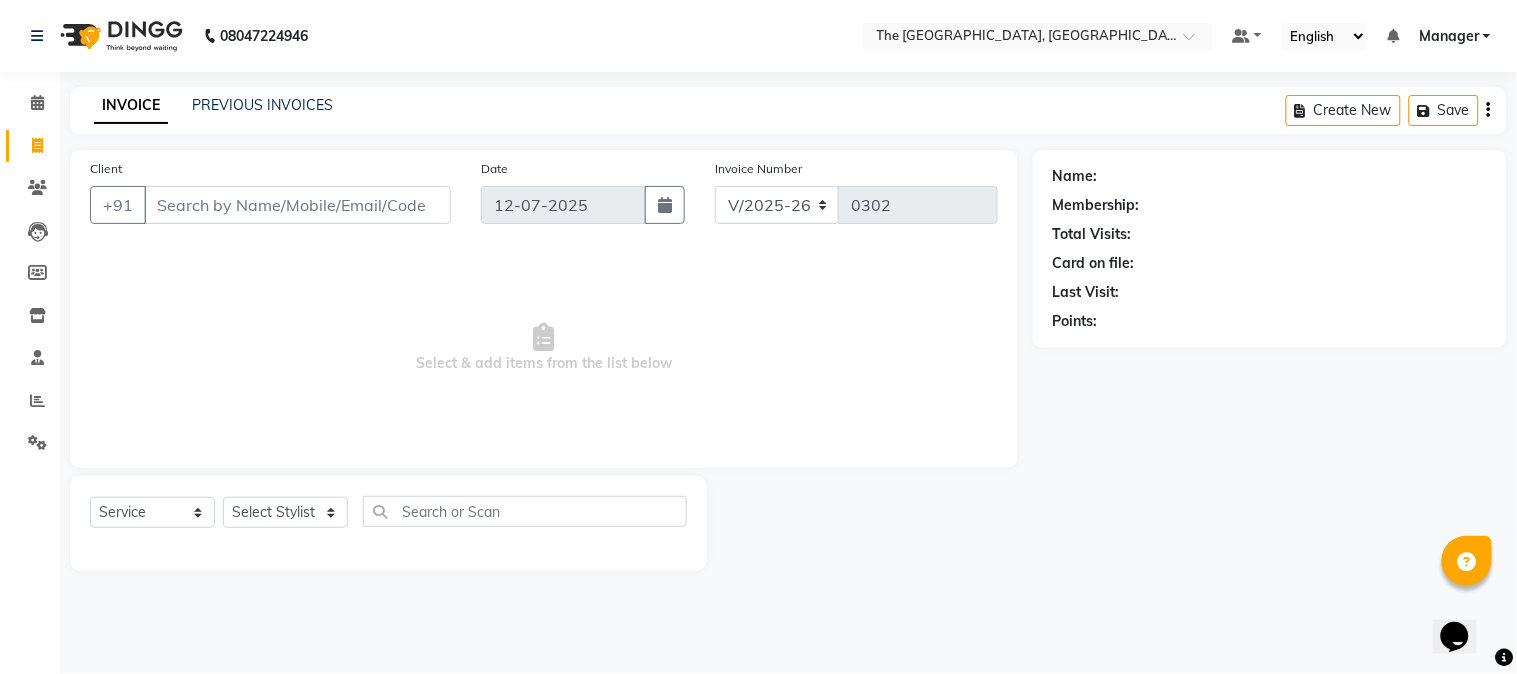 click on "INVOICE PREVIOUS INVOICES Create New   Save" 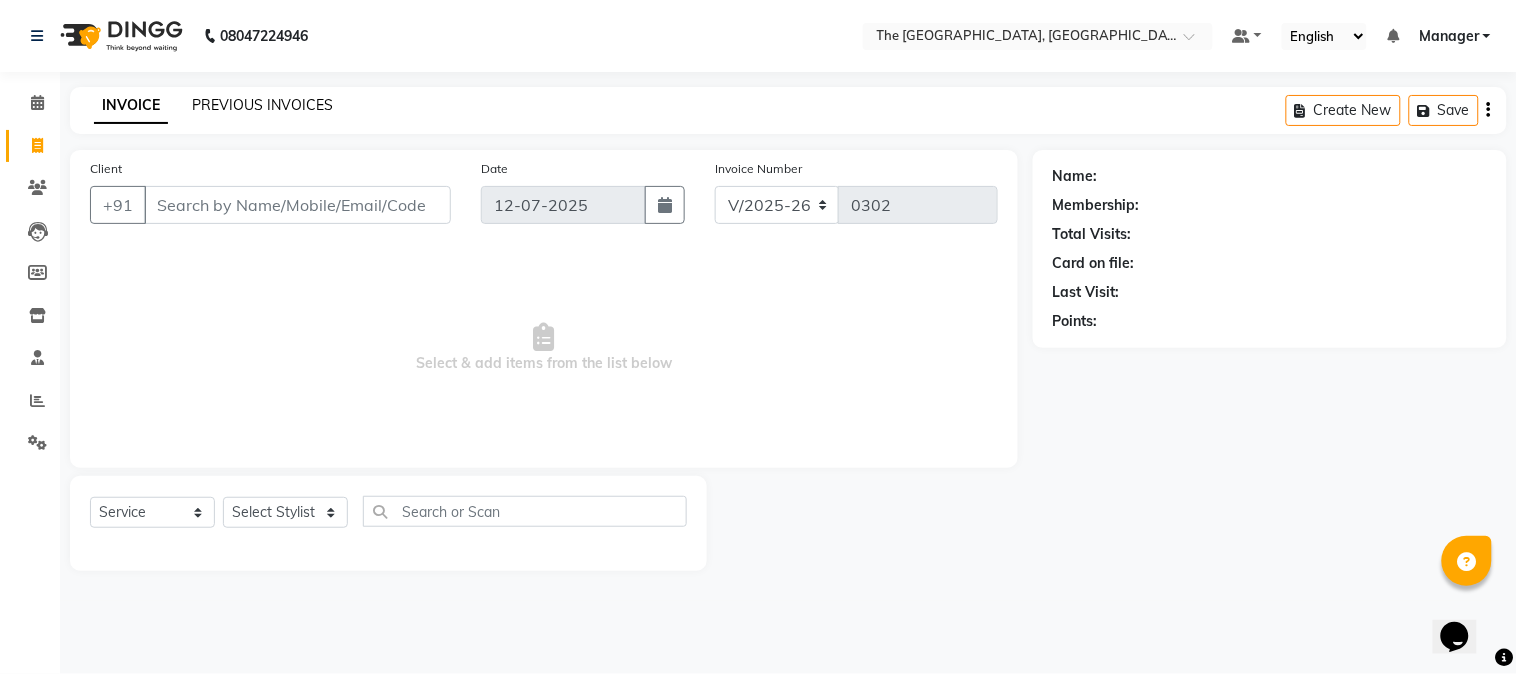 click on "PREVIOUS INVOICES" 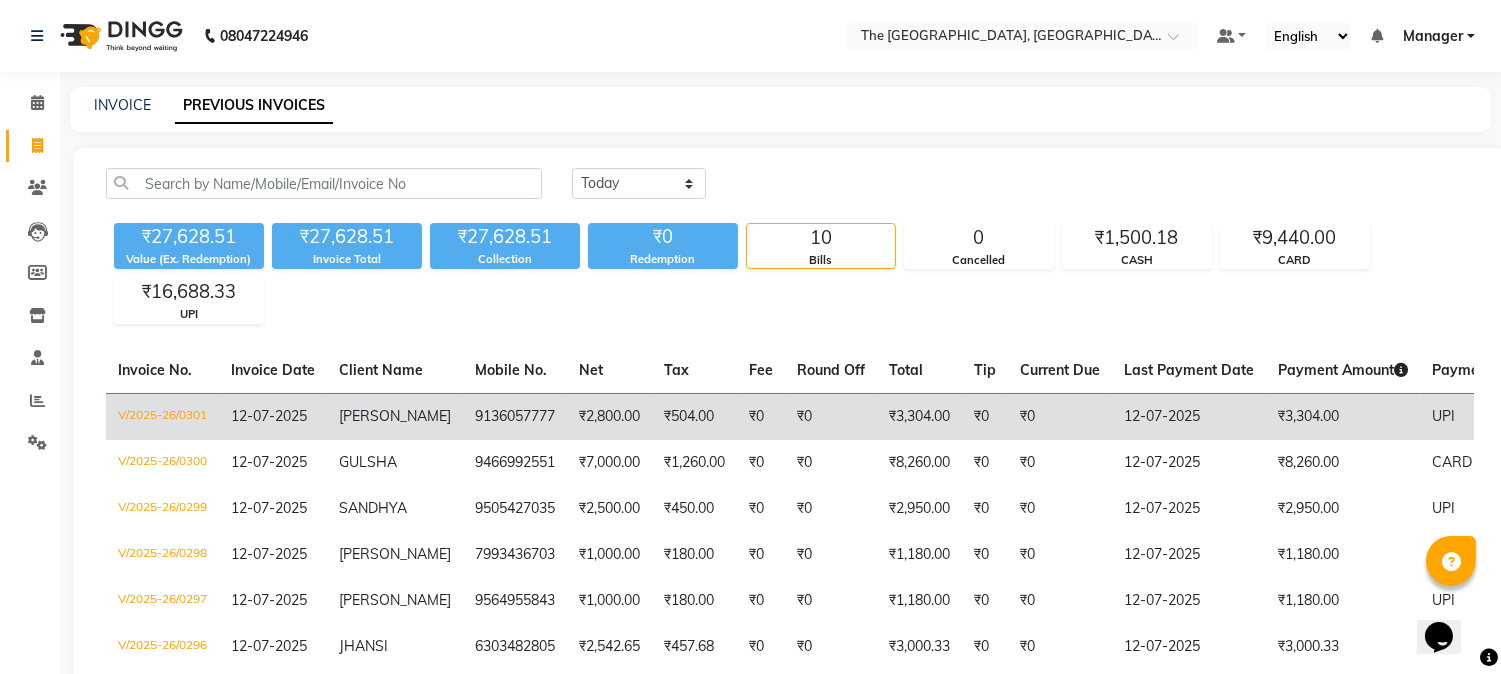 click on "[PERSON_NAME]" 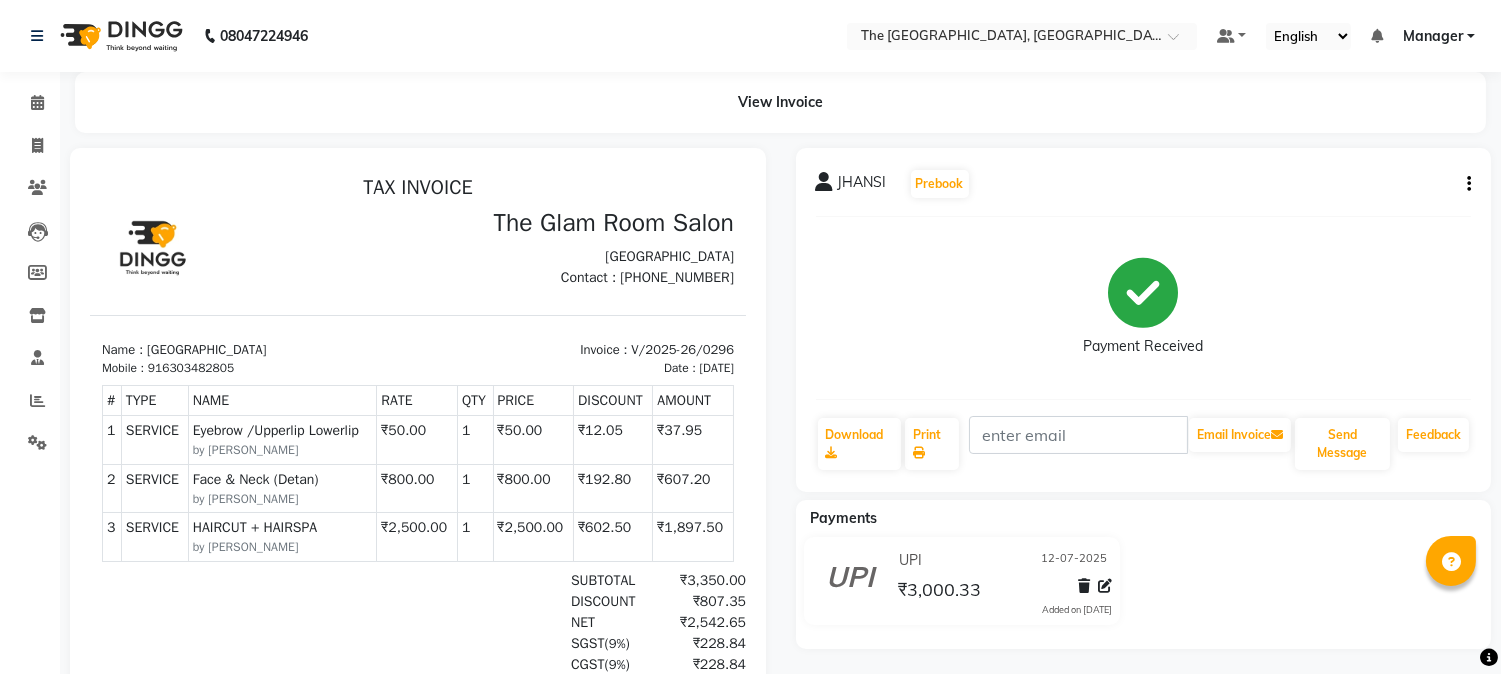 scroll, scrollTop: 0, scrollLeft: 0, axis: both 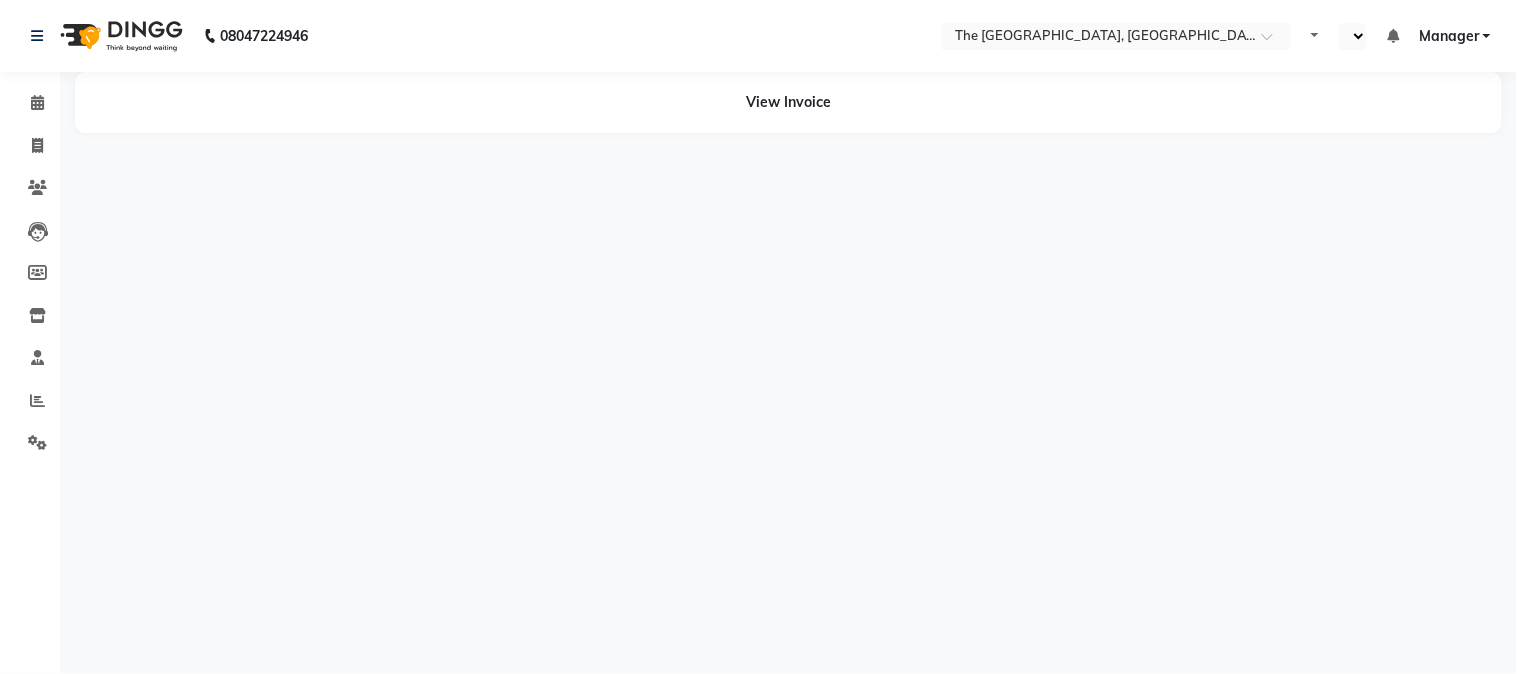 select on "en" 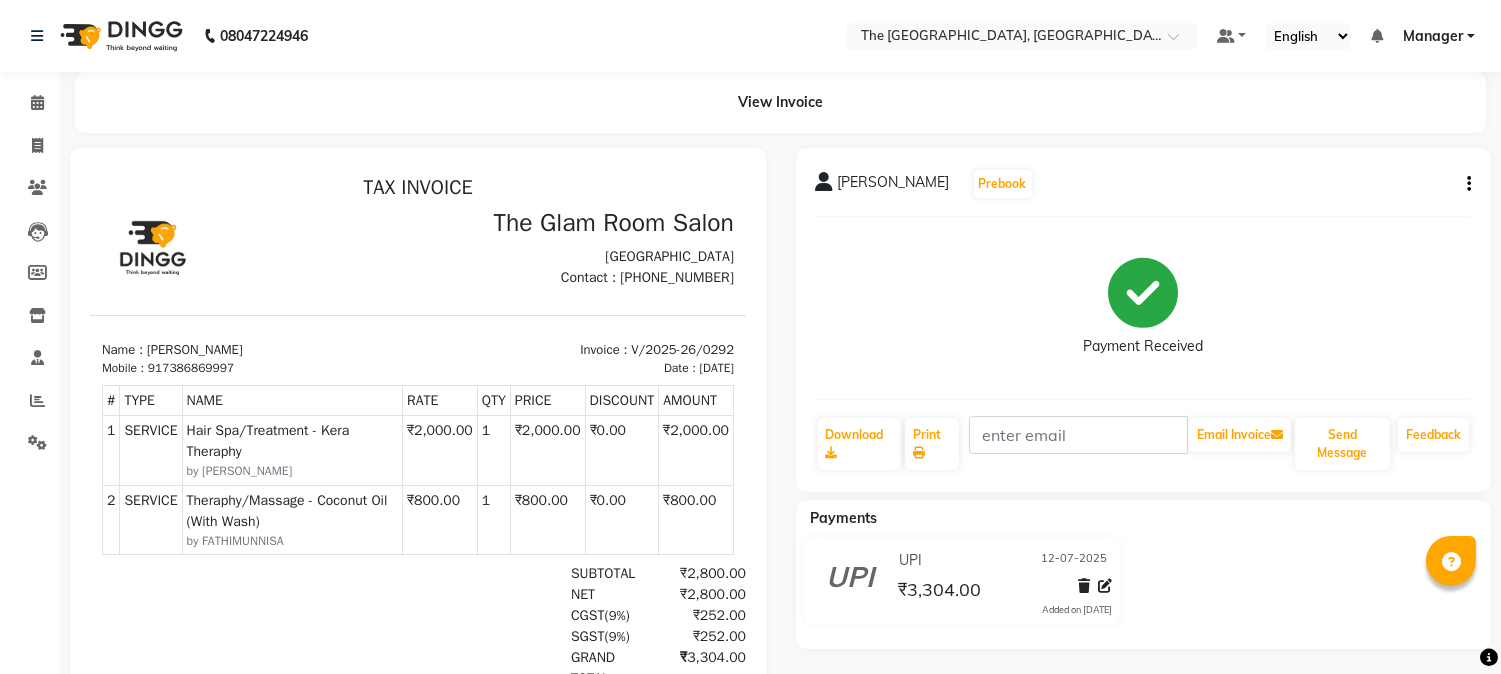scroll, scrollTop: 0, scrollLeft: 0, axis: both 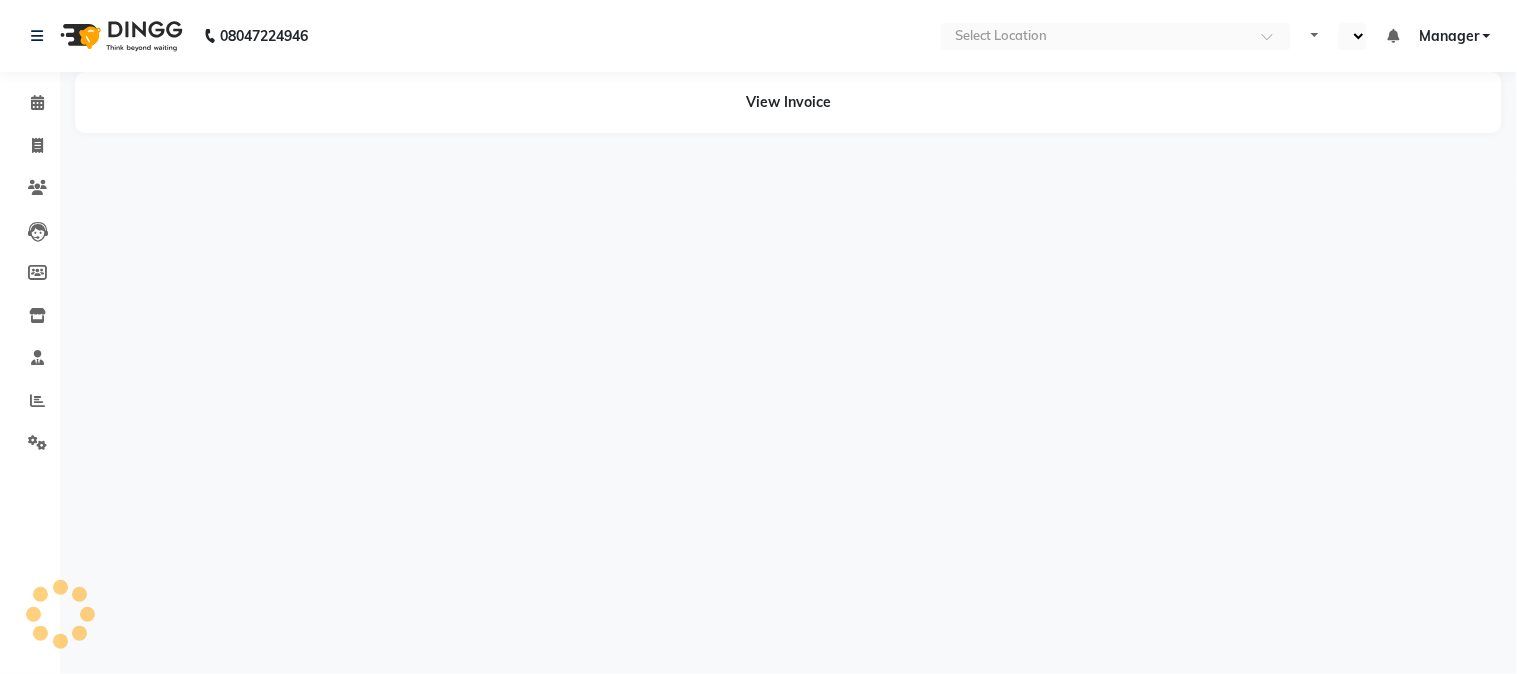 select on "en" 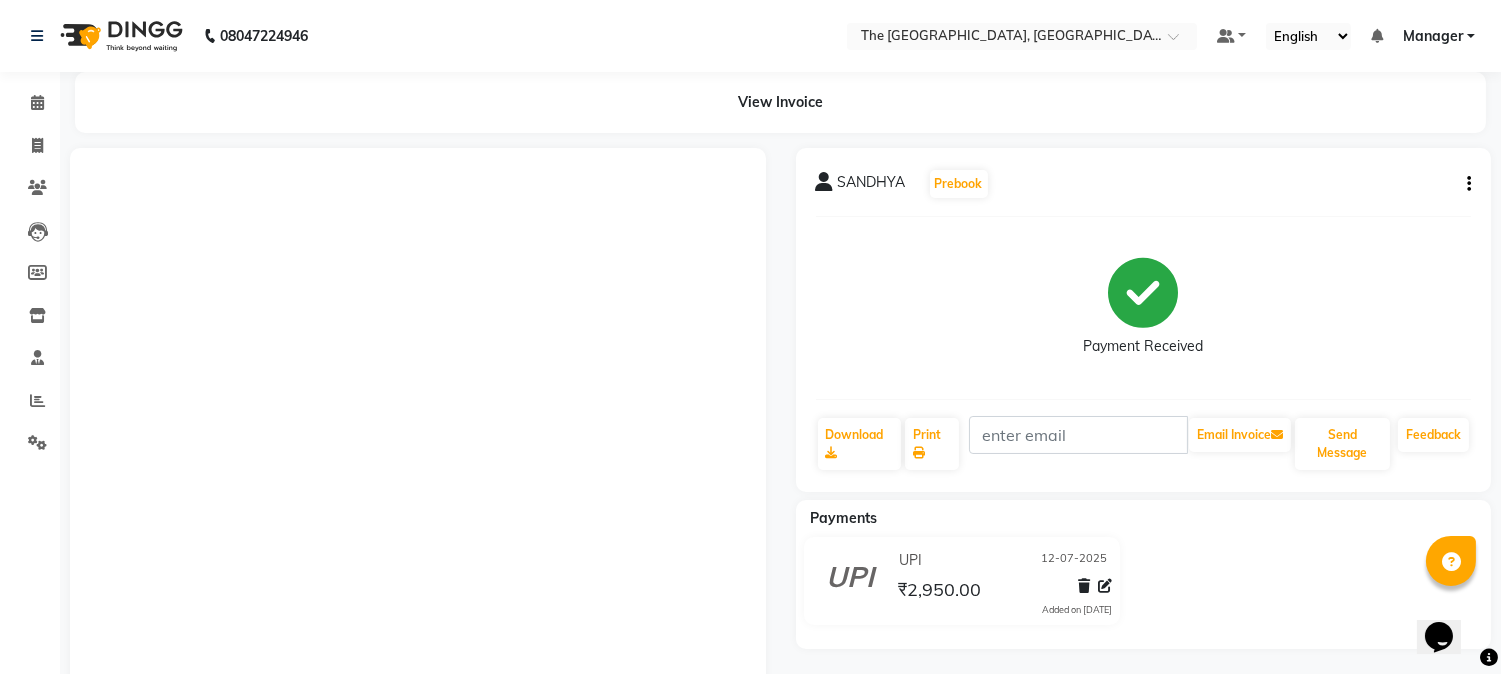 scroll, scrollTop: 0, scrollLeft: 0, axis: both 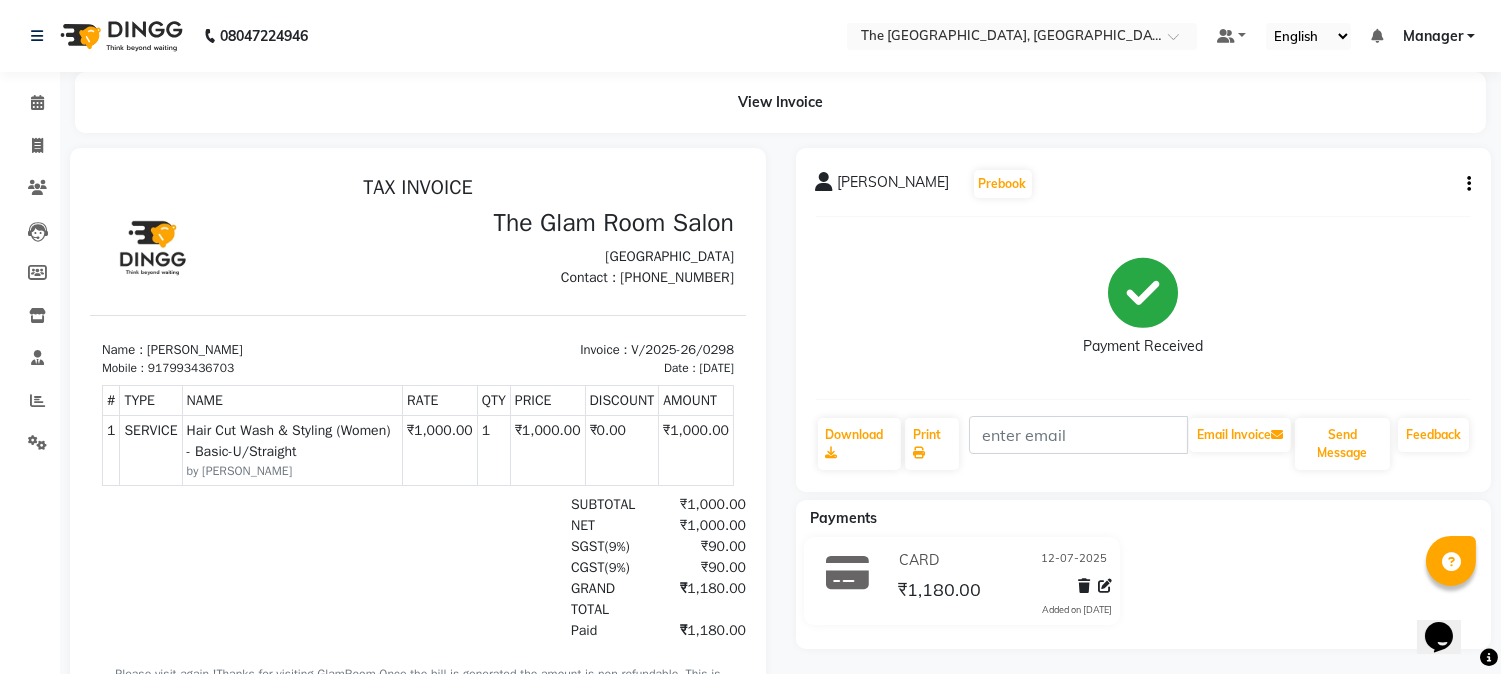 click on "The Glam Room Salon" at bounding box center [582, 222] 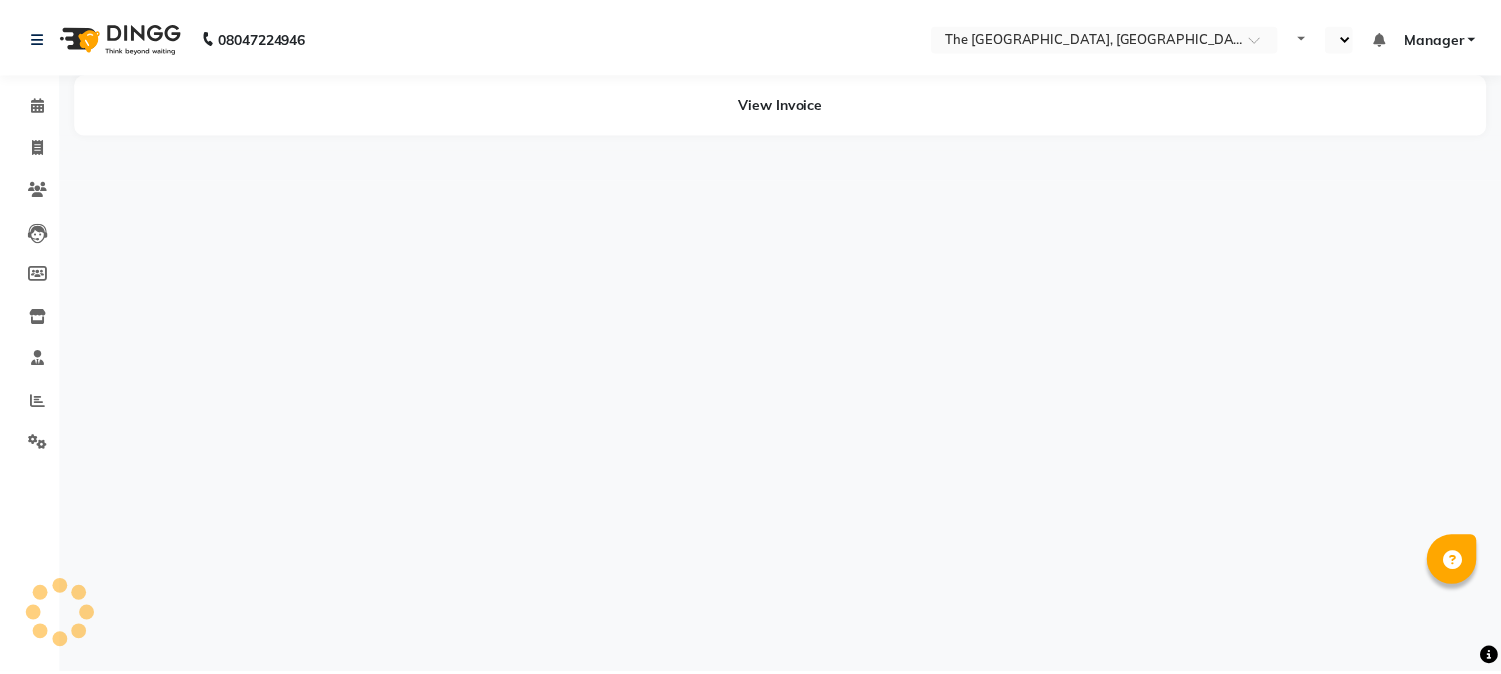 scroll, scrollTop: 0, scrollLeft: 0, axis: both 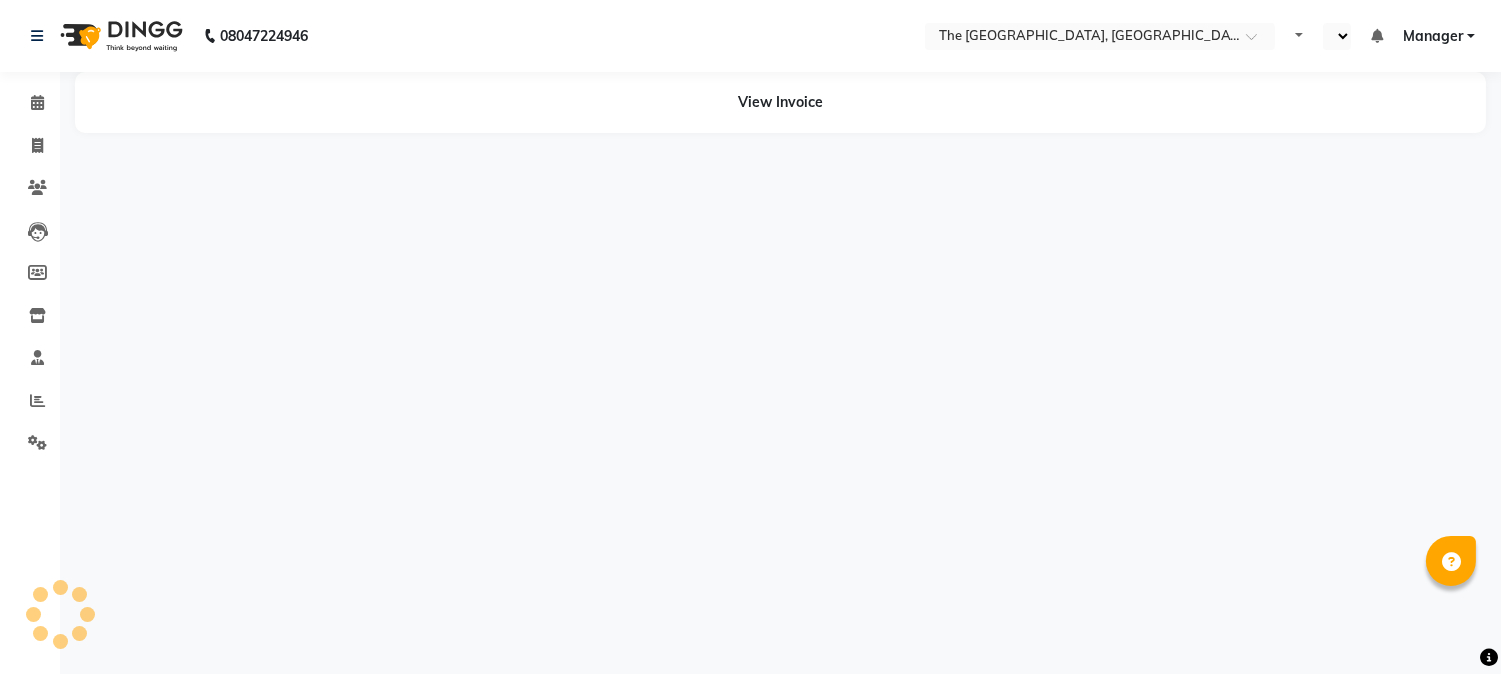 select on "en" 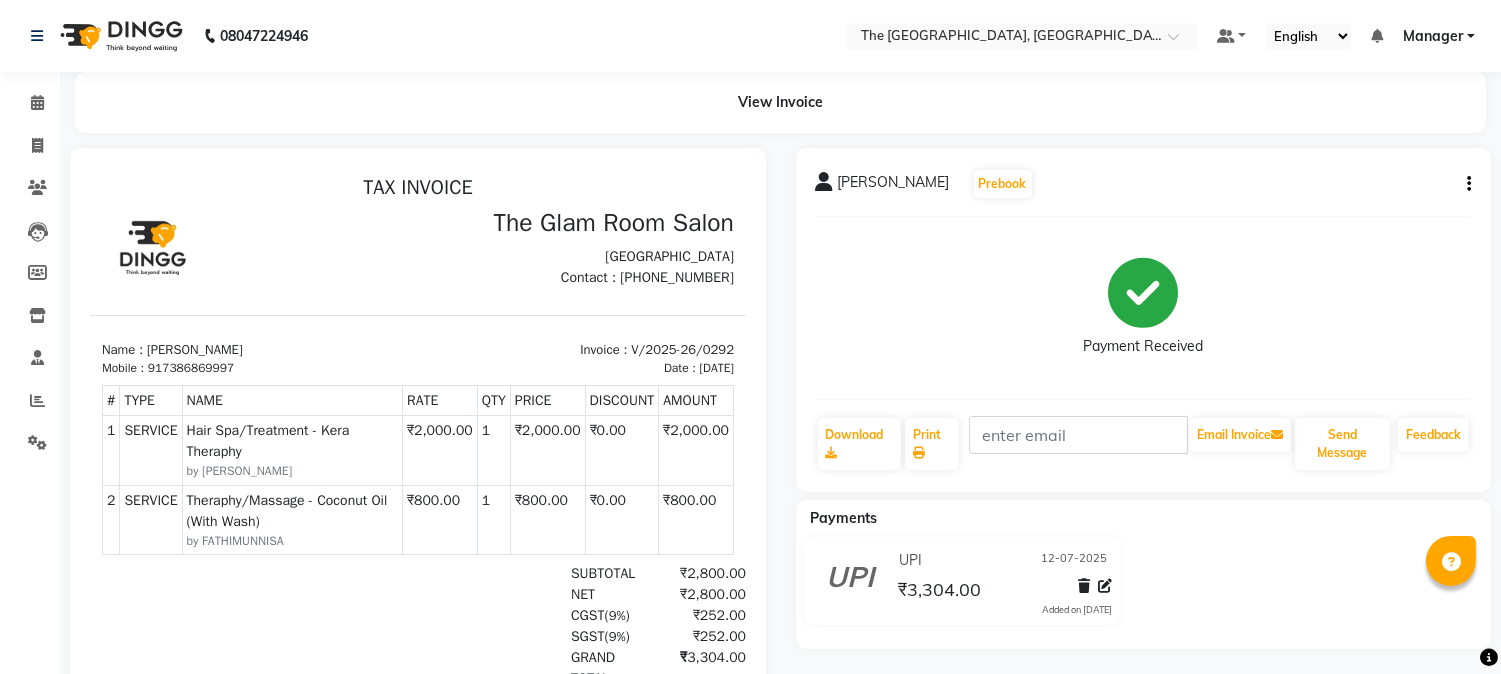 scroll, scrollTop: 0, scrollLeft: 0, axis: both 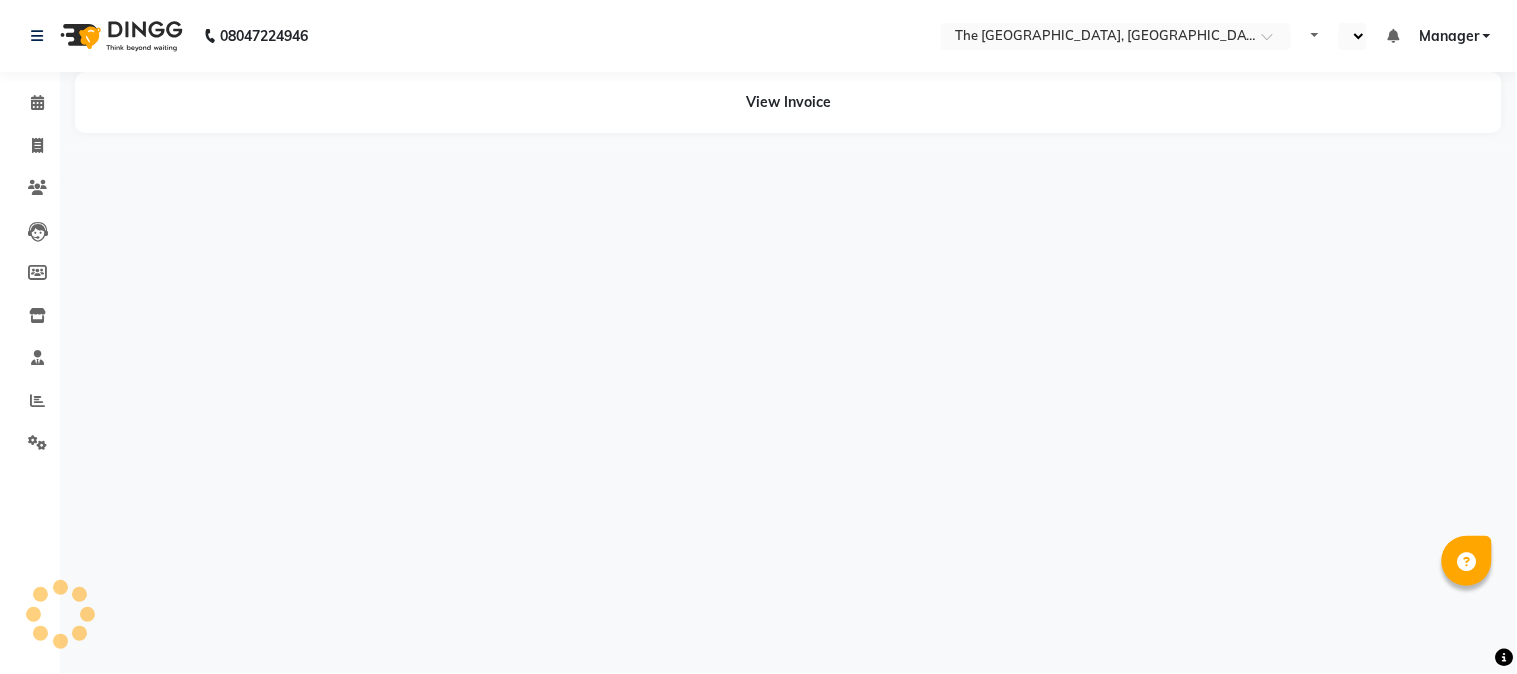 select on "en" 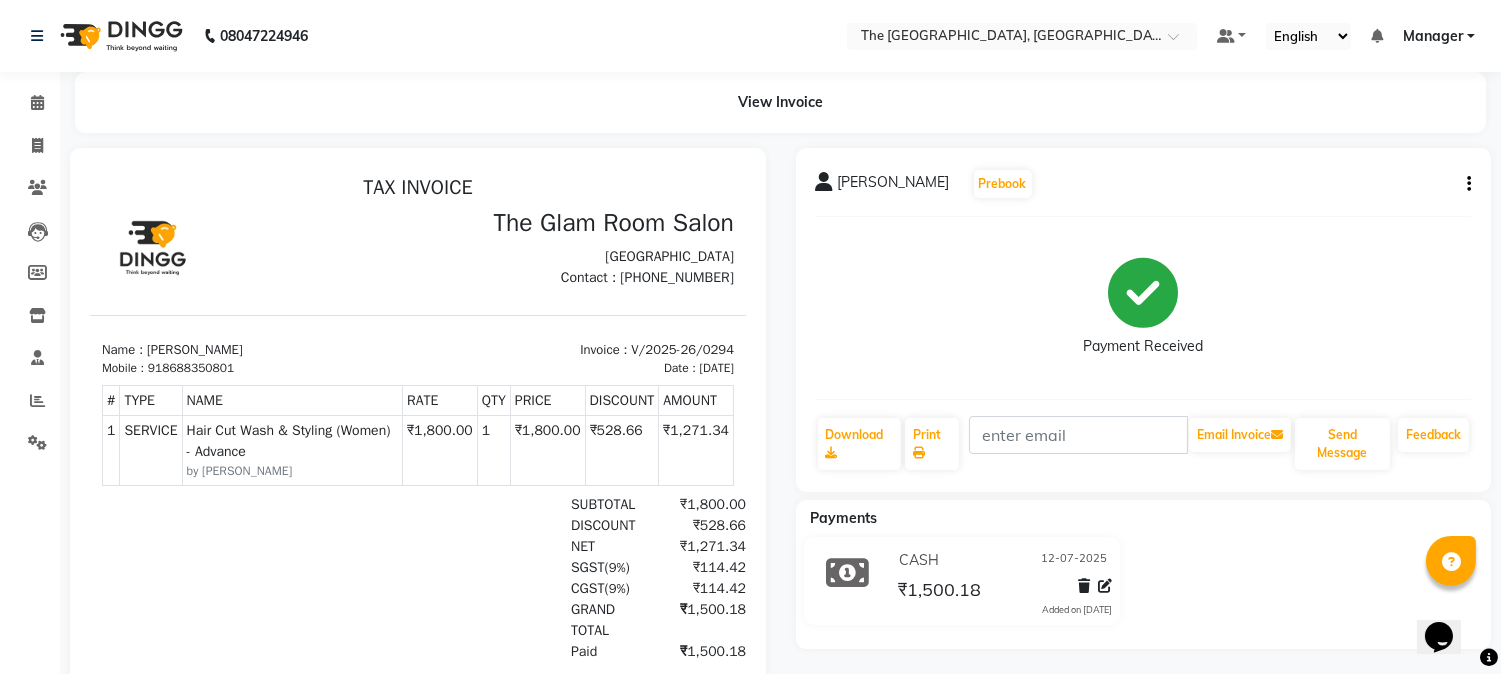 scroll, scrollTop: 0, scrollLeft: 0, axis: both 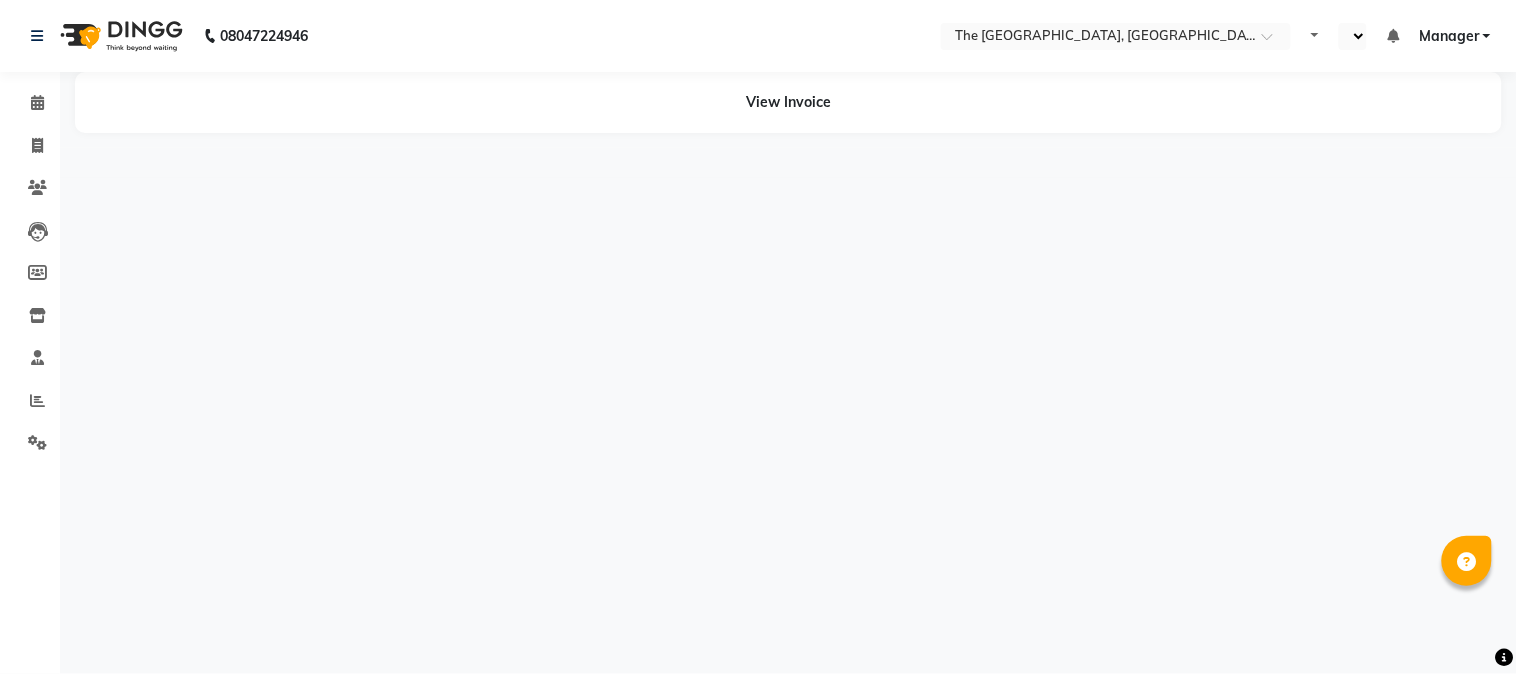 select on "en" 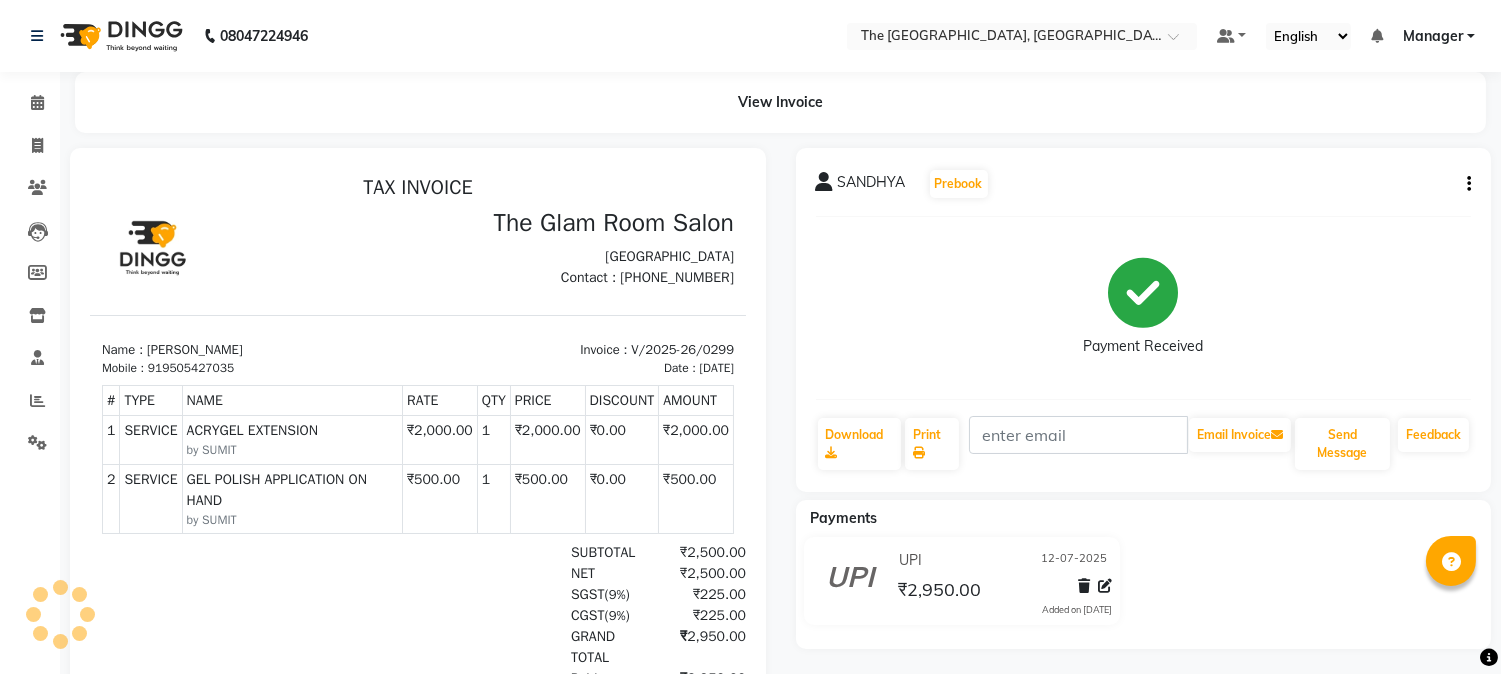 scroll, scrollTop: 0, scrollLeft: 0, axis: both 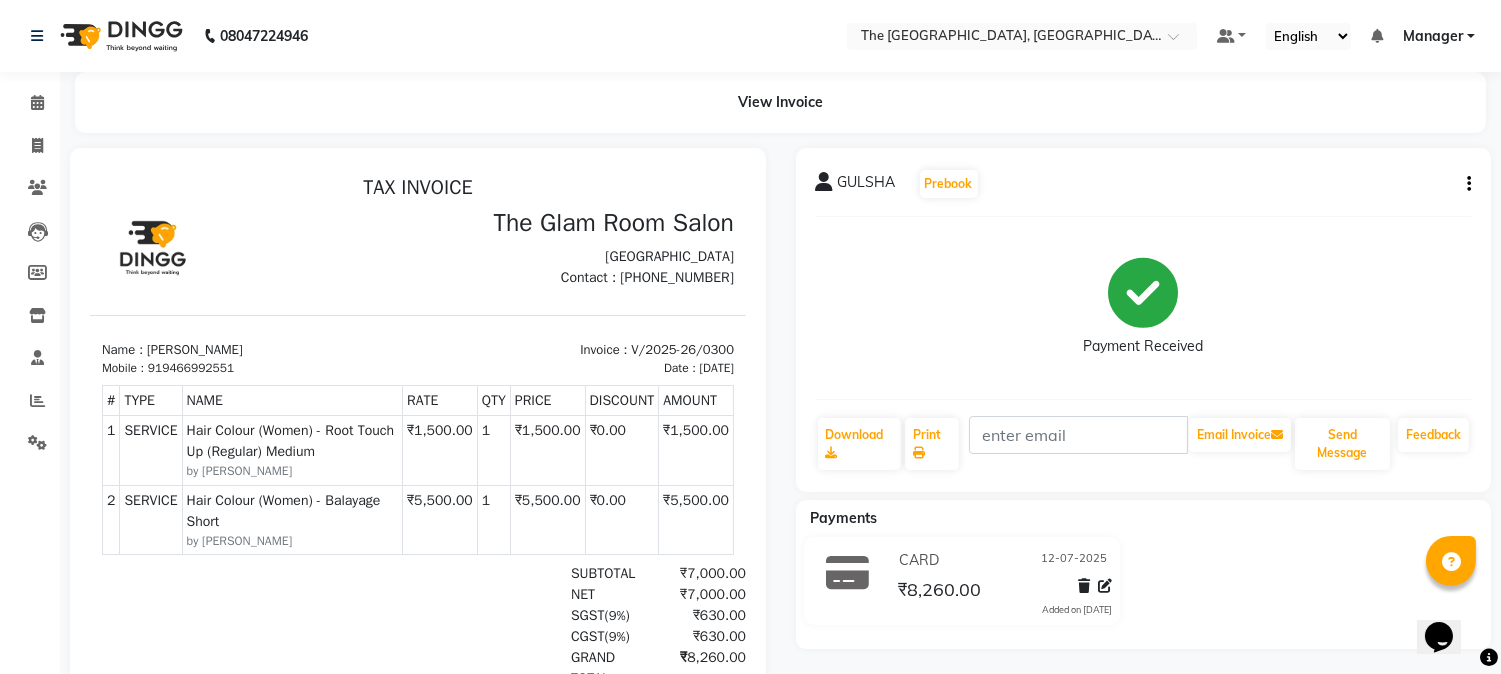 click on "08047224946 Select Location × The Glam Room Salon, [GEOGRAPHIC_DATA] Default Panel My Panel English ENGLISH Español العربية मराठी हिंदी ગુજરાતી தமிழ் 中文 Notifications nothing to show Manager Manage Profile Change Password Sign out  Version:3.15.4" 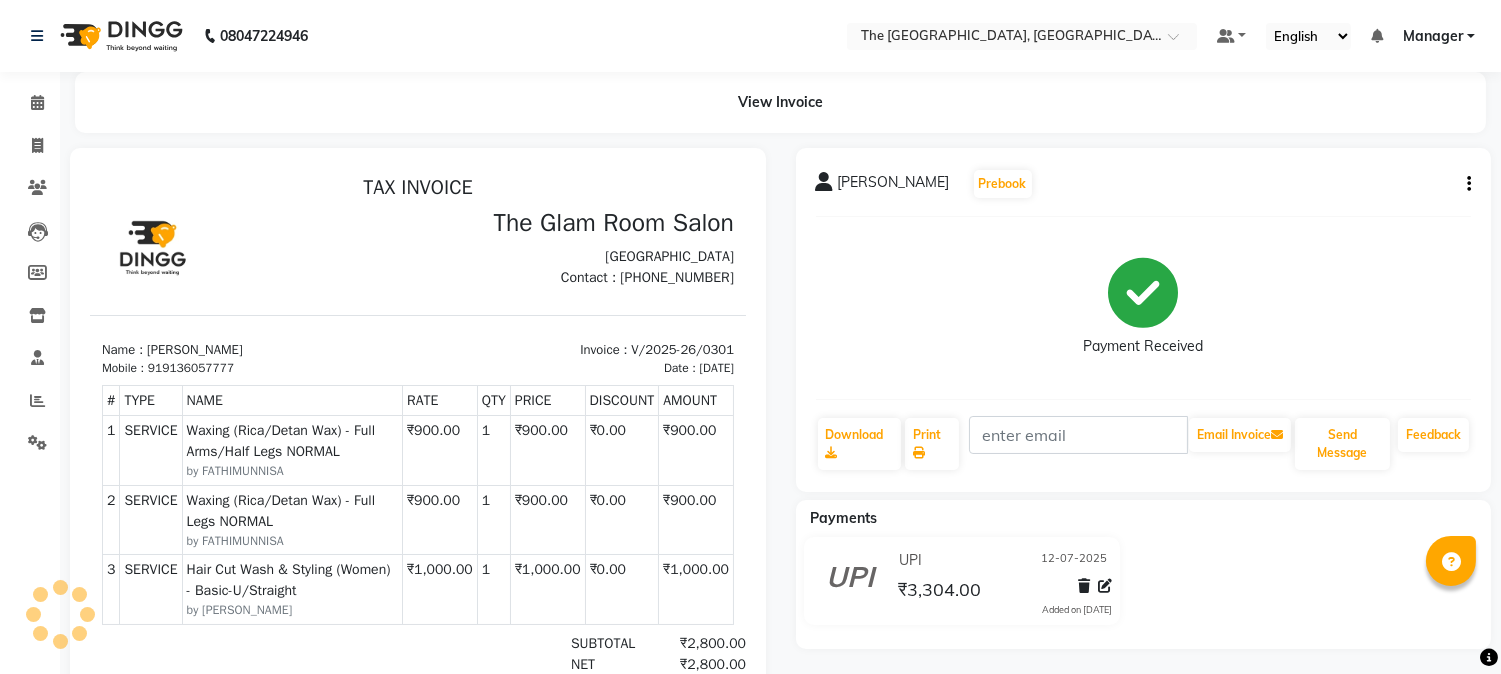 scroll, scrollTop: 0, scrollLeft: 0, axis: both 